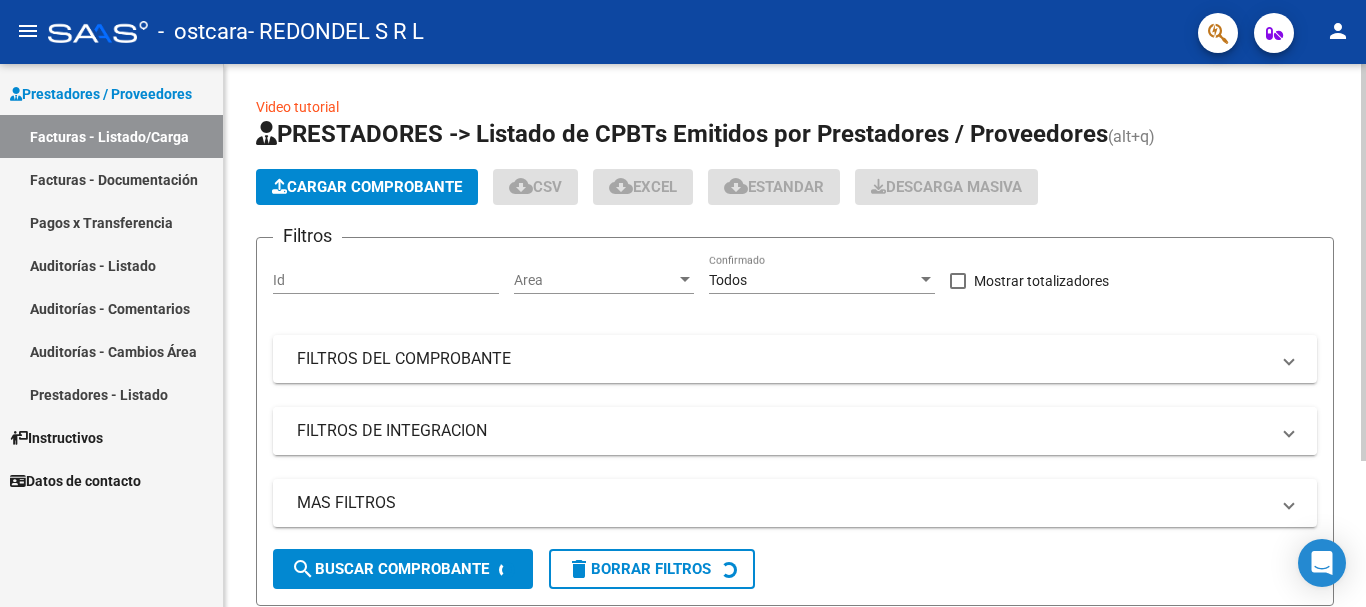 scroll, scrollTop: 0, scrollLeft: 0, axis: both 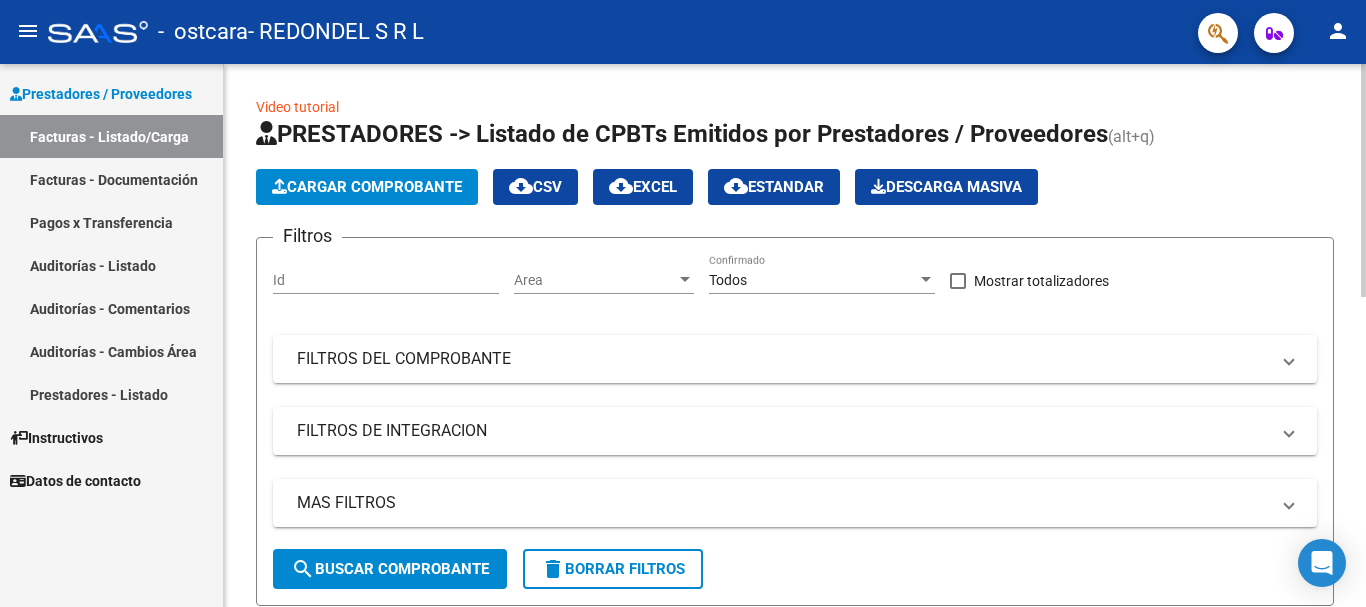 click on "Cargar Comprobante" 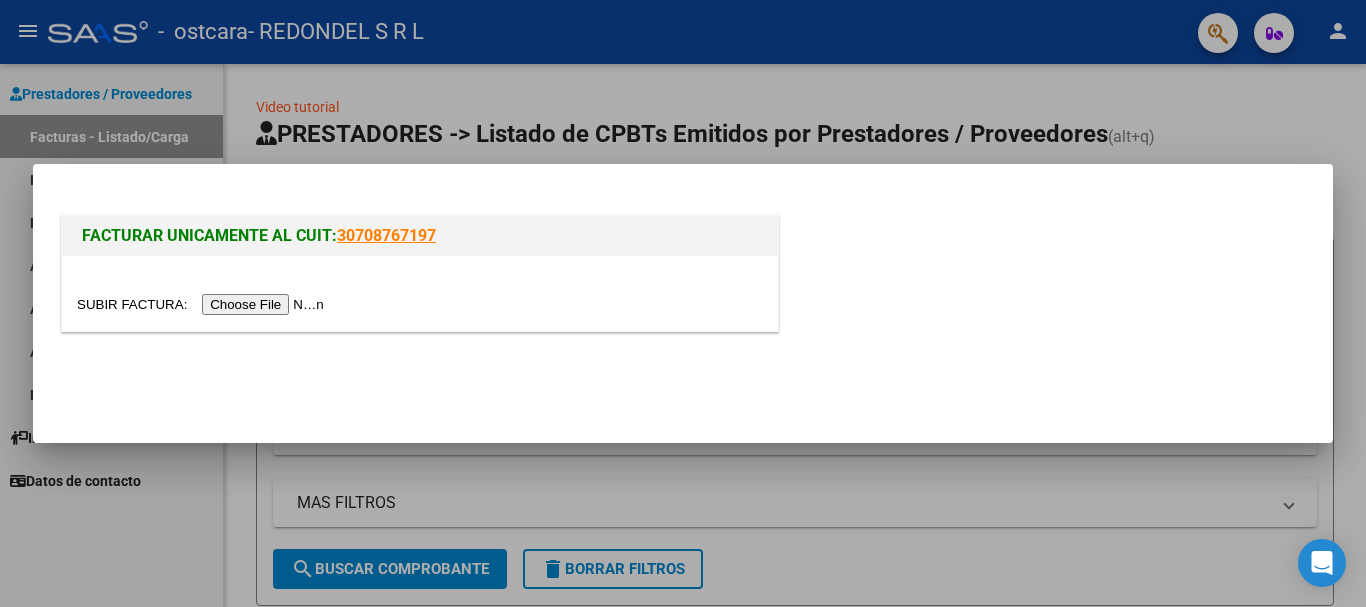 click at bounding box center [203, 304] 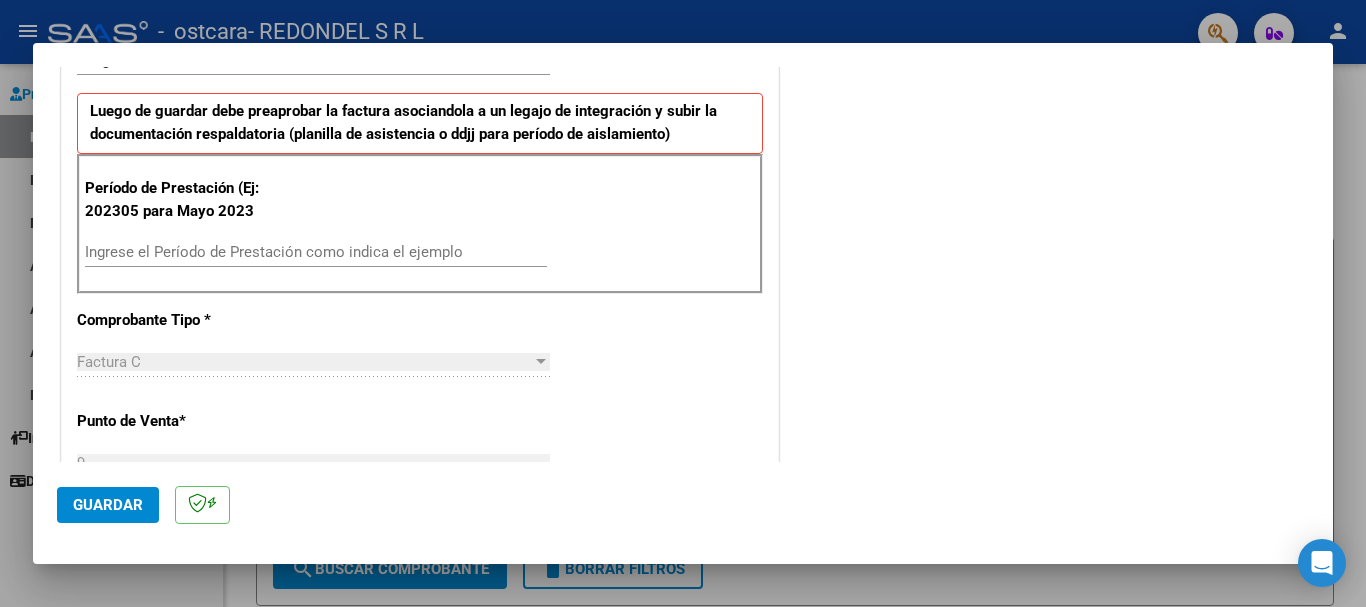 scroll, scrollTop: 500, scrollLeft: 0, axis: vertical 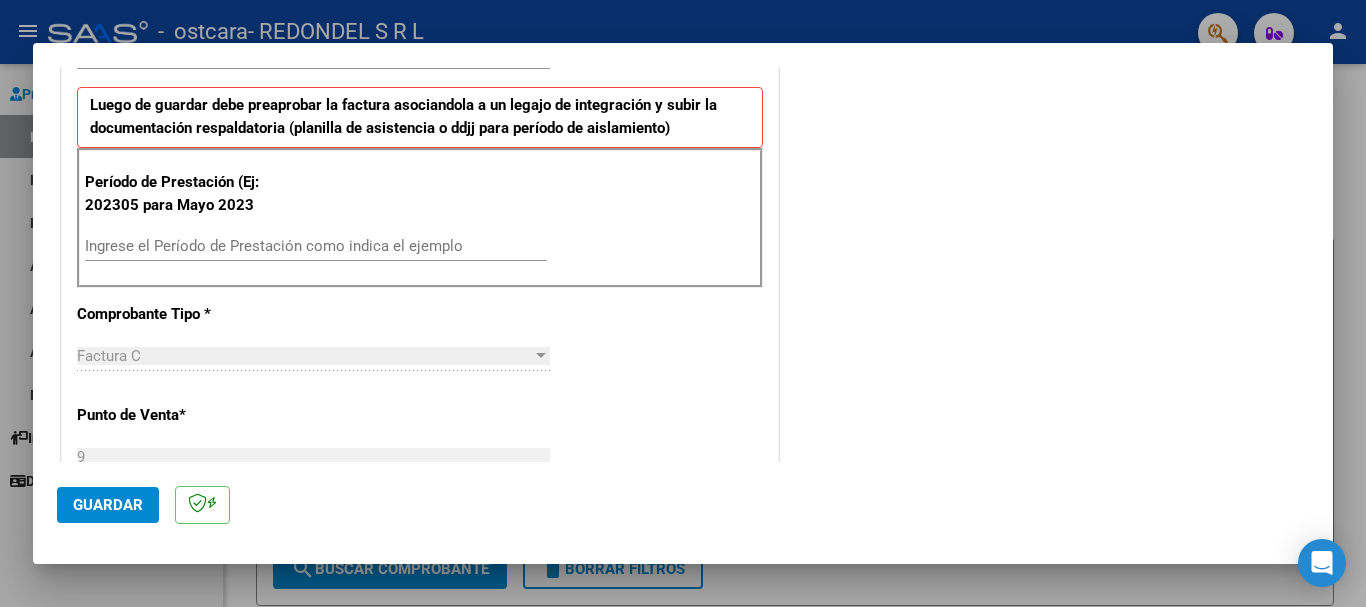 click on "Ingrese el Período de Prestación como indica el ejemplo" at bounding box center [316, 246] 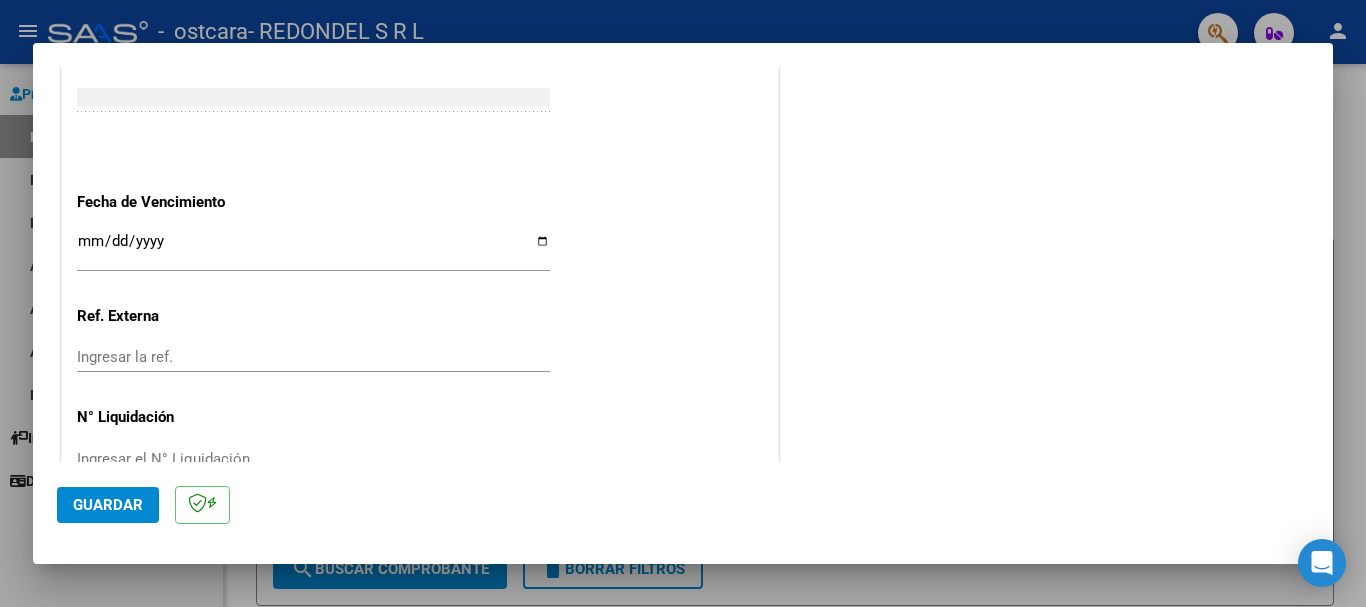 scroll, scrollTop: 1300, scrollLeft: 0, axis: vertical 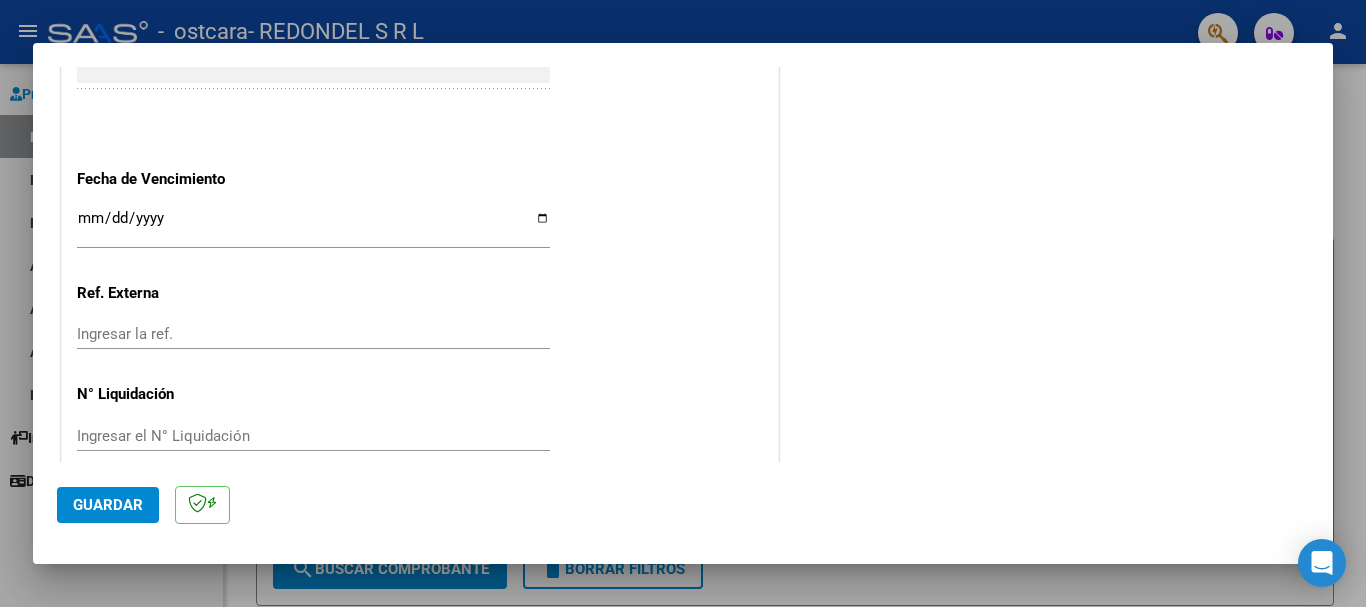 type on "202507" 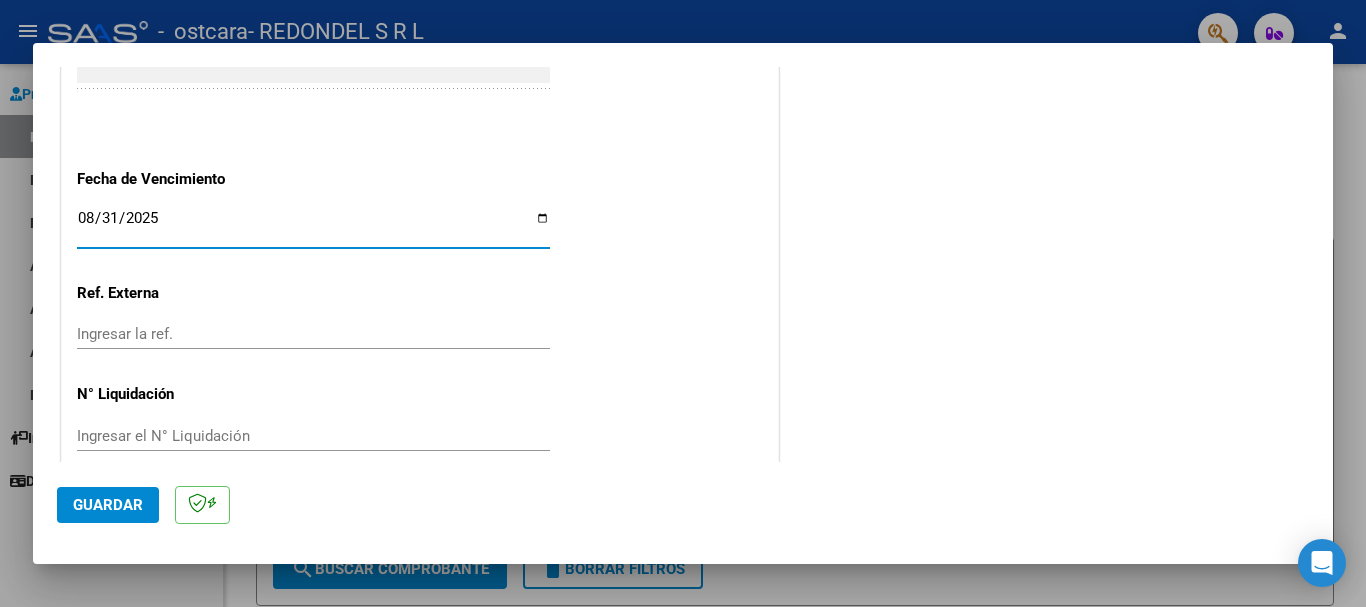 type on "2025-08-31" 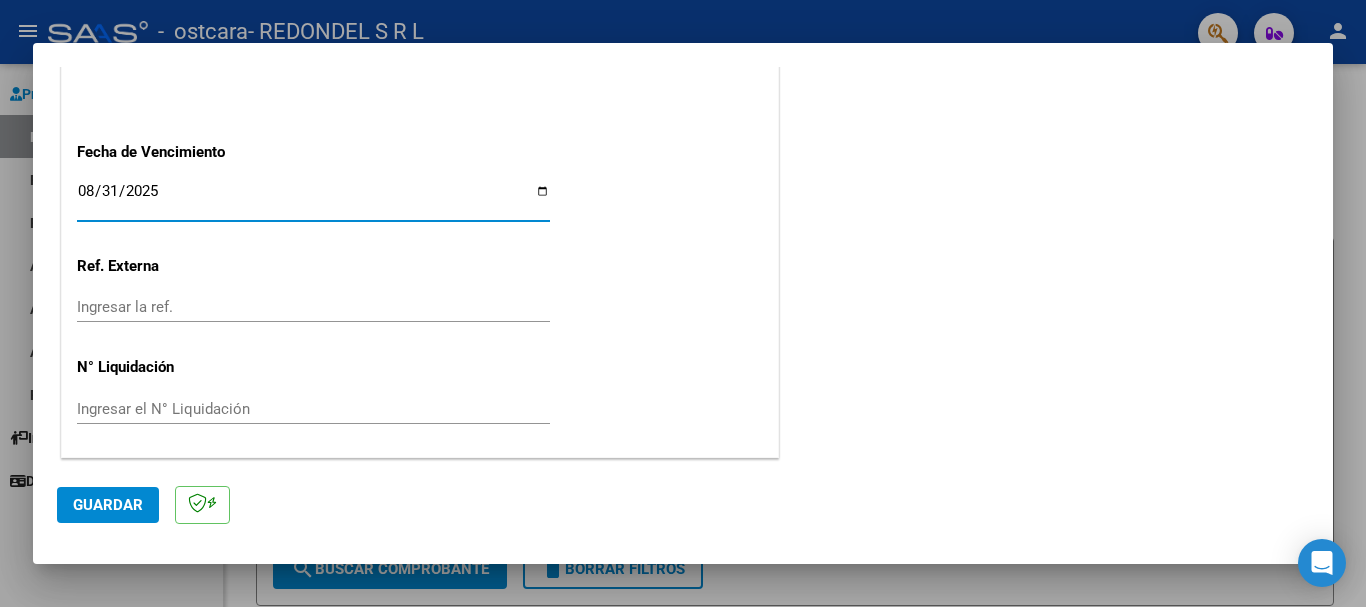 click on "Guardar" 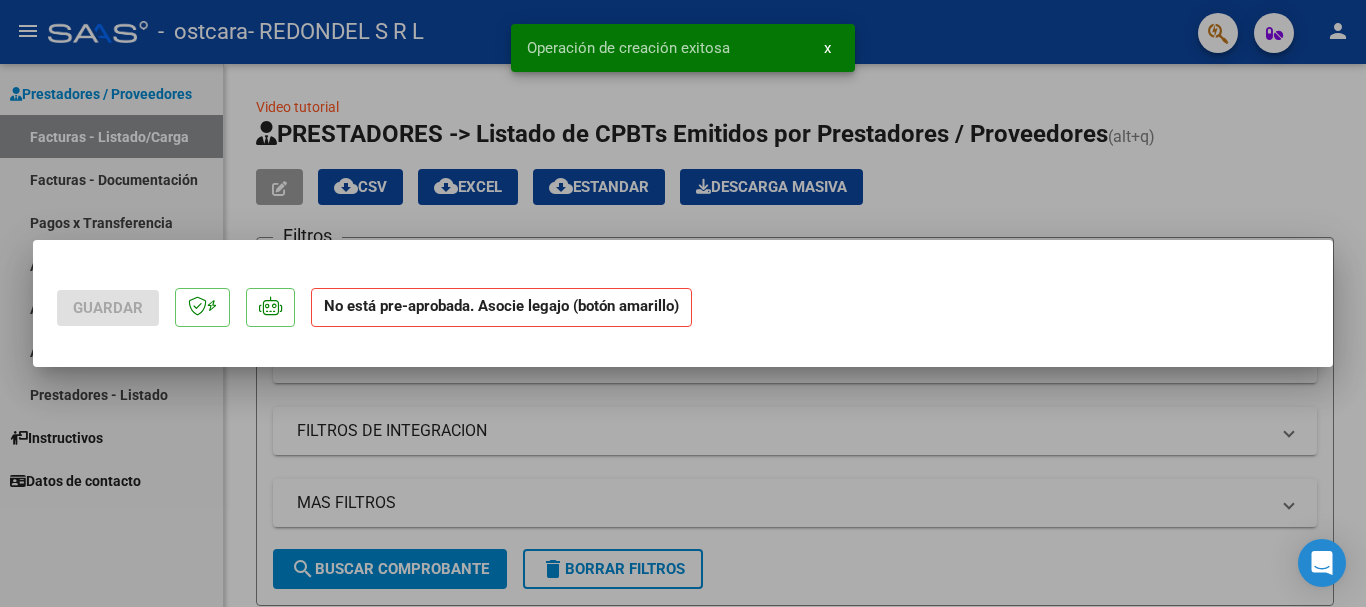 scroll, scrollTop: 0, scrollLeft: 0, axis: both 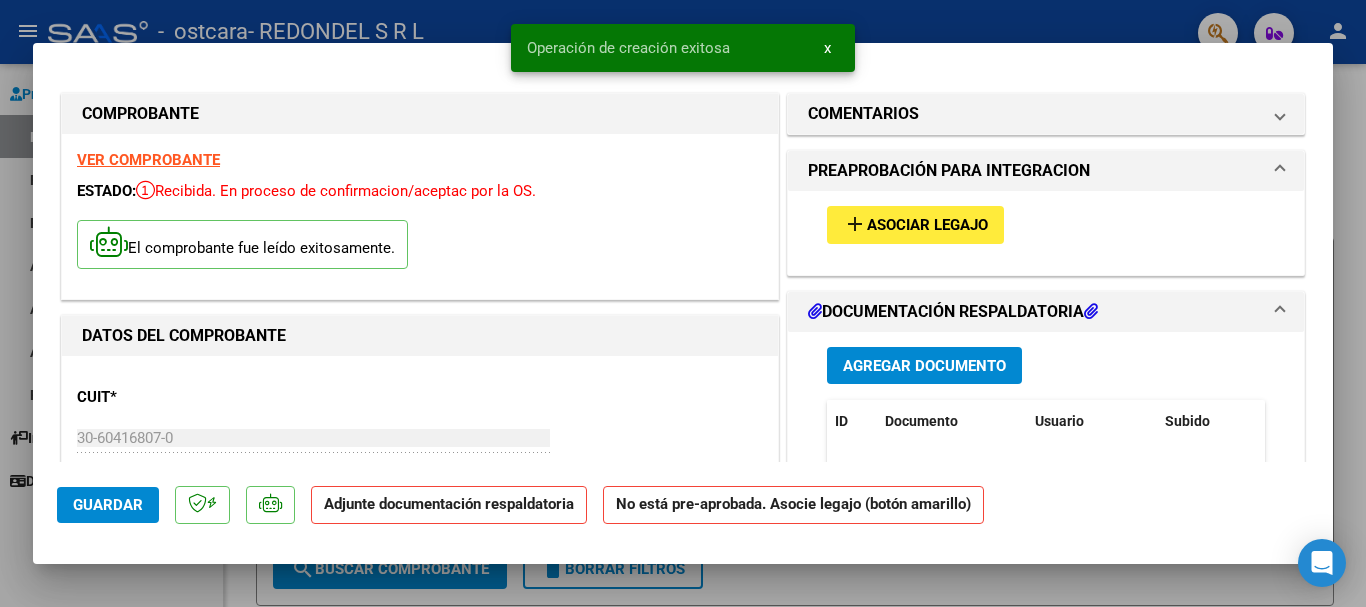 click on "add Asociar Legajo" at bounding box center (1046, 224) 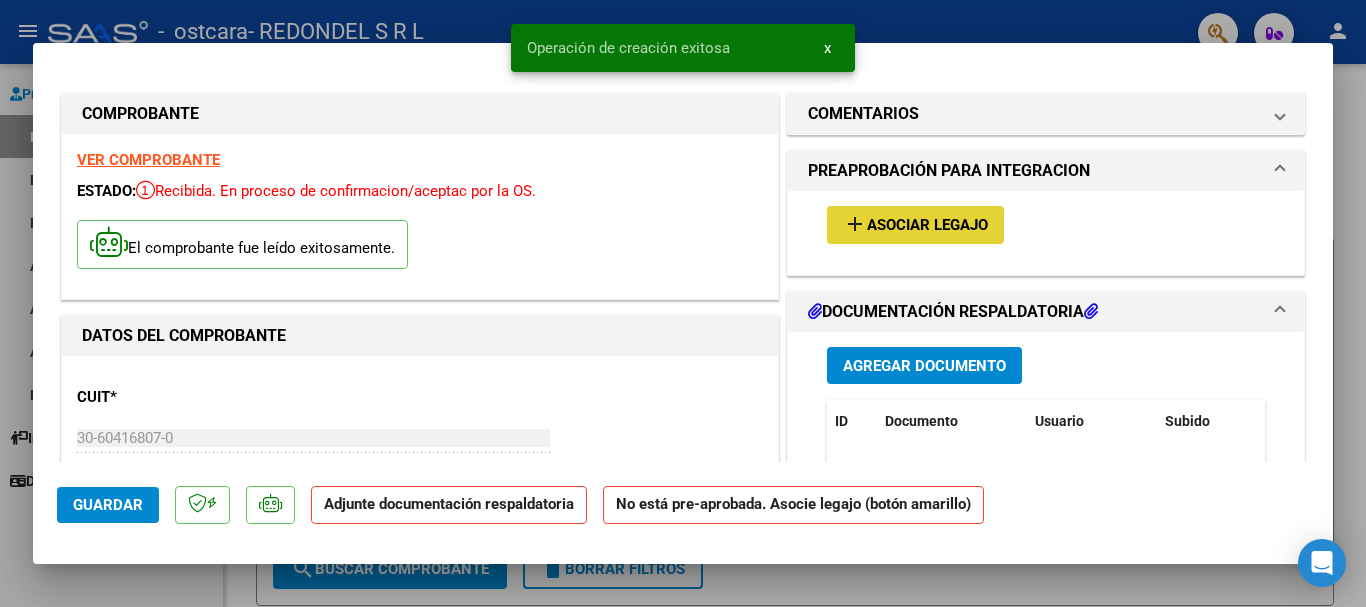 click on "add Asociar Legajo" at bounding box center [915, 224] 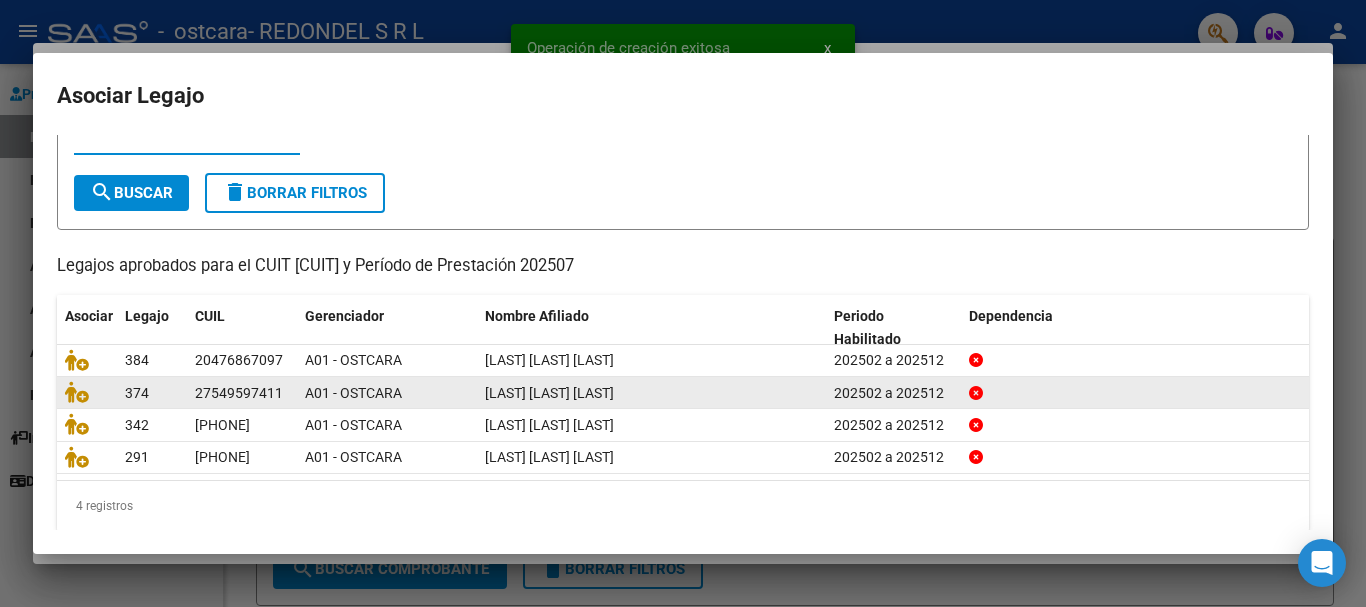 scroll, scrollTop: 98, scrollLeft: 0, axis: vertical 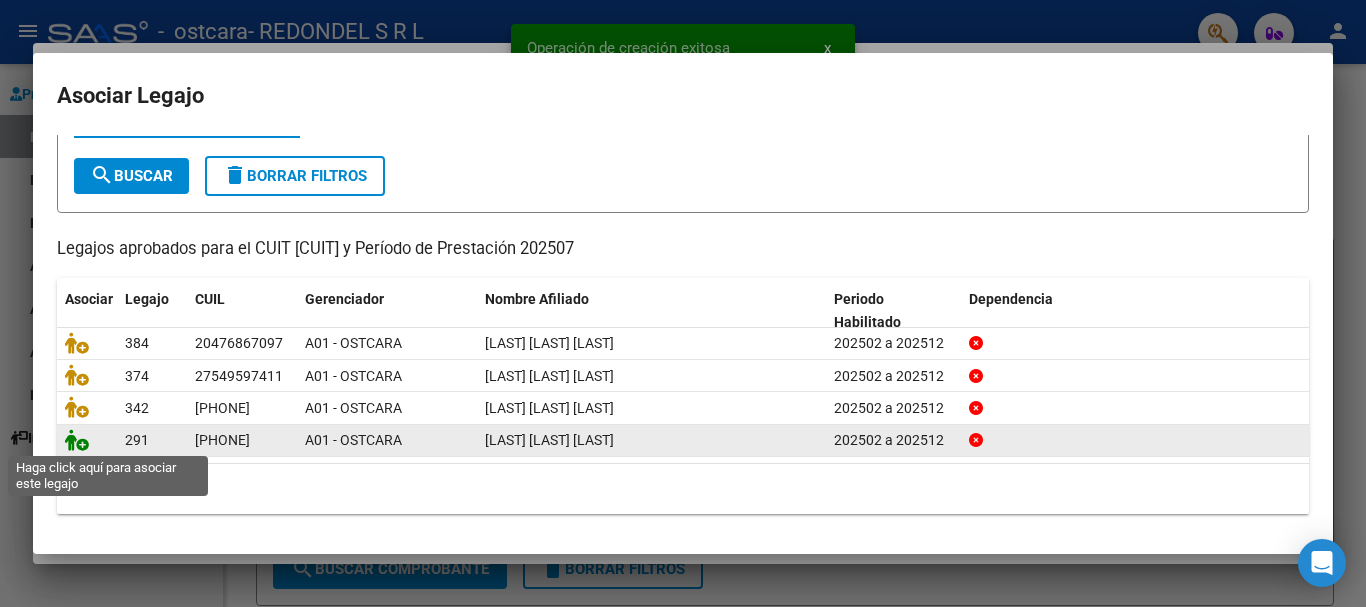click 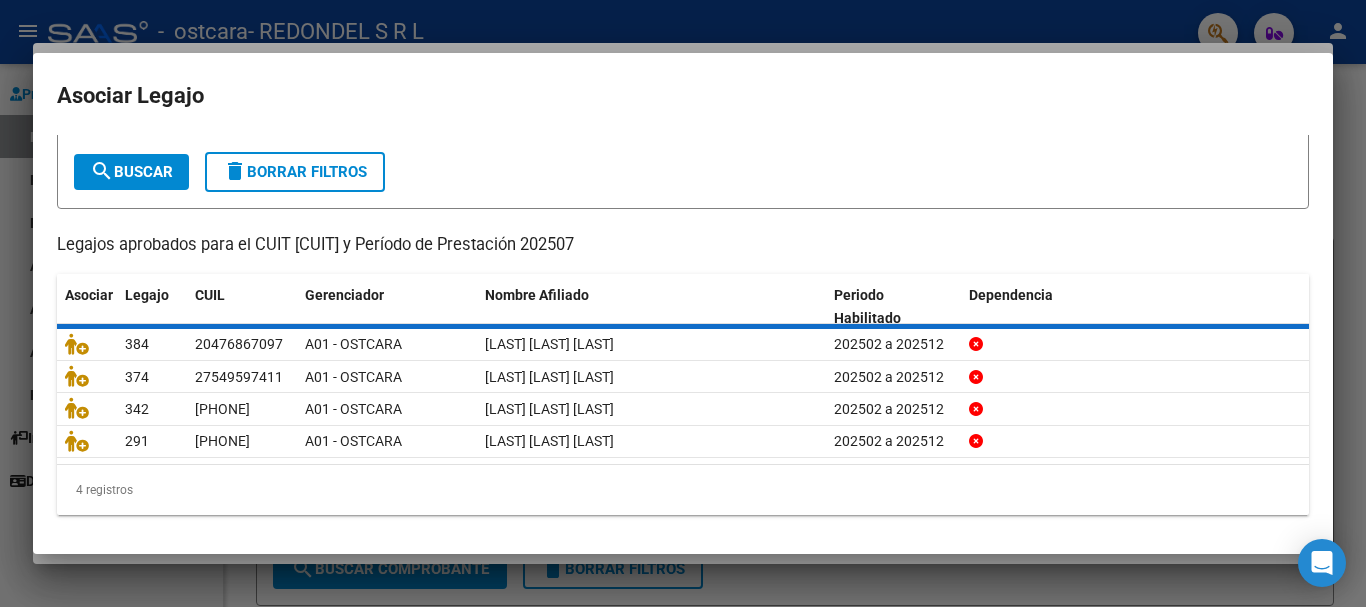 scroll, scrollTop: 0, scrollLeft: 0, axis: both 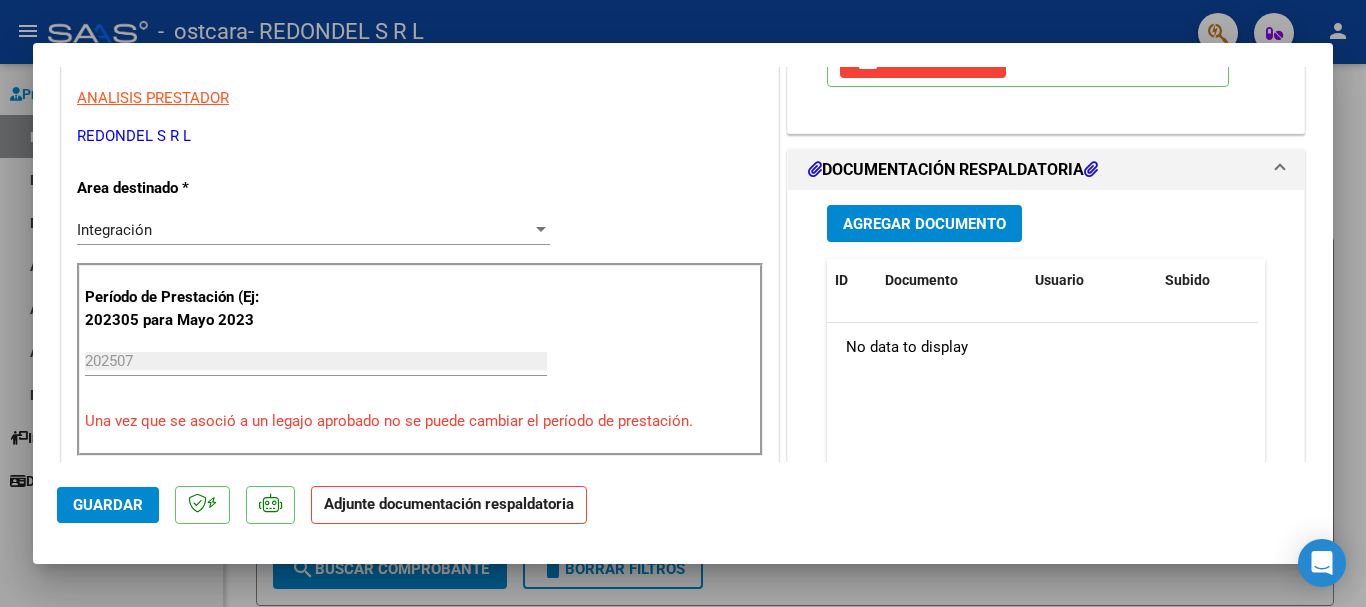 click on "Agregar Documento" at bounding box center (924, 225) 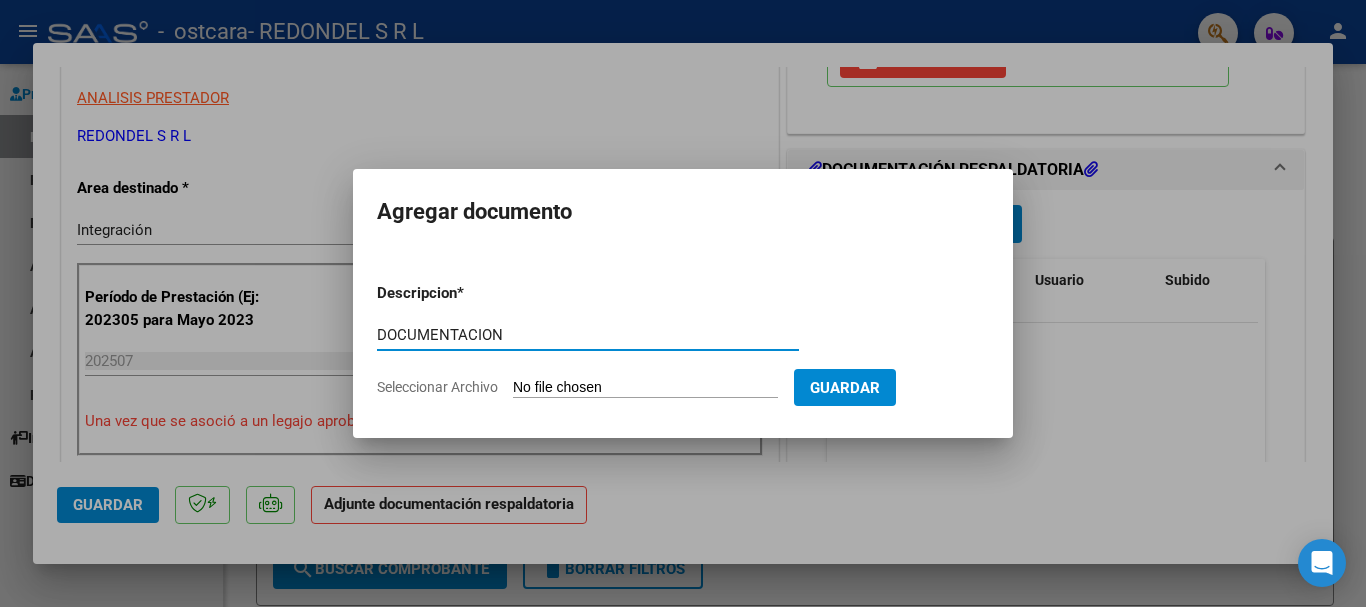 drag, startPoint x: 521, startPoint y: 334, endPoint x: 311, endPoint y: 335, distance: 210.00238 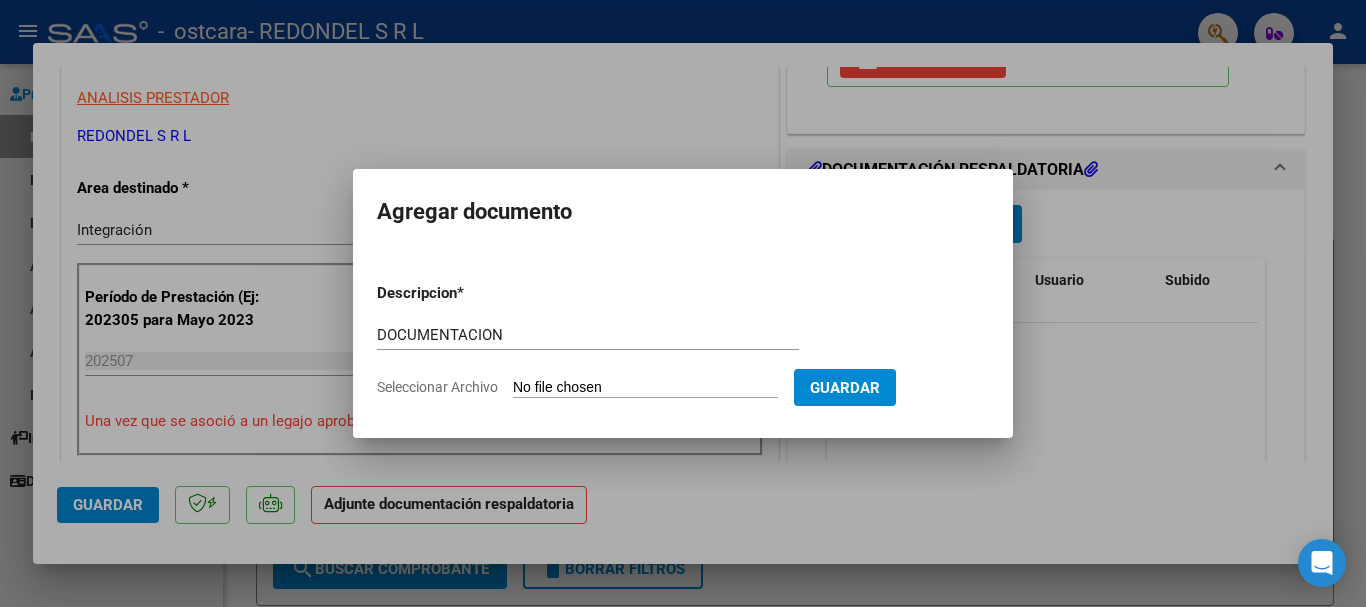 click on "Seleccionar Archivo" at bounding box center [645, 388] 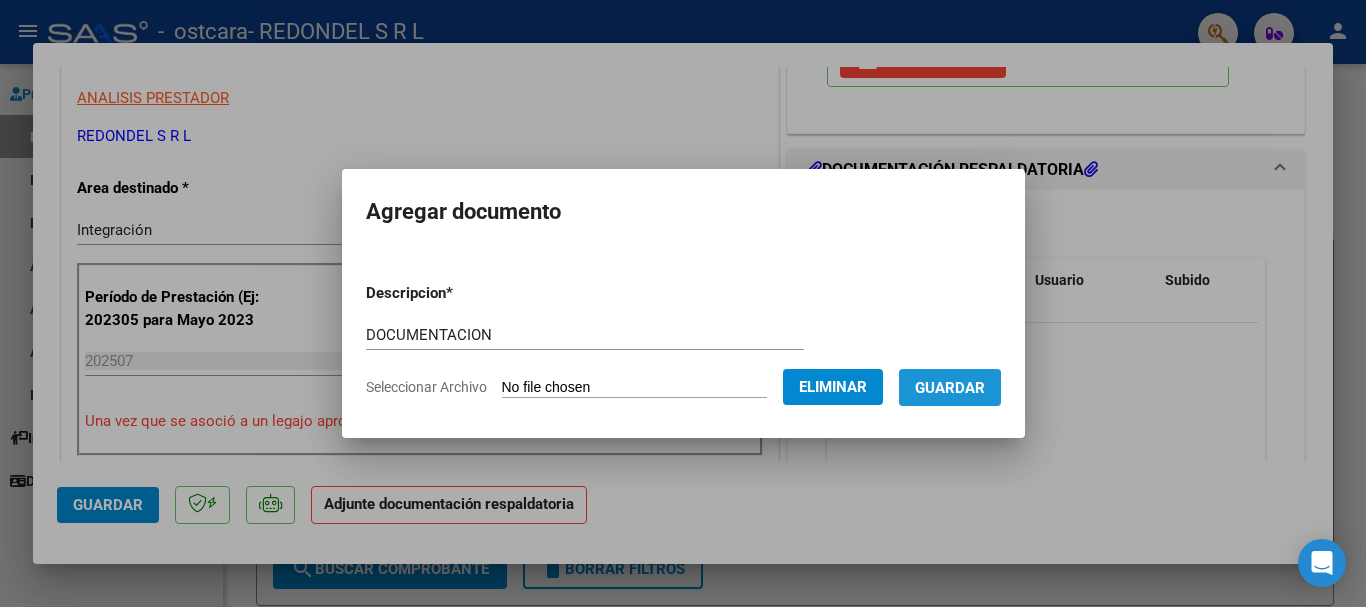 click on "Guardar" at bounding box center [950, 388] 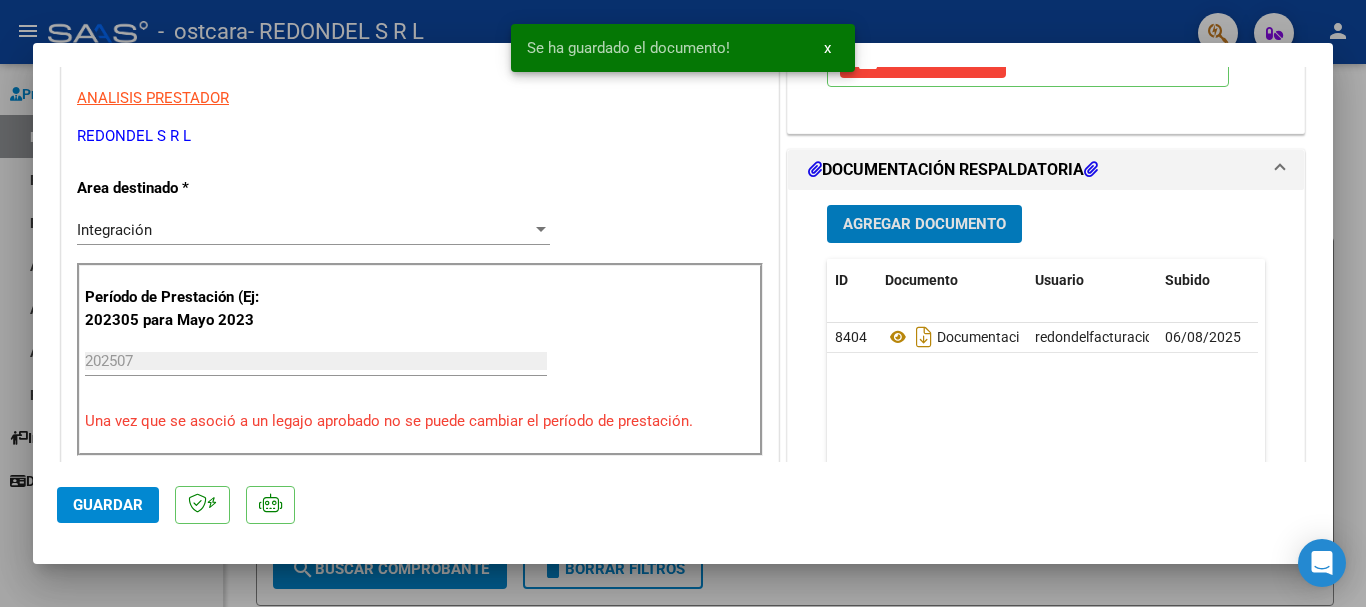 click on "Guardar" 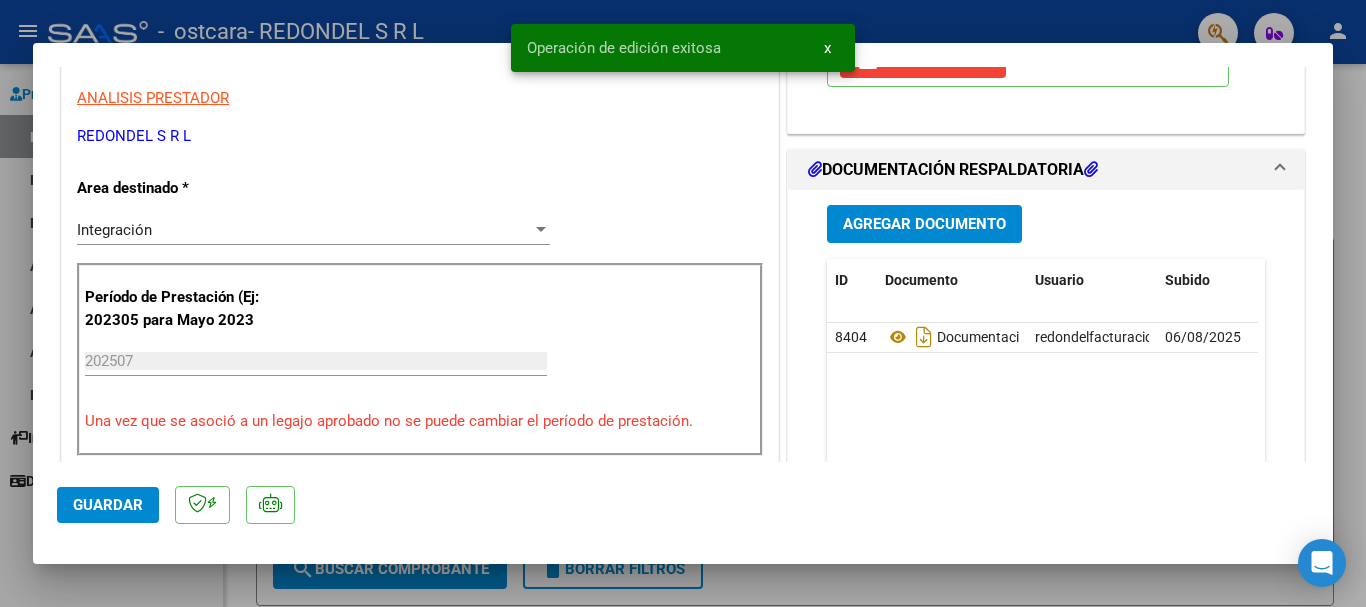 click at bounding box center (683, 303) 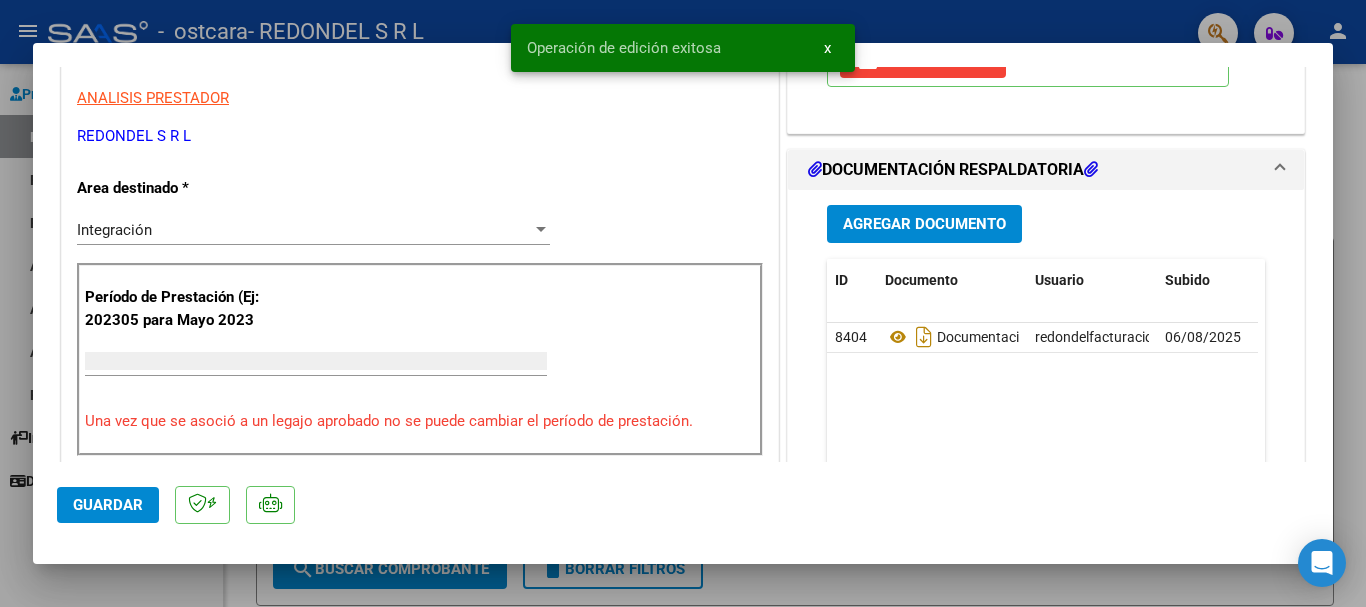 scroll, scrollTop: 0, scrollLeft: 0, axis: both 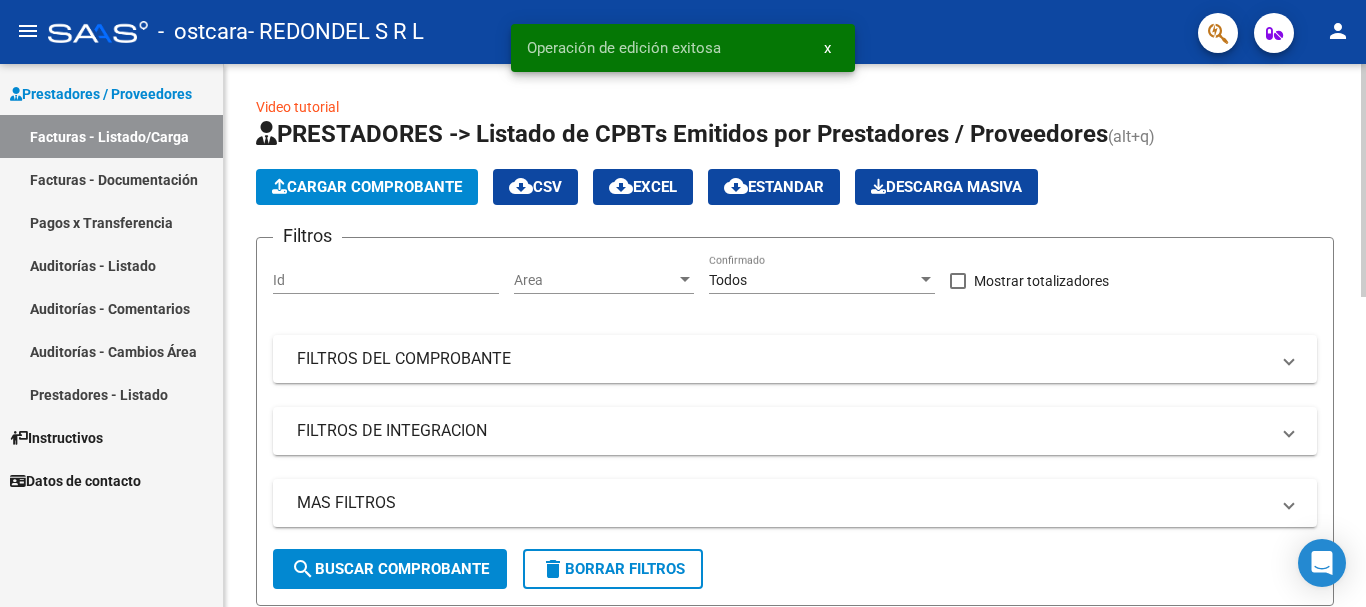 click on "Cargar Comprobante" 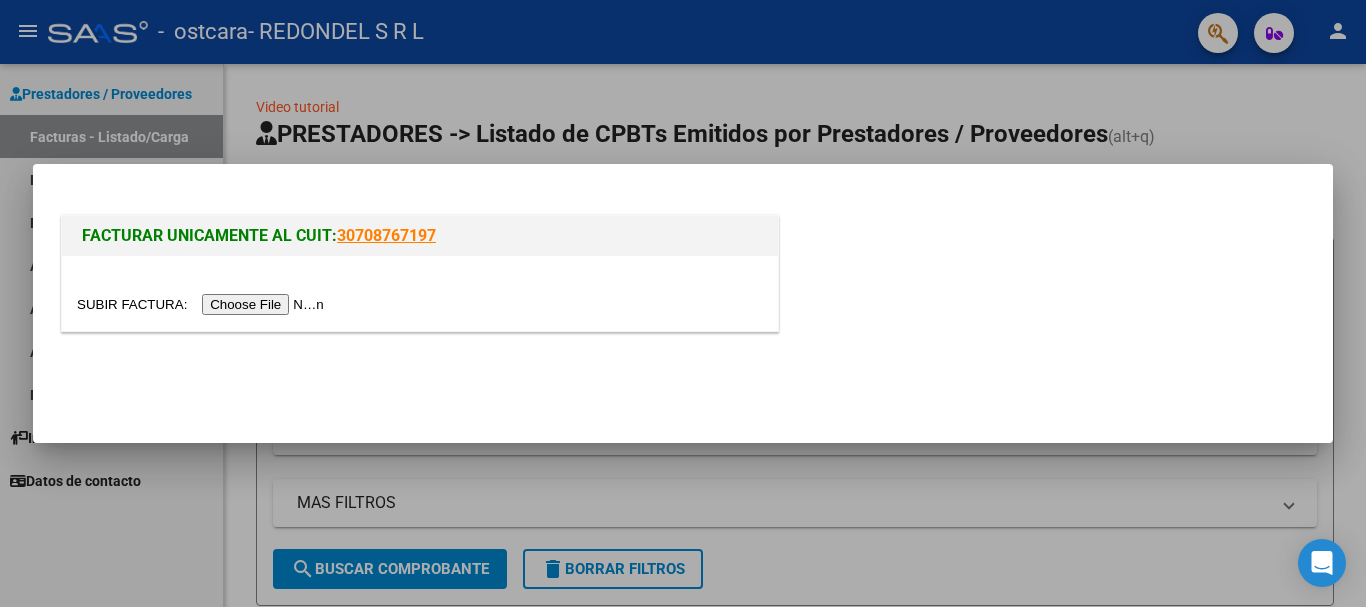 click at bounding box center [203, 304] 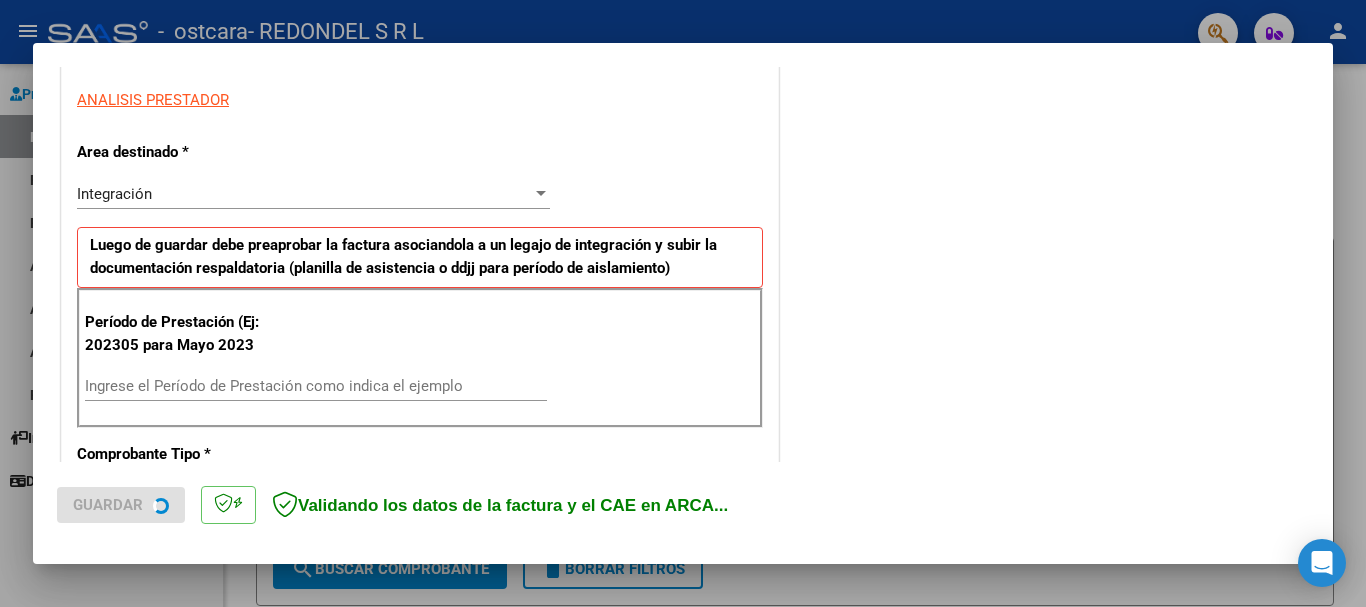scroll, scrollTop: 400, scrollLeft: 0, axis: vertical 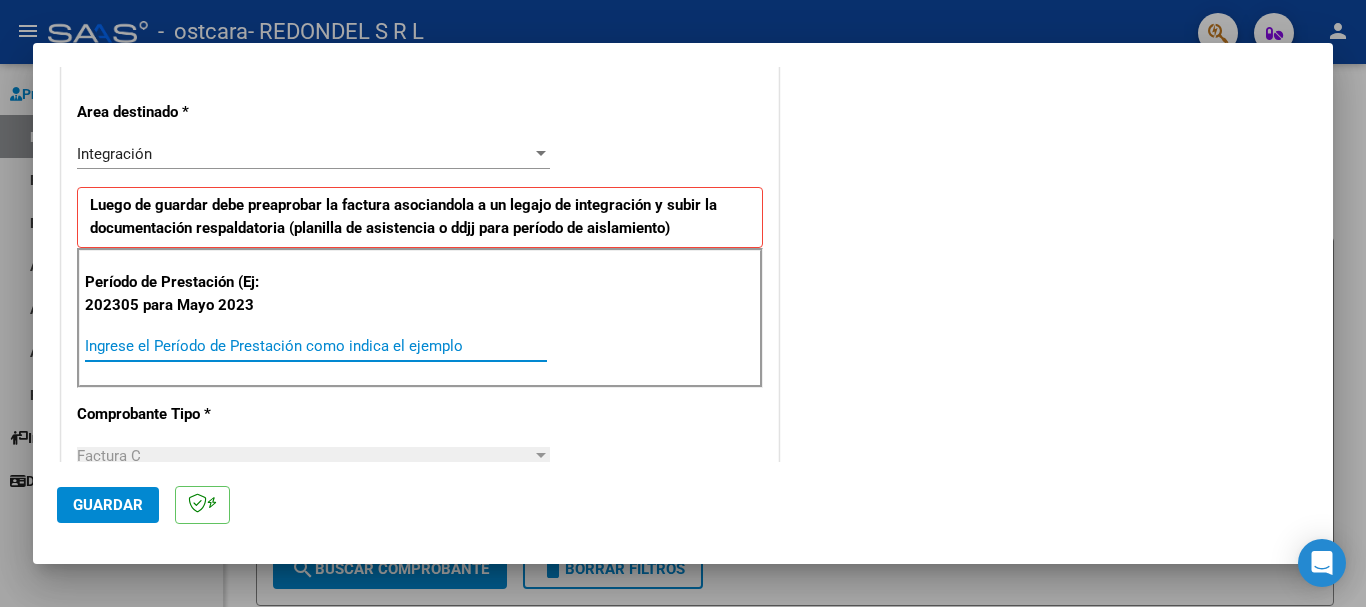 click on "Ingrese el Período de Prestación como indica el ejemplo" at bounding box center (316, 346) 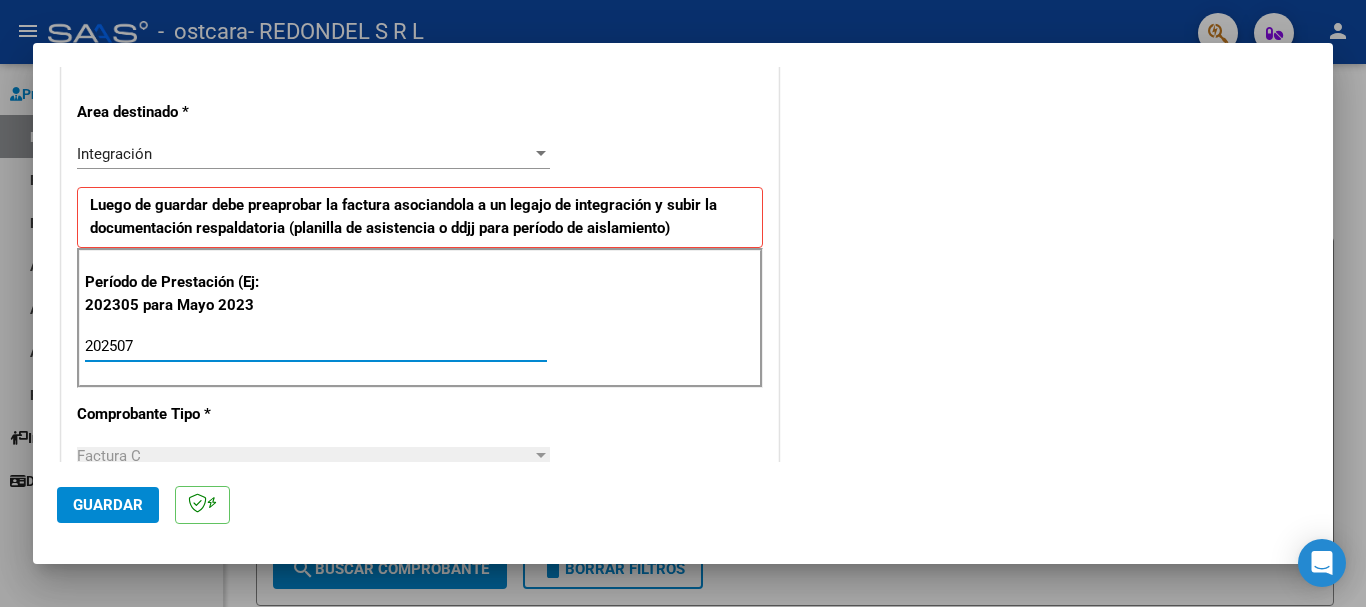 type on "202507" 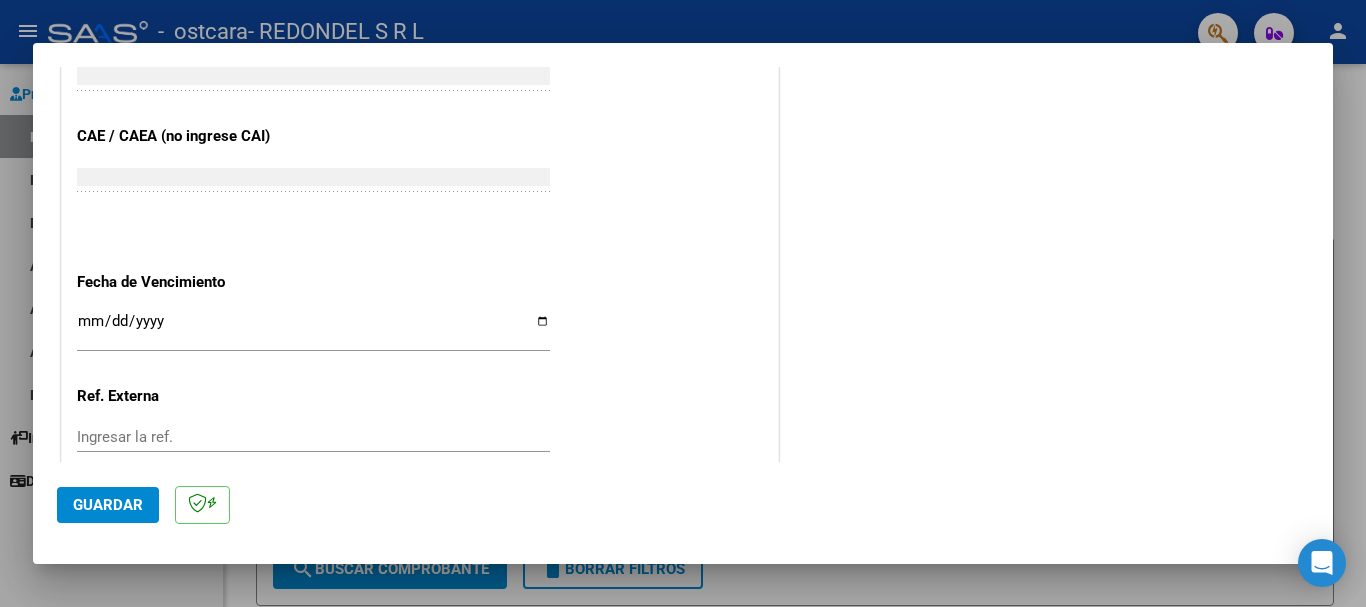 scroll, scrollTop: 1200, scrollLeft: 0, axis: vertical 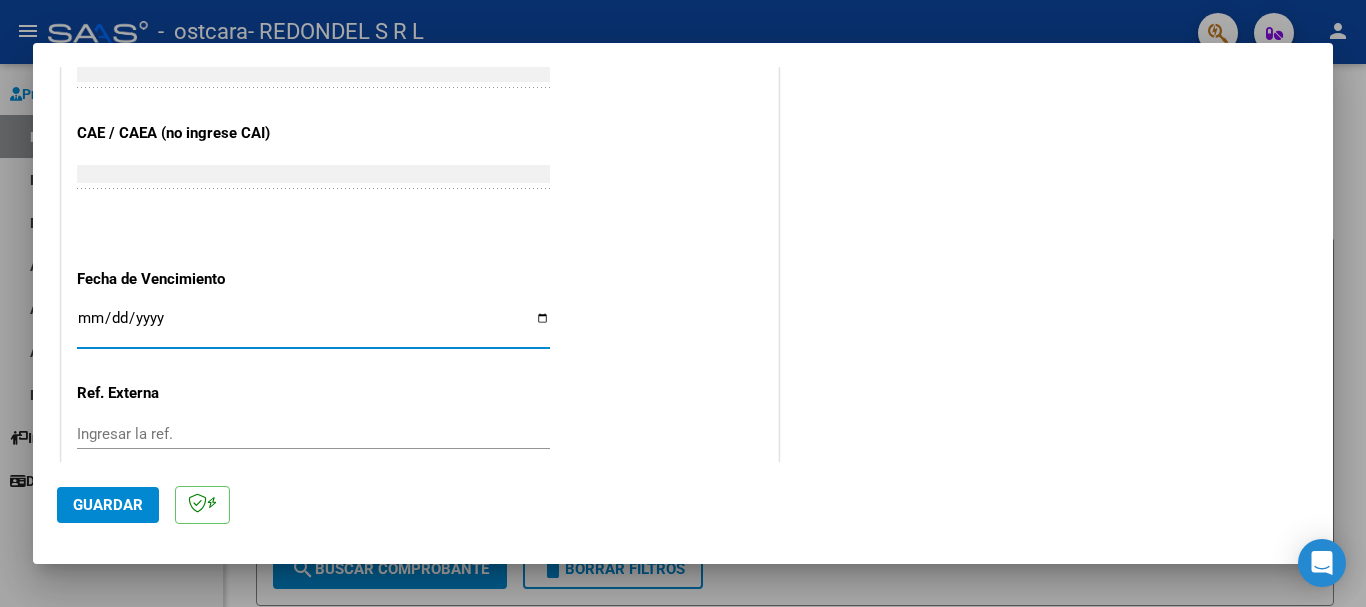 click on "Ingresar la fecha" at bounding box center (313, 326) 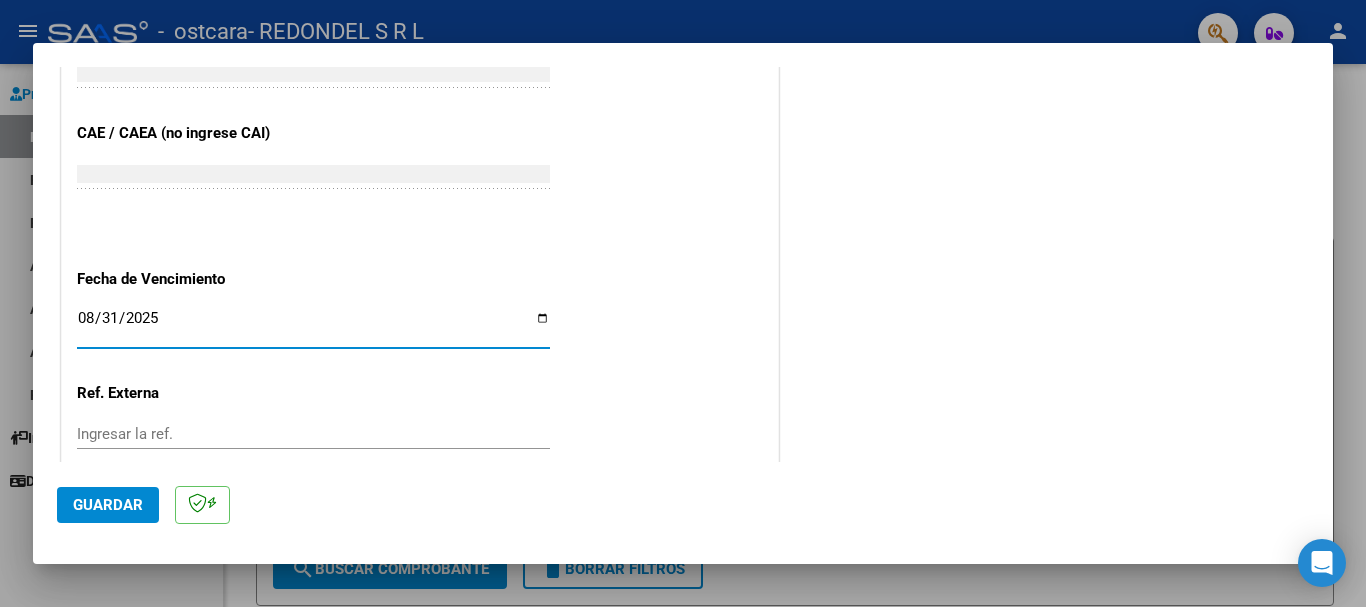 type on "2025-08-31" 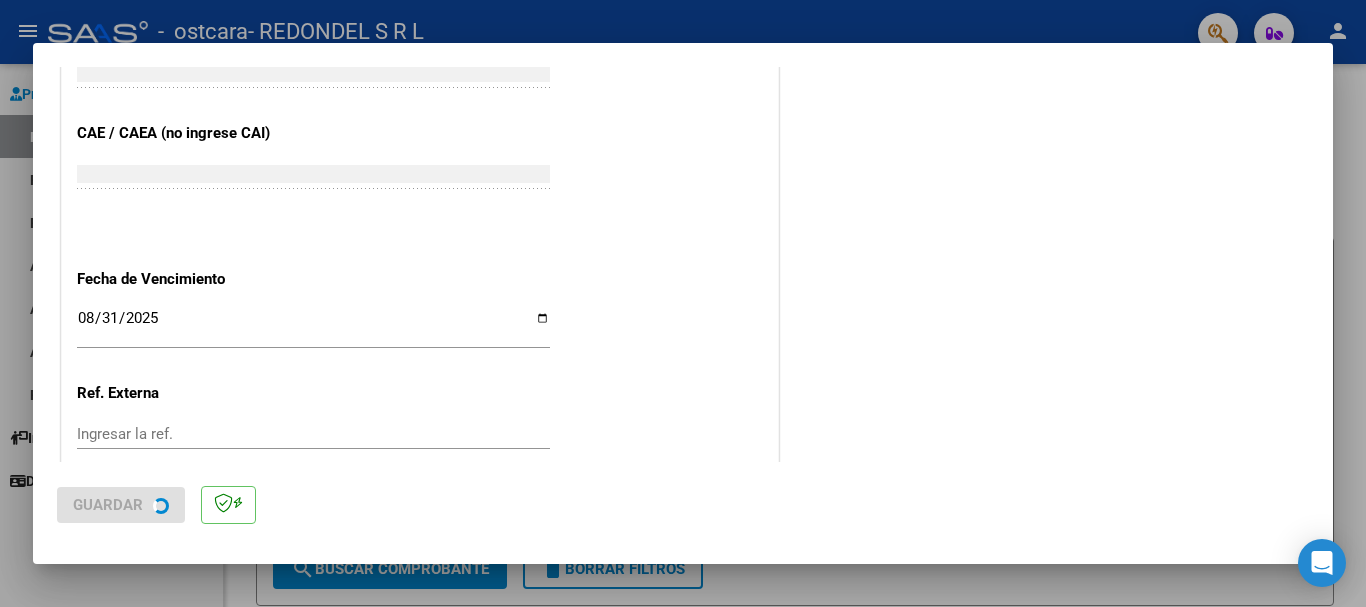 scroll, scrollTop: 0, scrollLeft: 0, axis: both 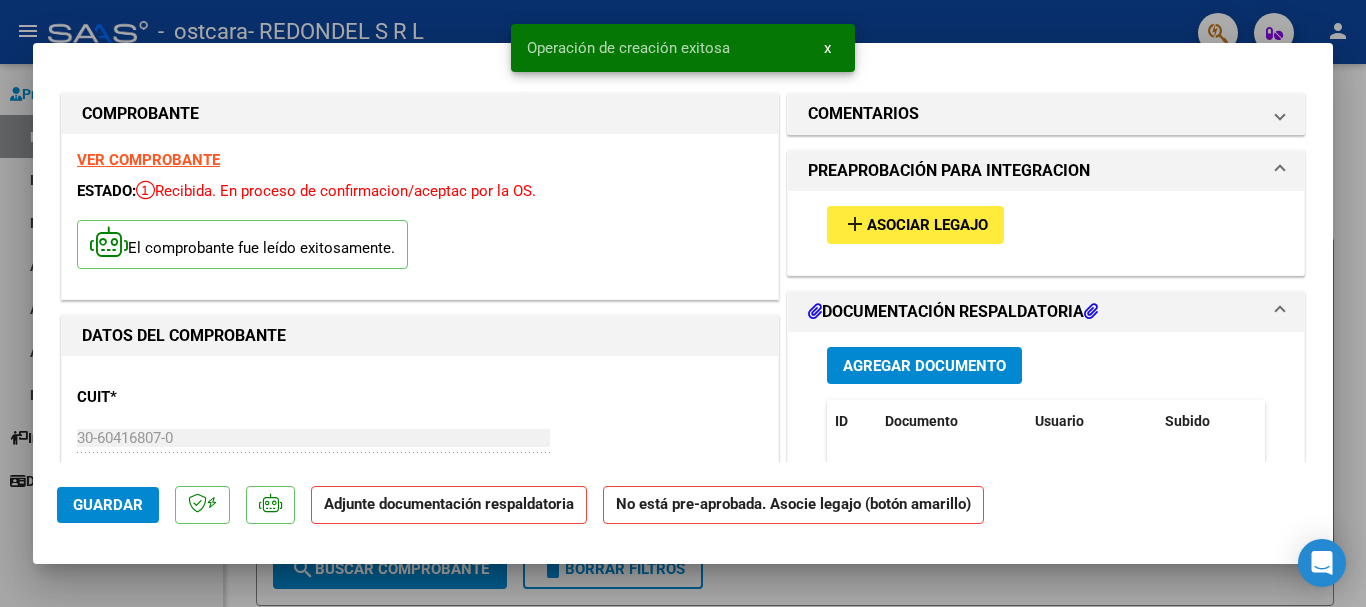 click on "add" at bounding box center [855, 224] 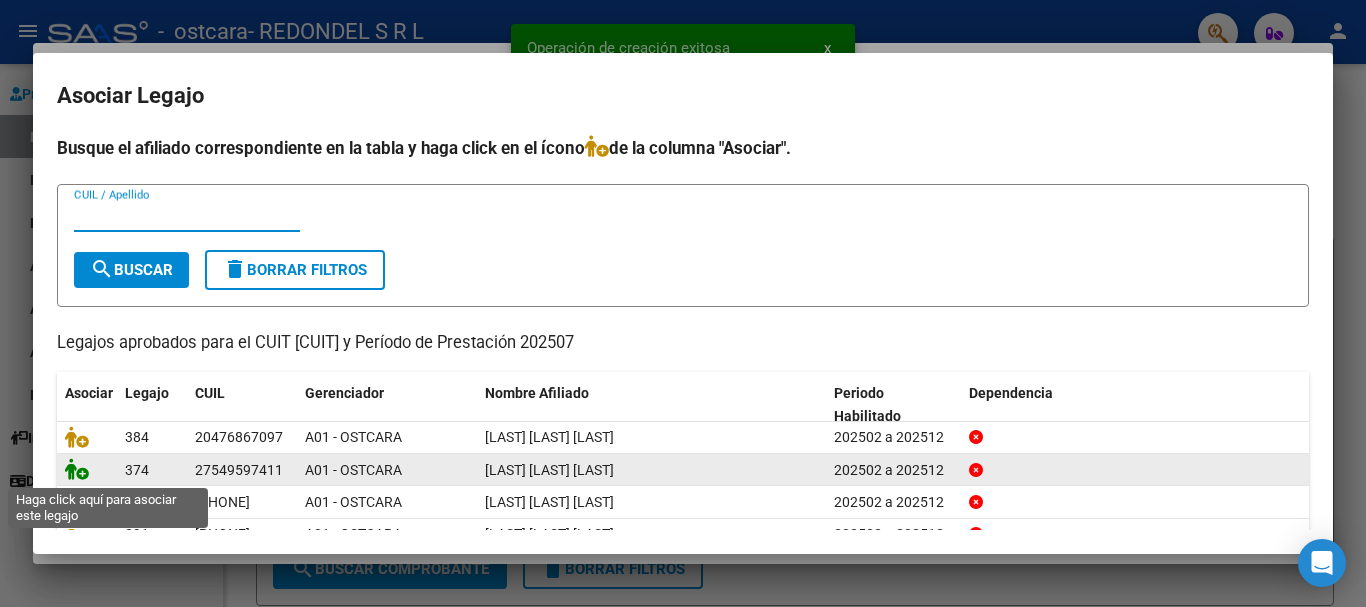 click 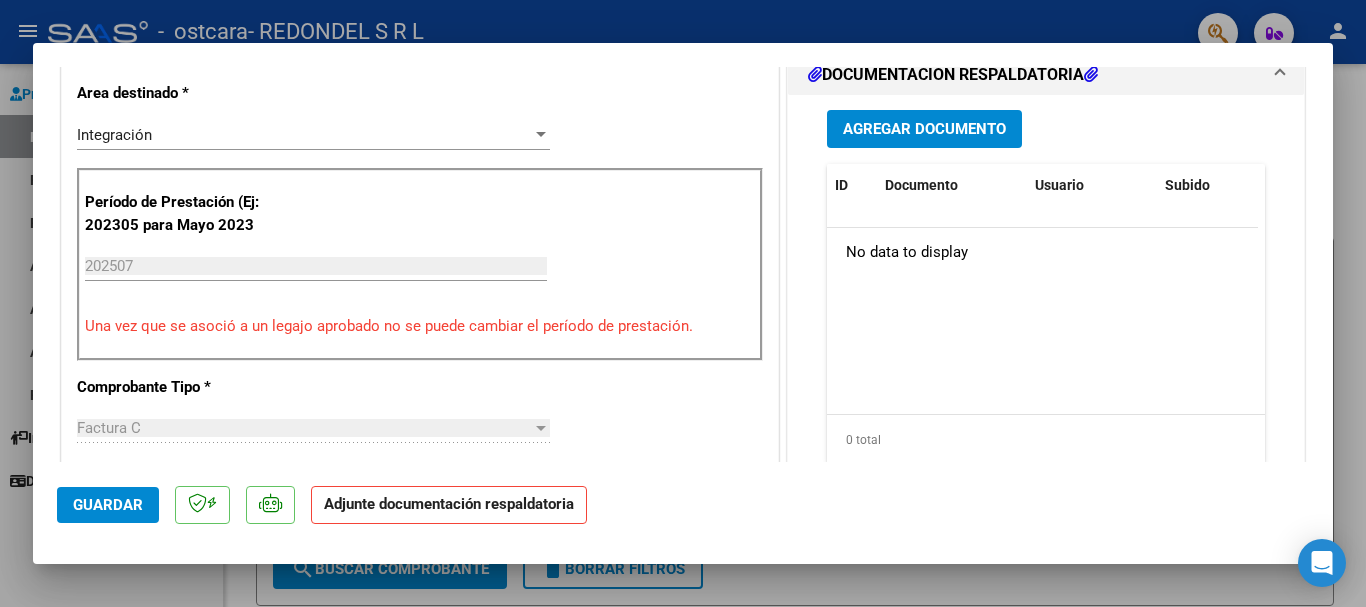 scroll, scrollTop: 500, scrollLeft: 0, axis: vertical 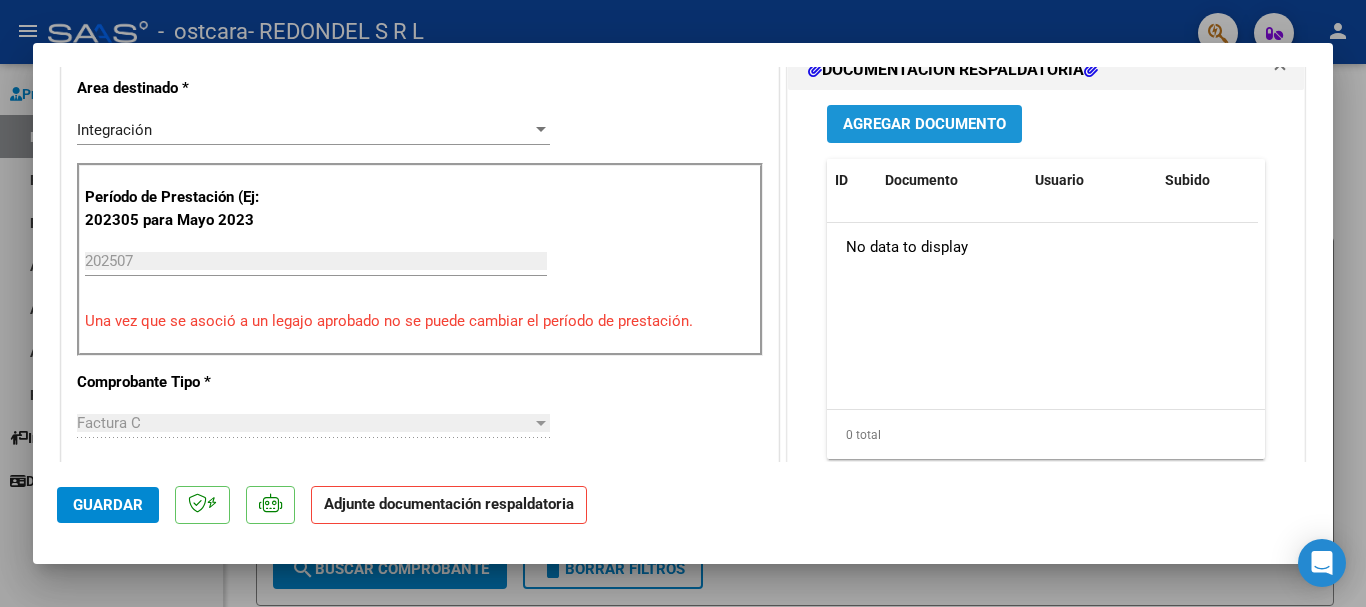 click on "Agregar Documento" at bounding box center (924, 125) 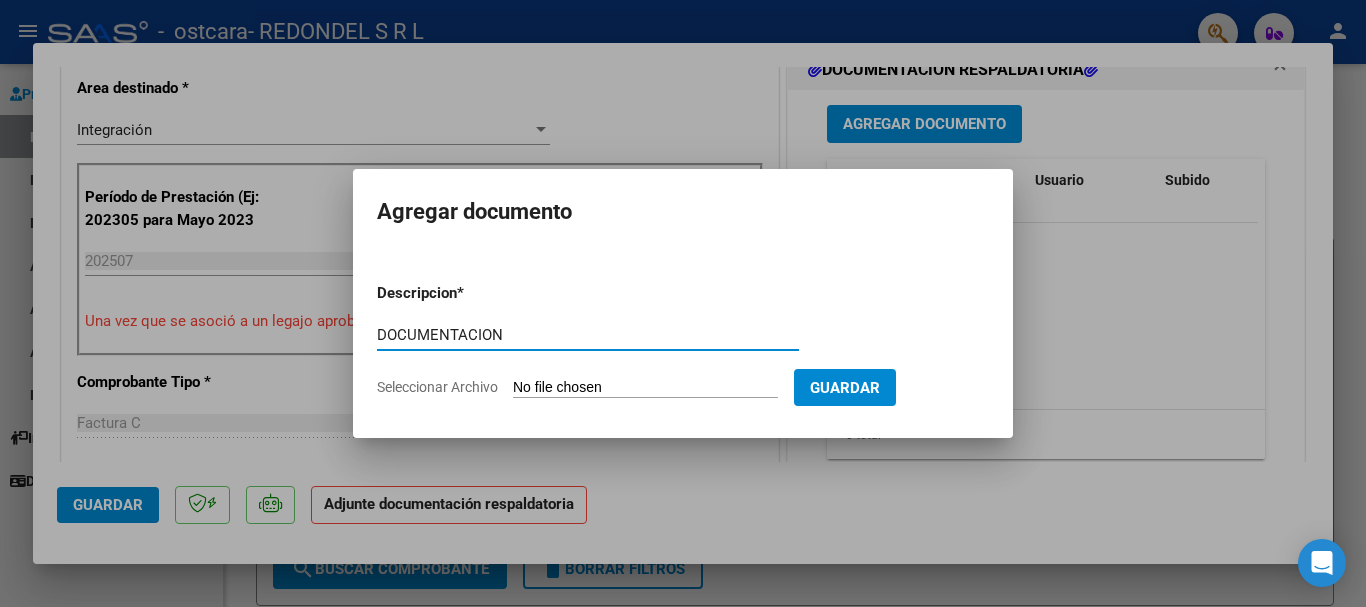 type on "DOCUMENTACION" 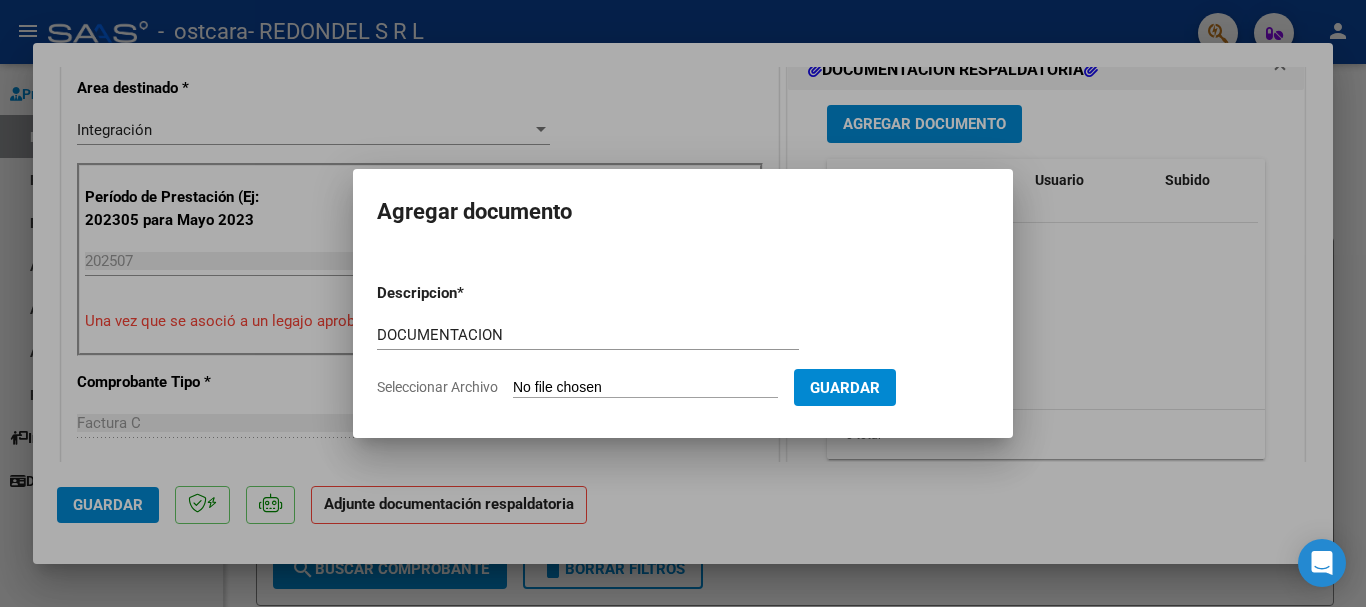 click on "Seleccionar Archivo" at bounding box center (645, 388) 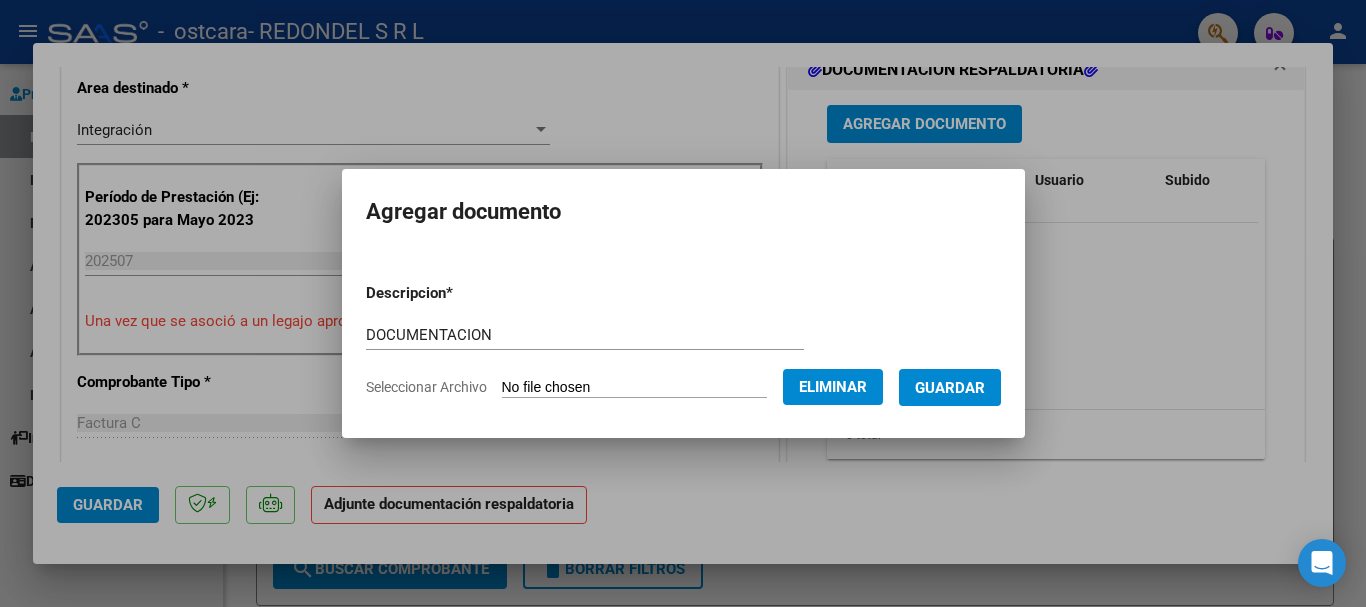 click on "Guardar" at bounding box center [950, 387] 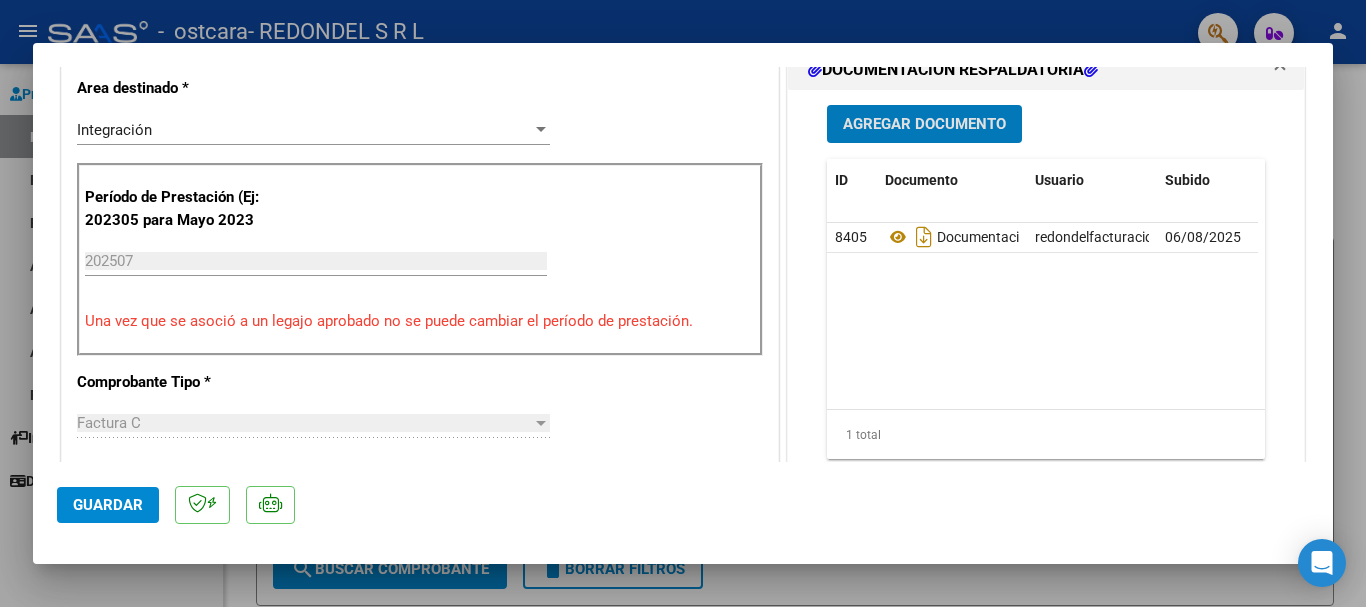 click on "Guardar" 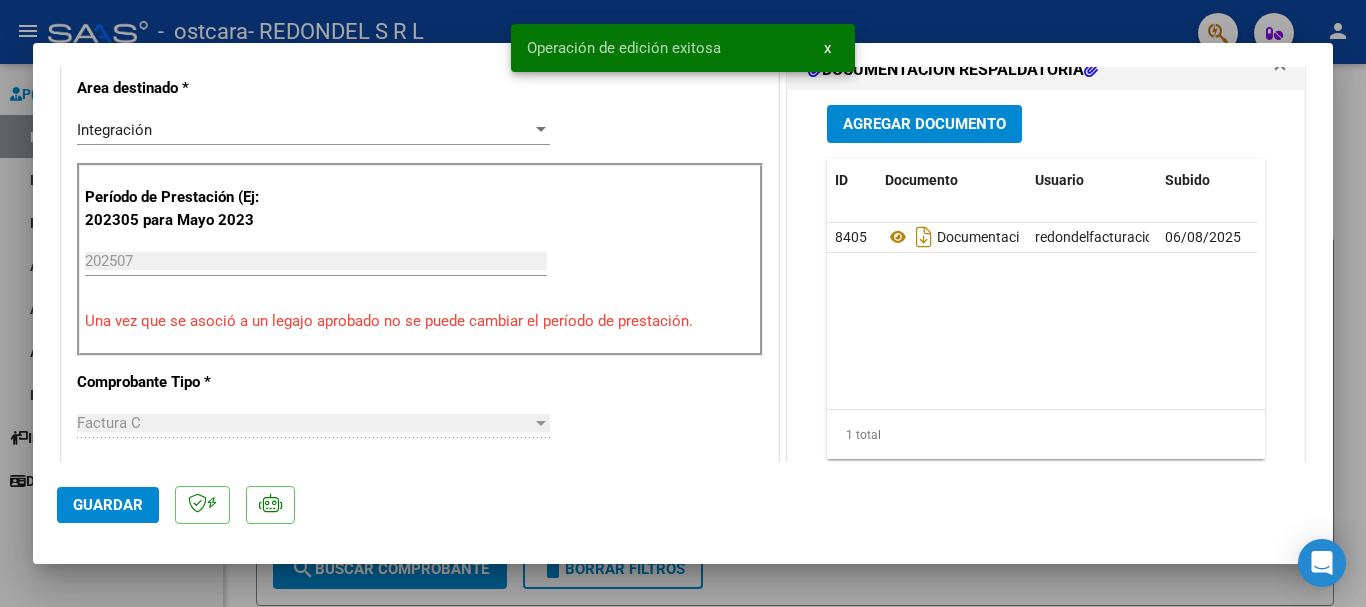 click at bounding box center (683, 303) 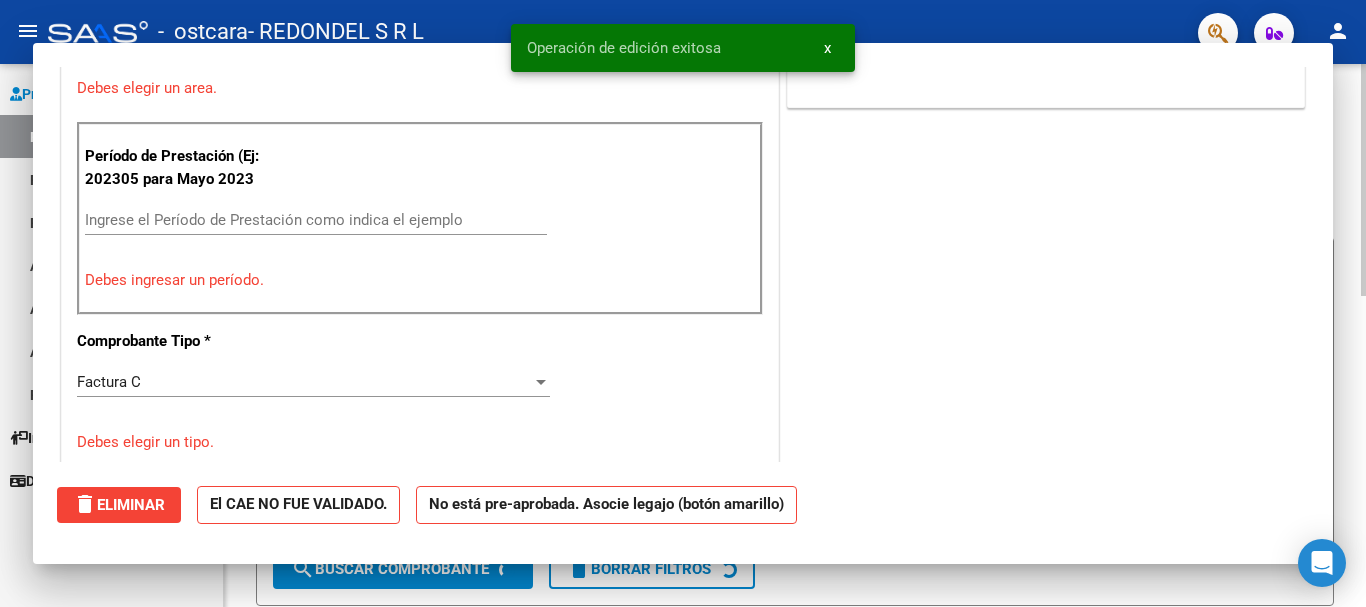 scroll, scrollTop: 0, scrollLeft: 0, axis: both 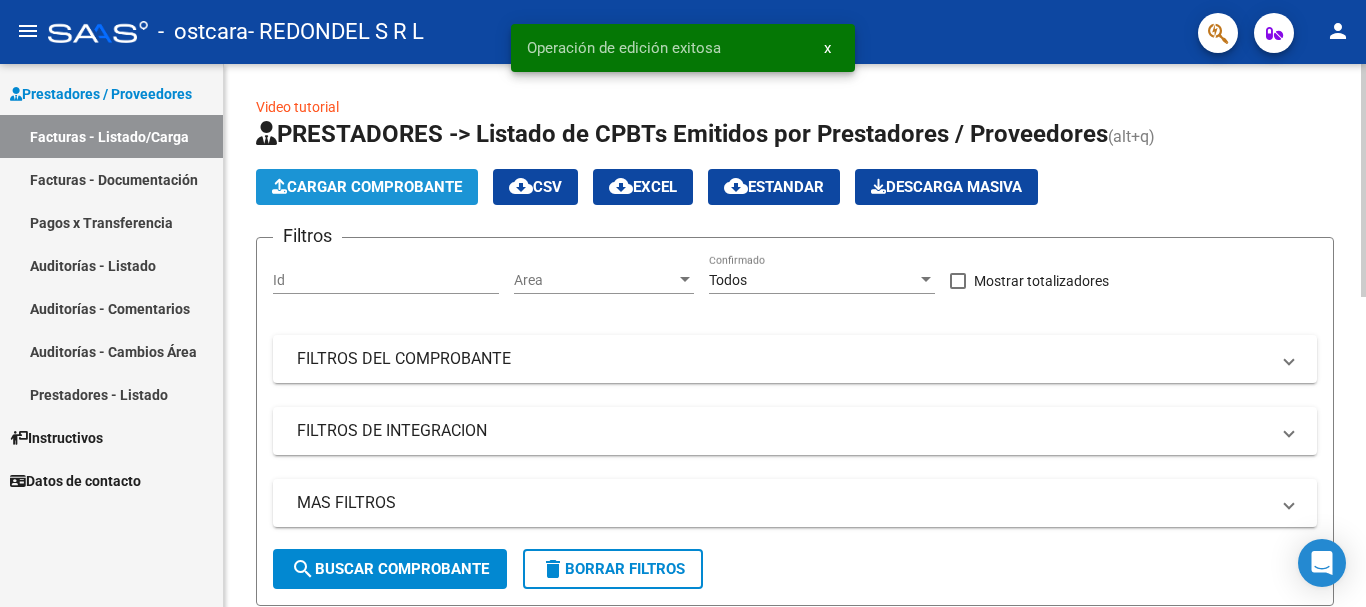 click on "Cargar Comprobante" 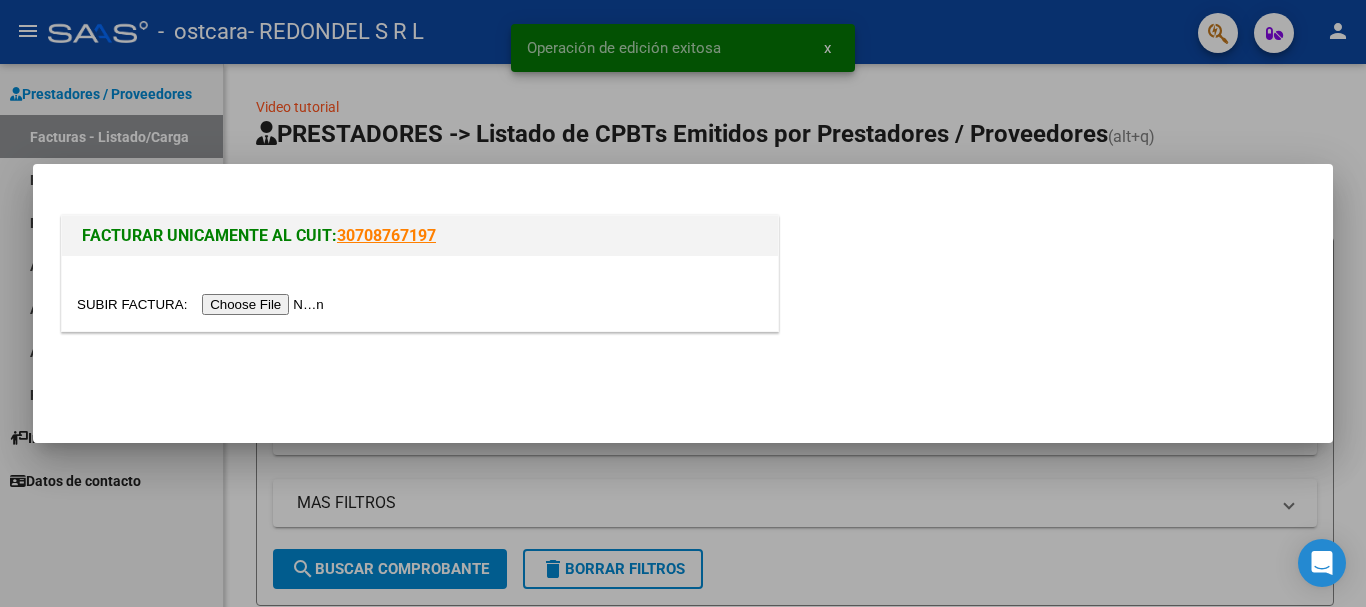 click at bounding box center (203, 304) 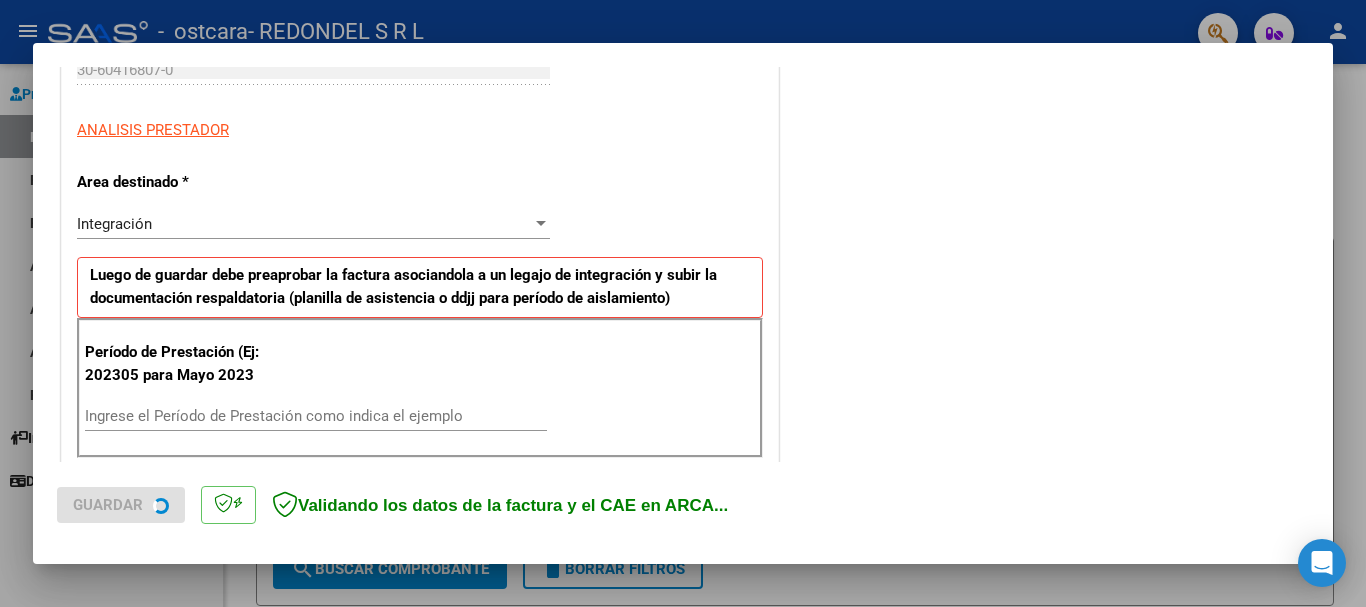 scroll, scrollTop: 400, scrollLeft: 0, axis: vertical 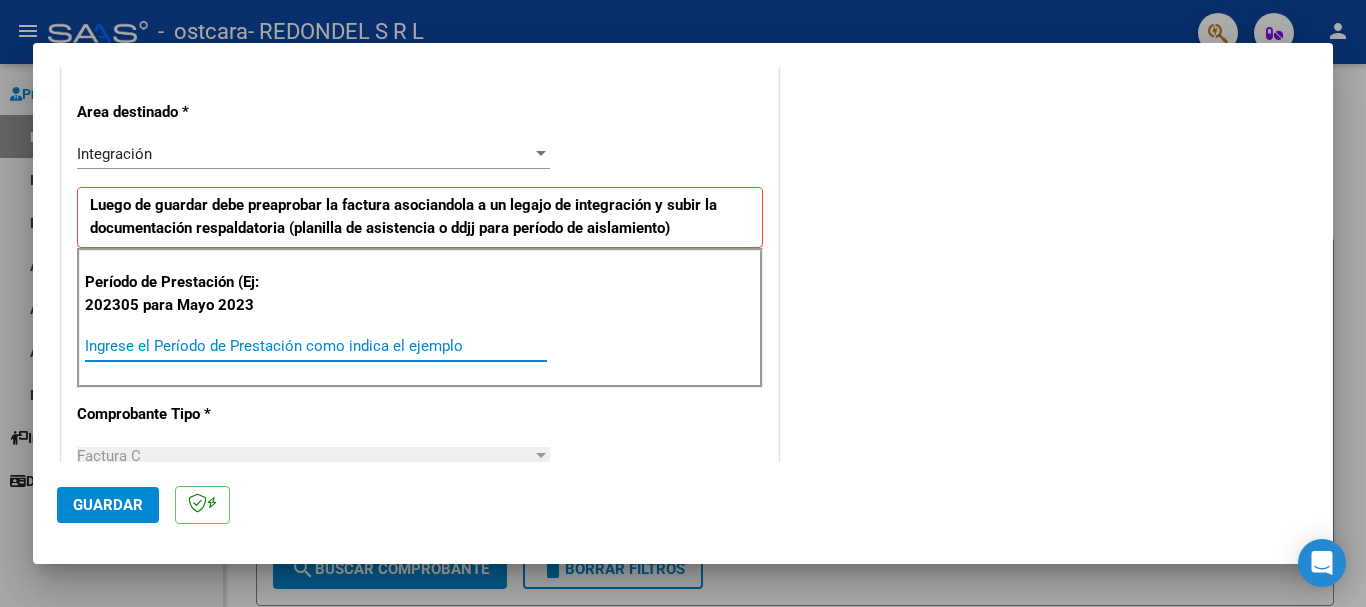 click on "Ingrese el Período de Prestación como indica el ejemplo" at bounding box center [316, 346] 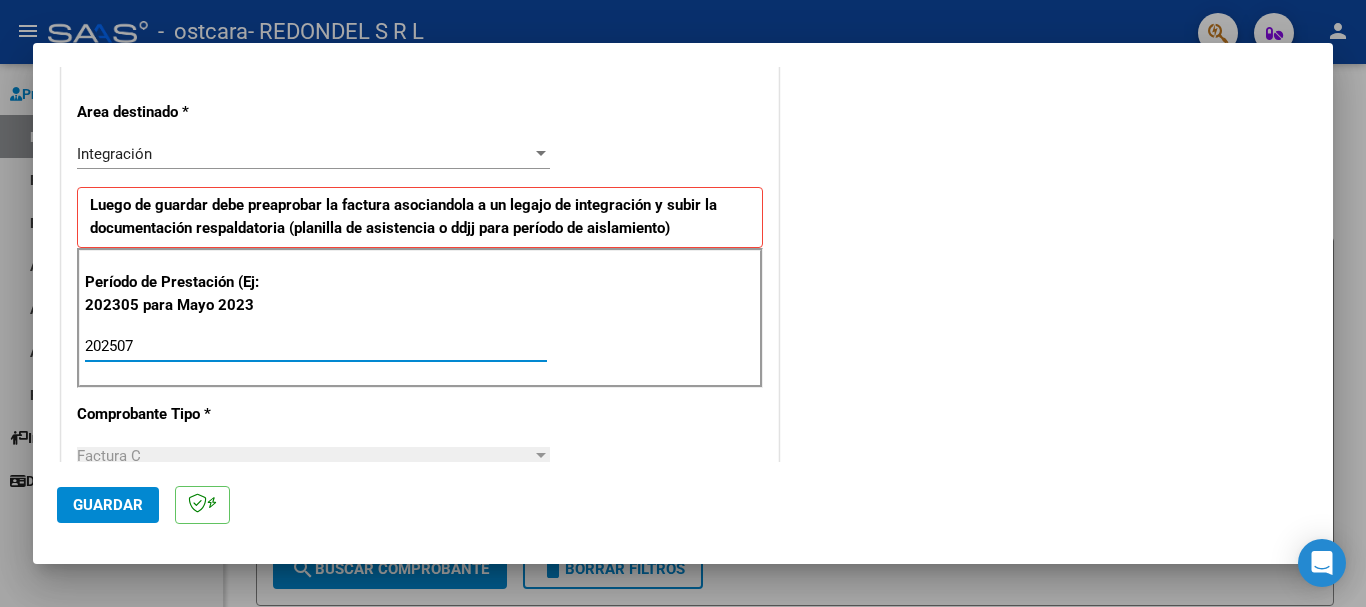 type on "202507" 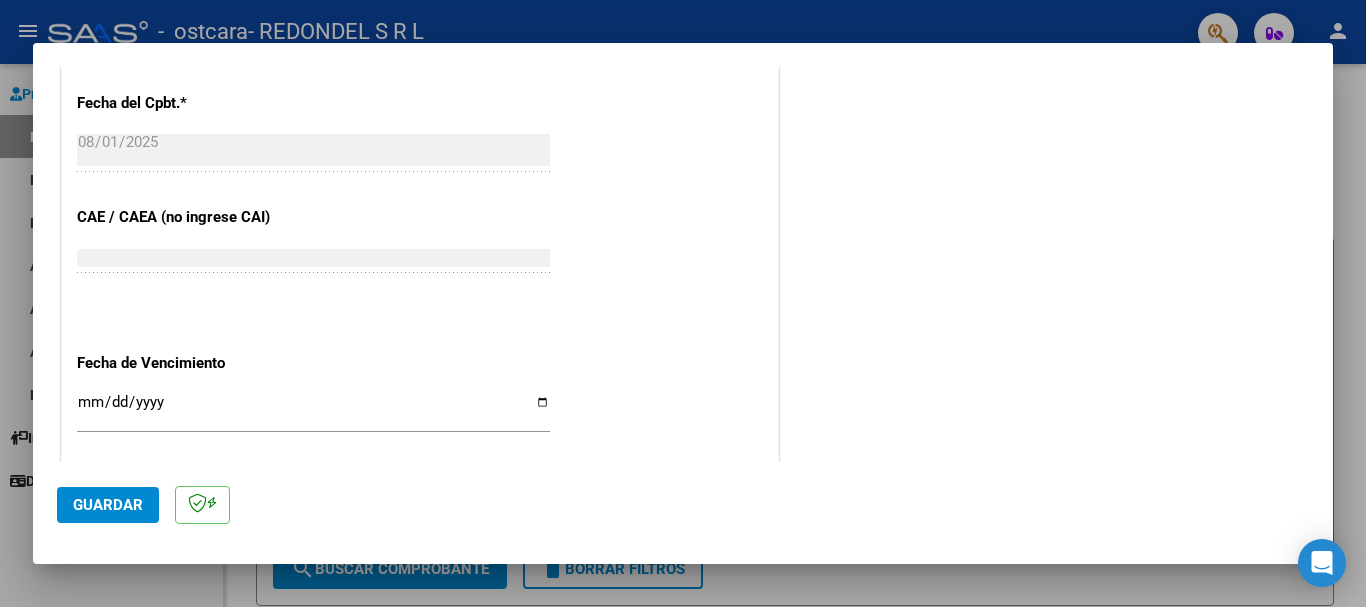 scroll, scrollTop: 1200, scrollLeft: 0, axis: vertical 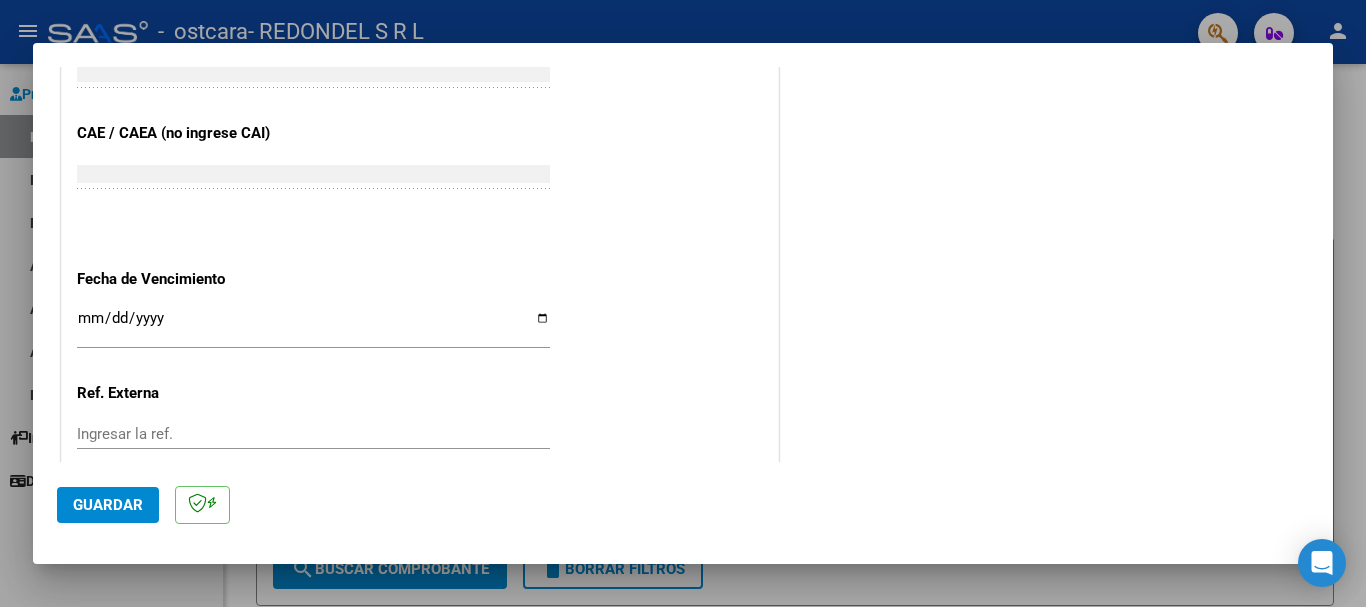 click on "Ingresar la fecha" at bounding box center (313, 326) 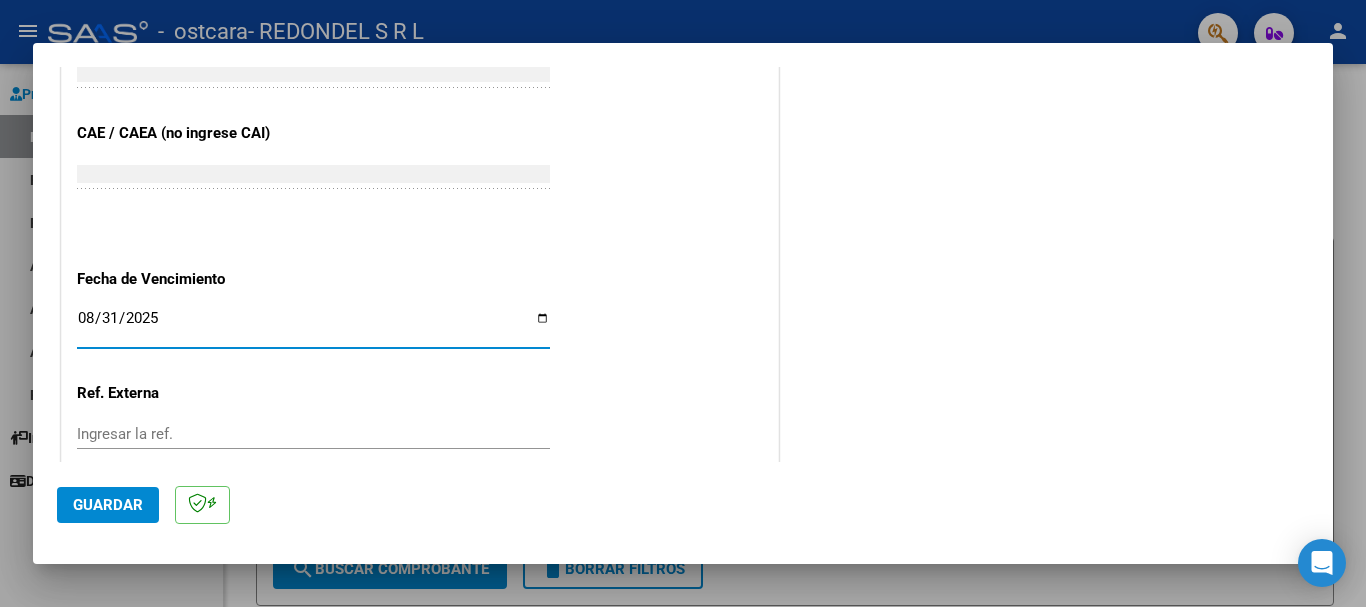 type on "2025-08-31" 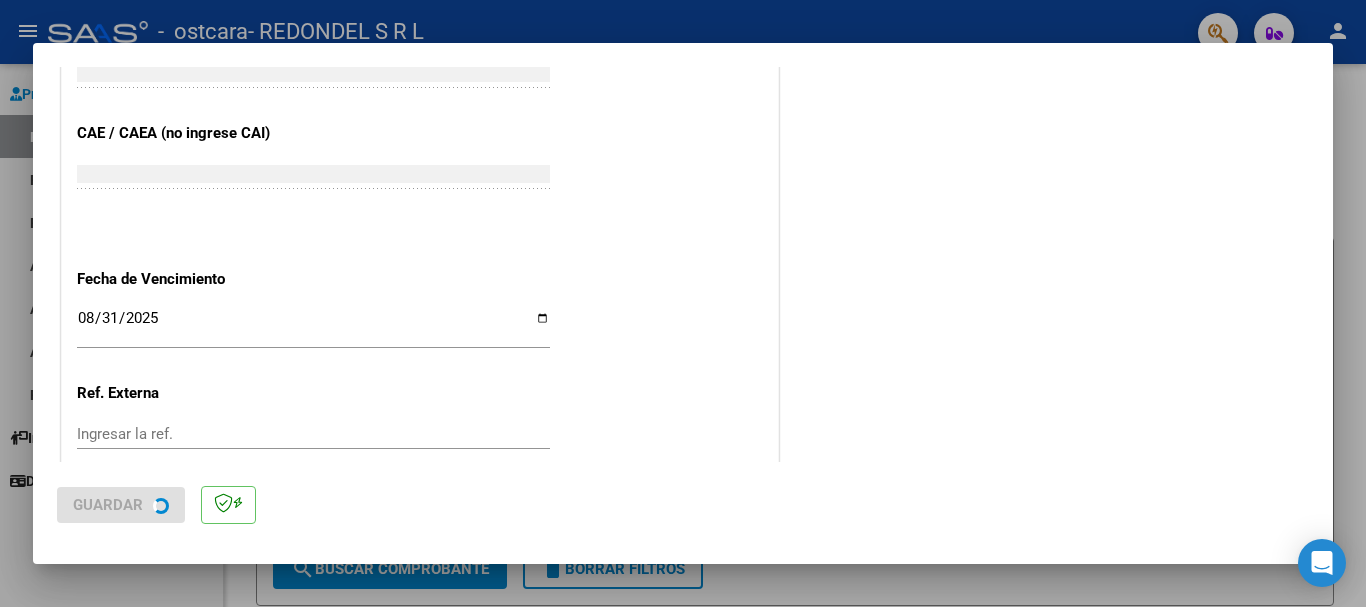 scroll, scrollTop: 0, scrollLeft: 0, axis: both 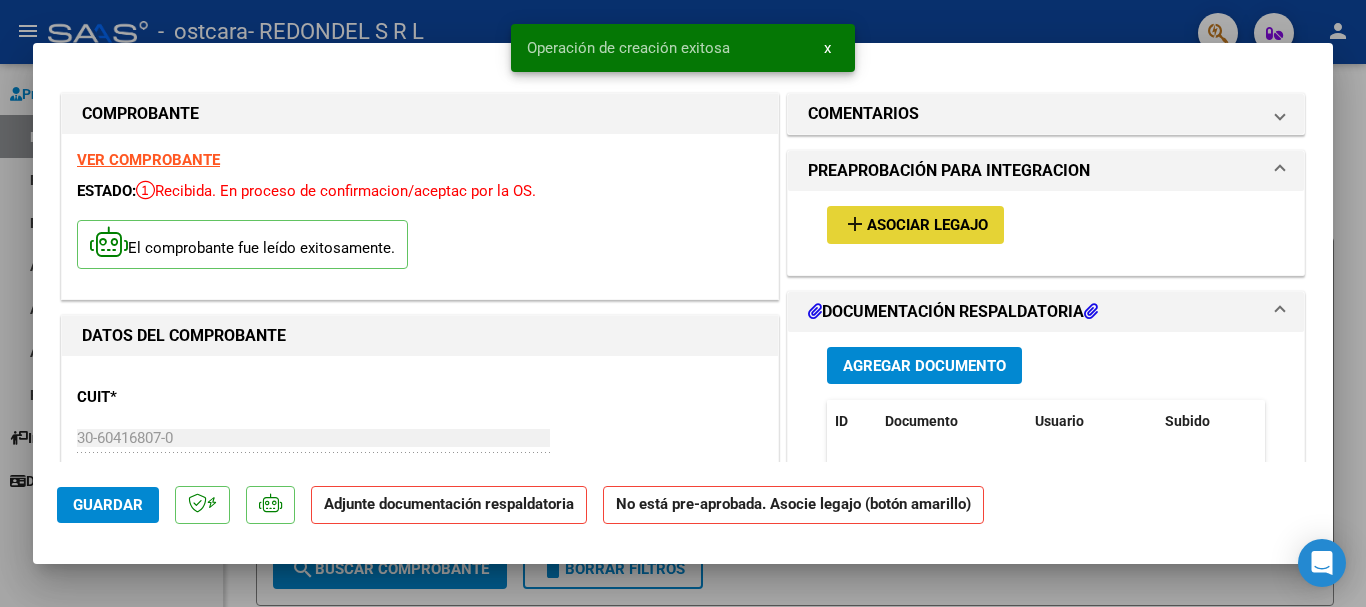 click on "Asociar Legajo" at bounding box center (927, 226) 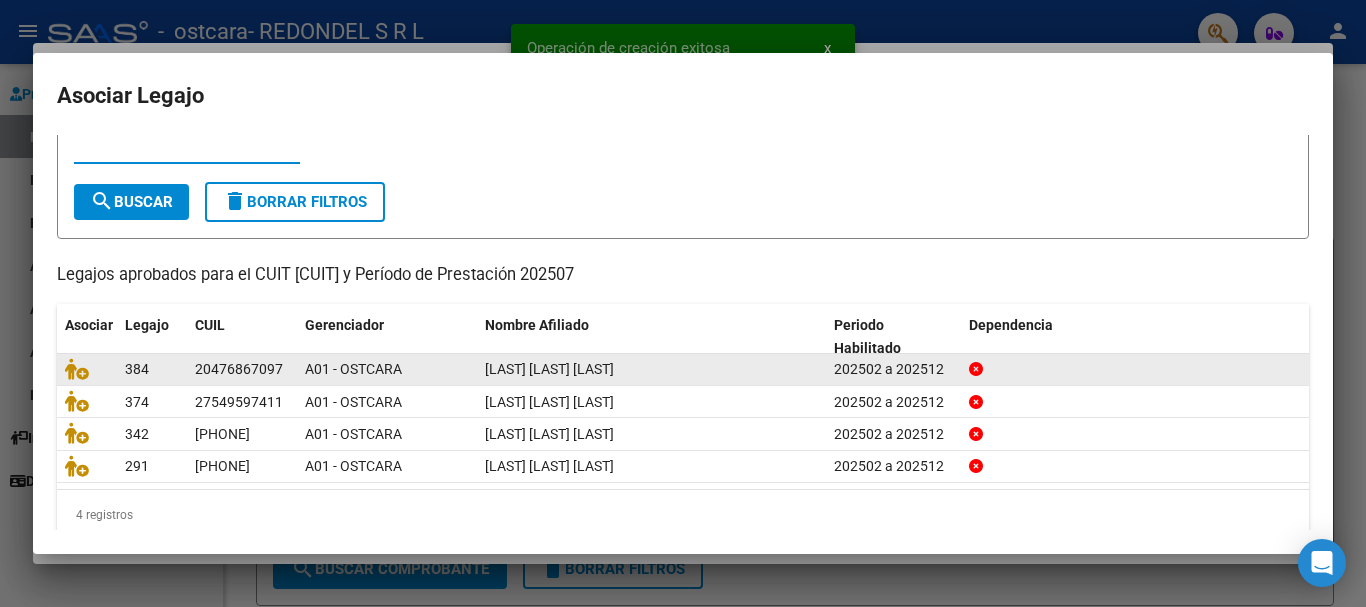 scroll, scrollTop: 98, scrollLeft: 0, axis: vertical 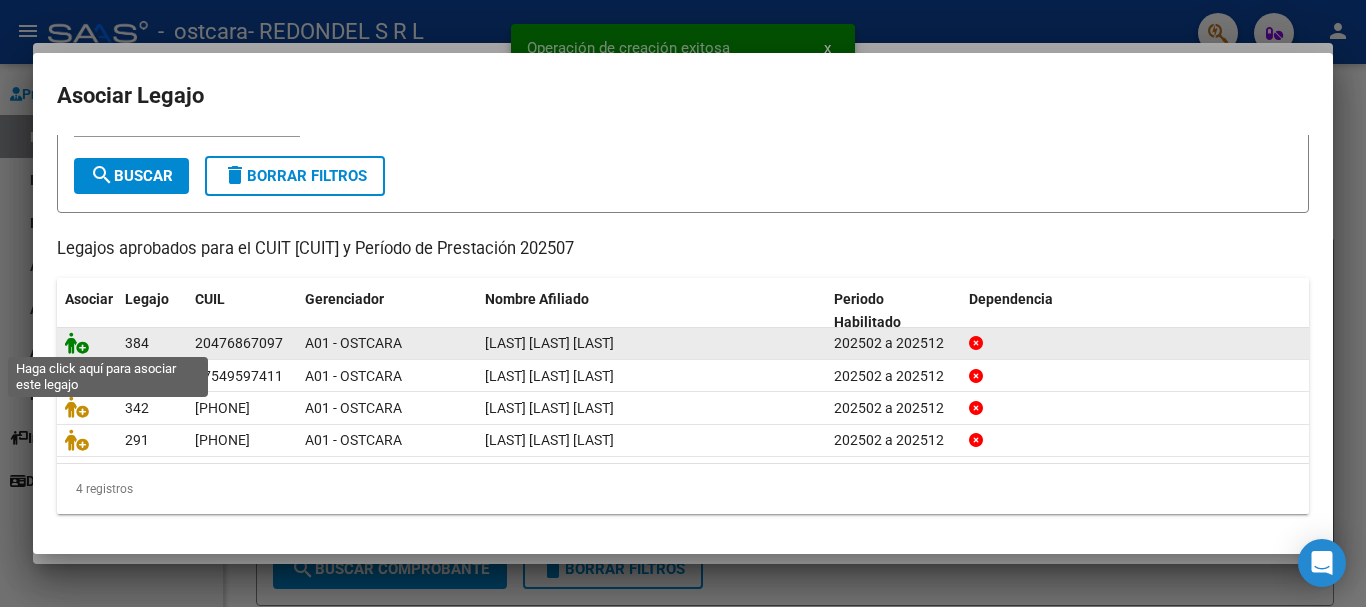 click 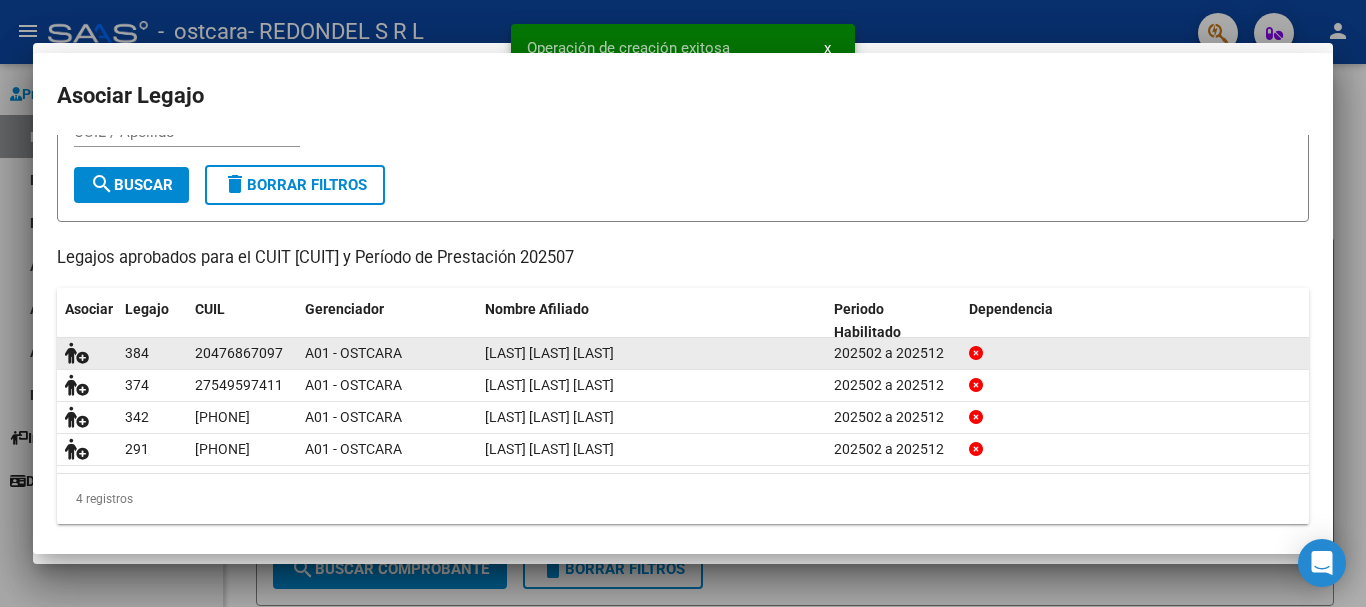 scroll, scrollTop: 0, scrollLeft: 0, axis: both 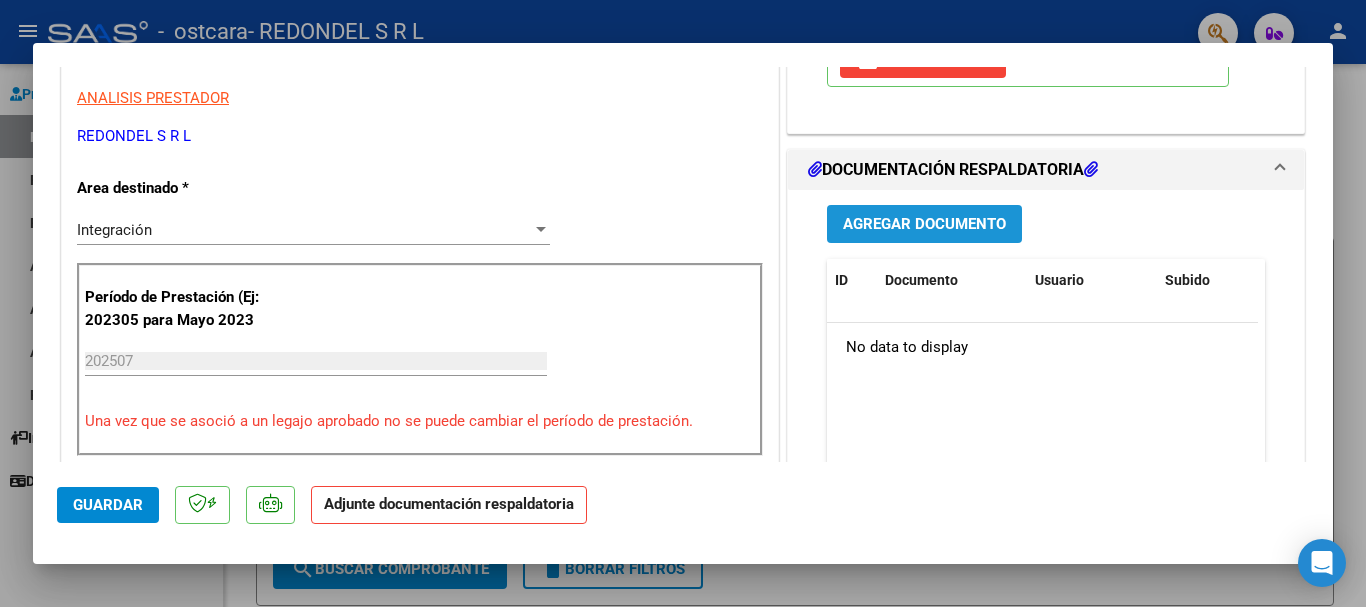 click on "Agregar Documento" at bounding box center (924, 225) 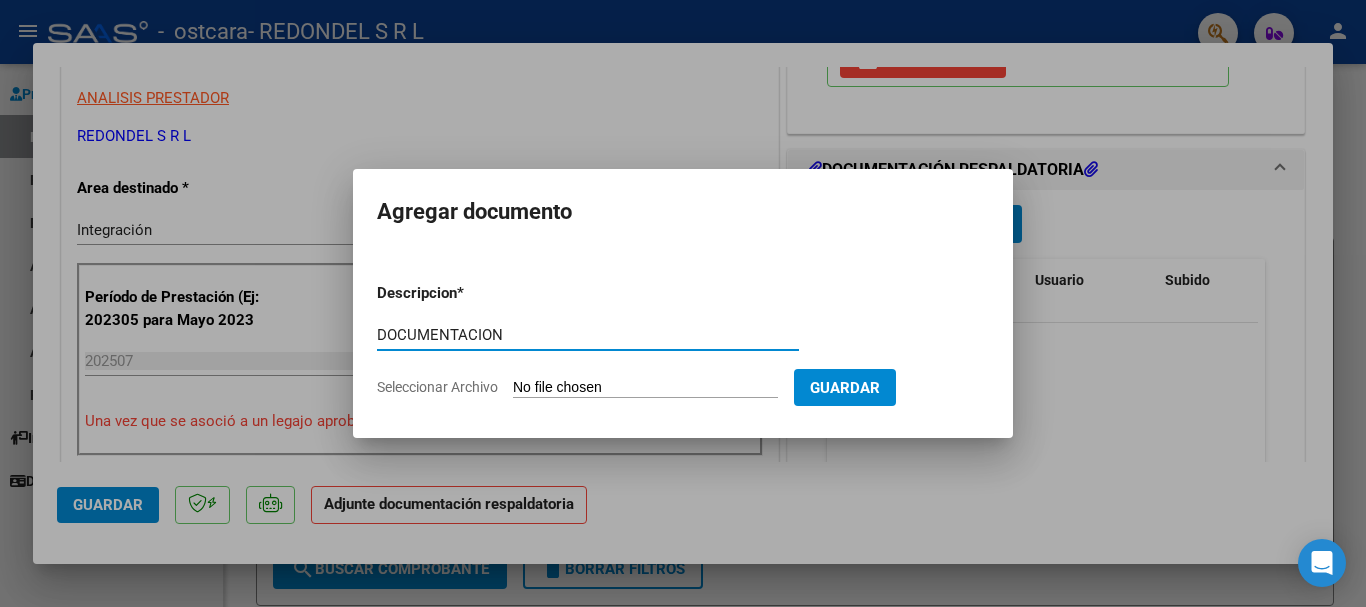 type on "DOCUMENTACION" 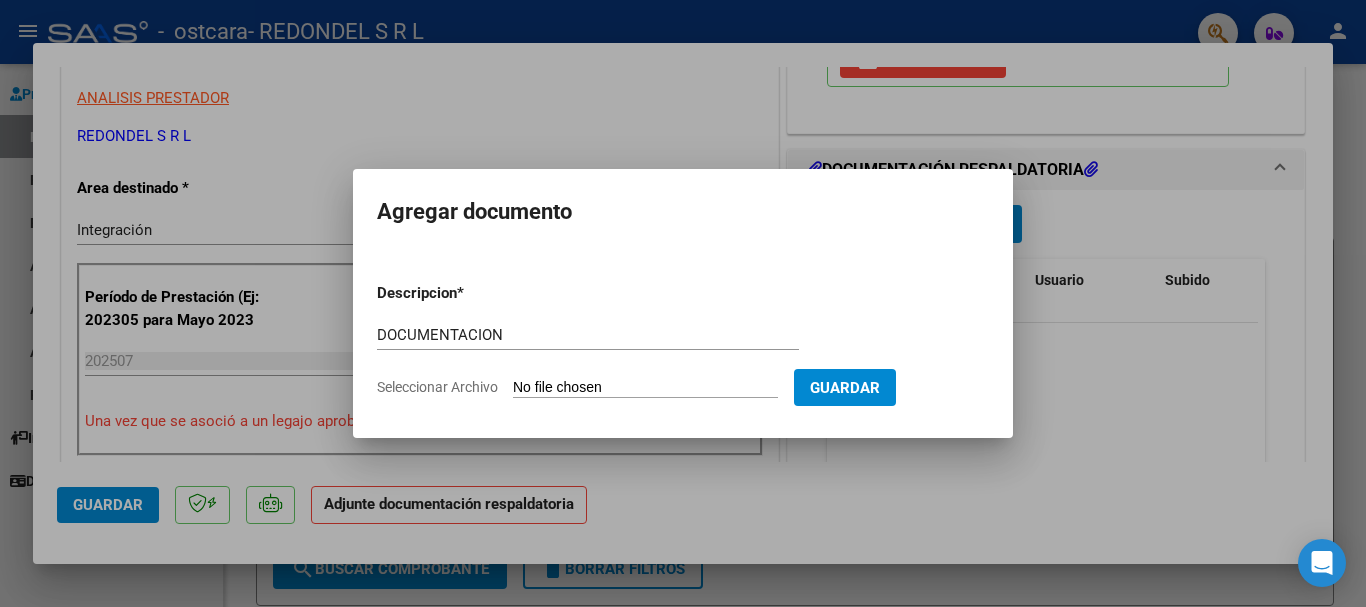 click on "Seleccionar Archivo" at bounding box center (645, 388) 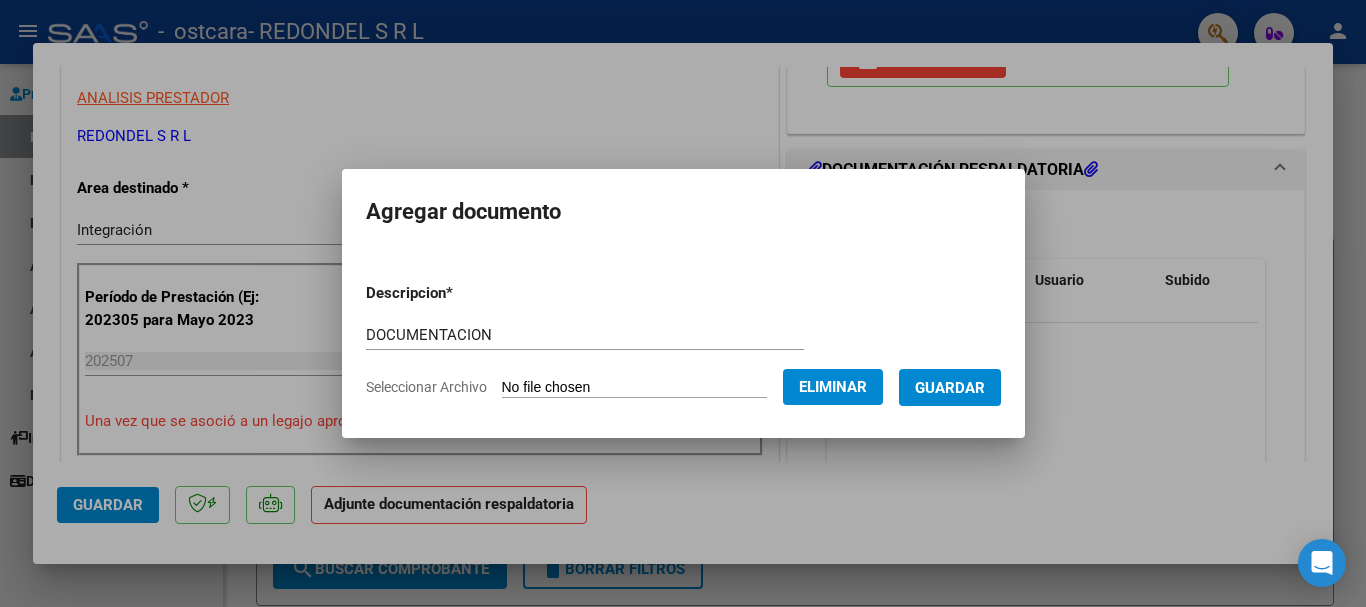 click on "Guardar" at bounding box center [950, 388] 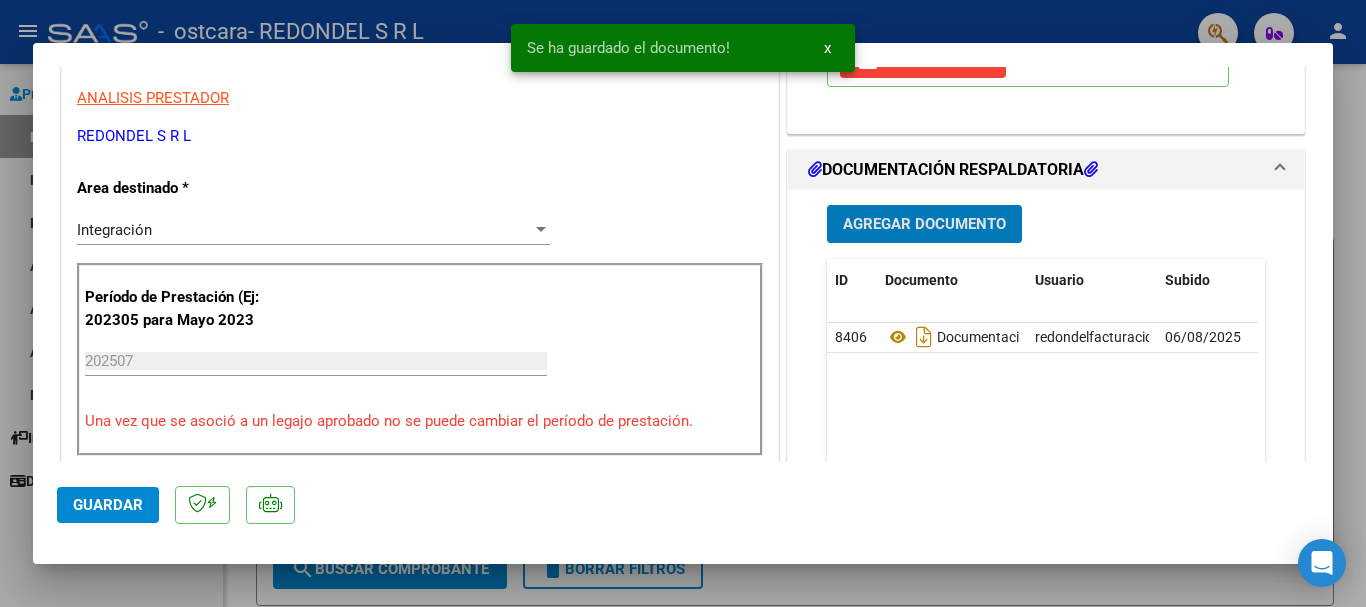 click on "Guardar" 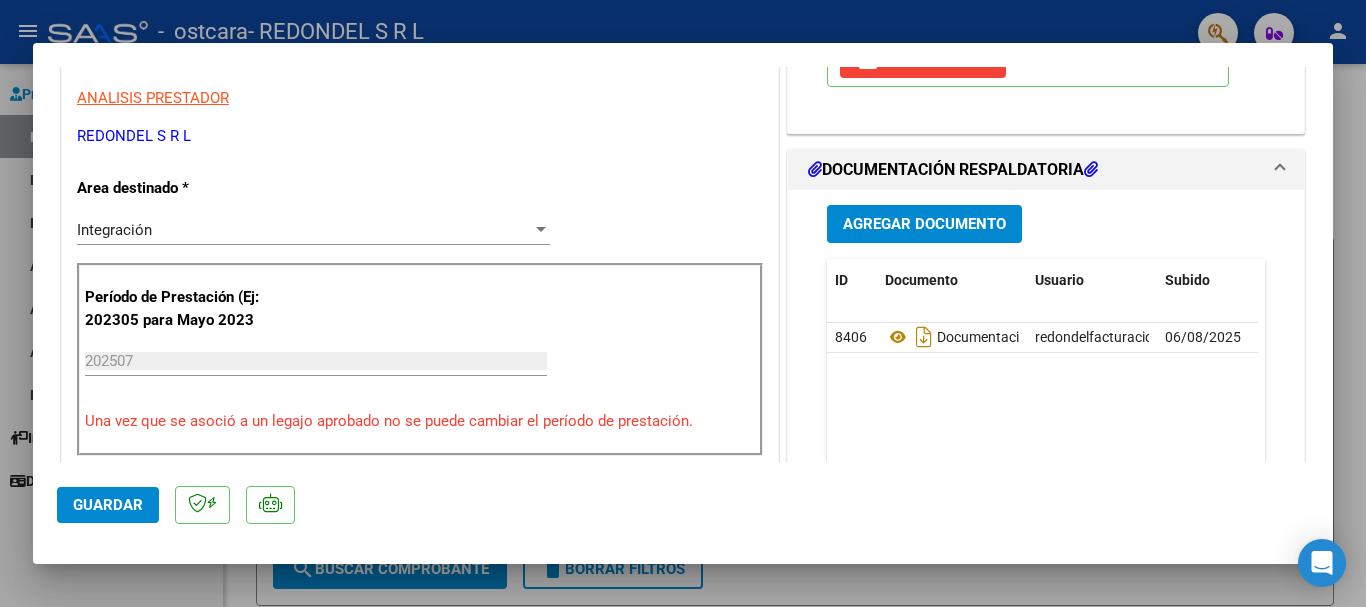 click on "Guardar" 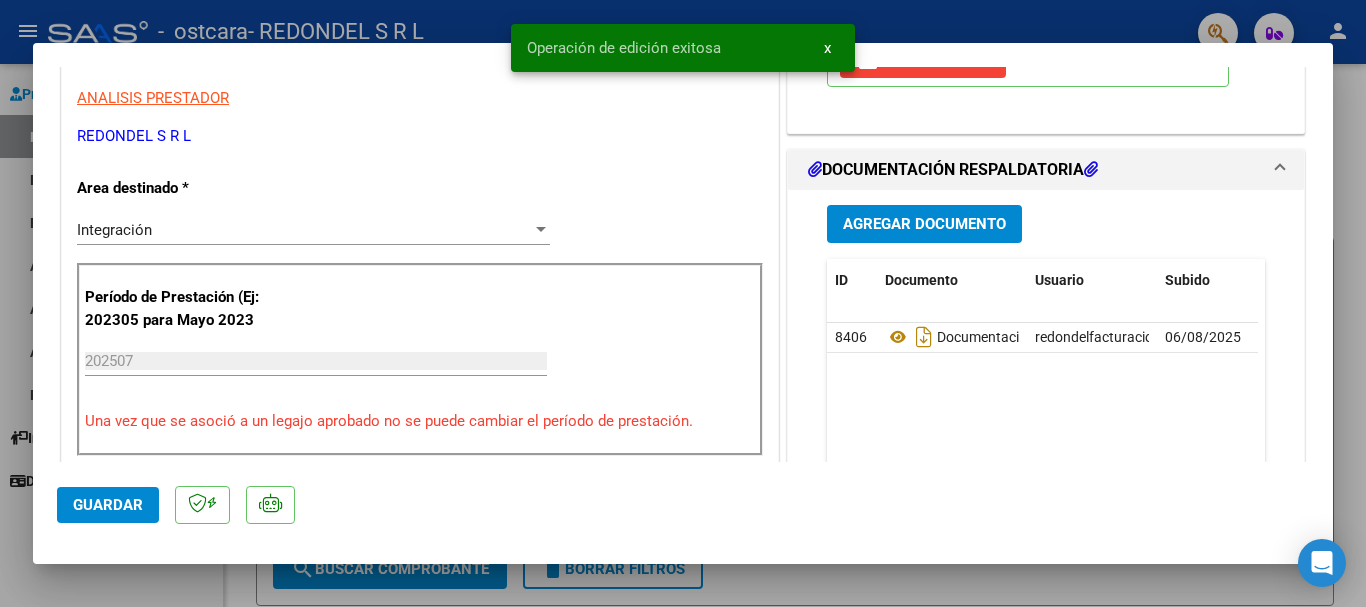 click at bounding box center [683, 303] 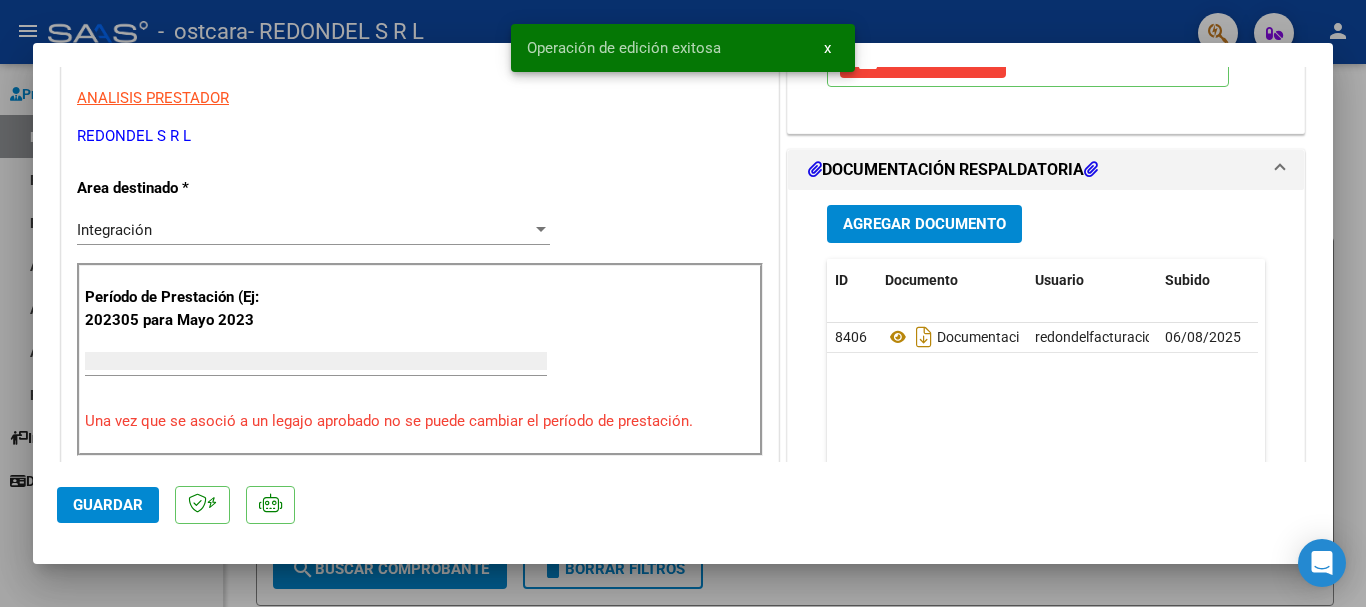 scroll, scrollTop: 0, scrollLeft: 0, axis: both 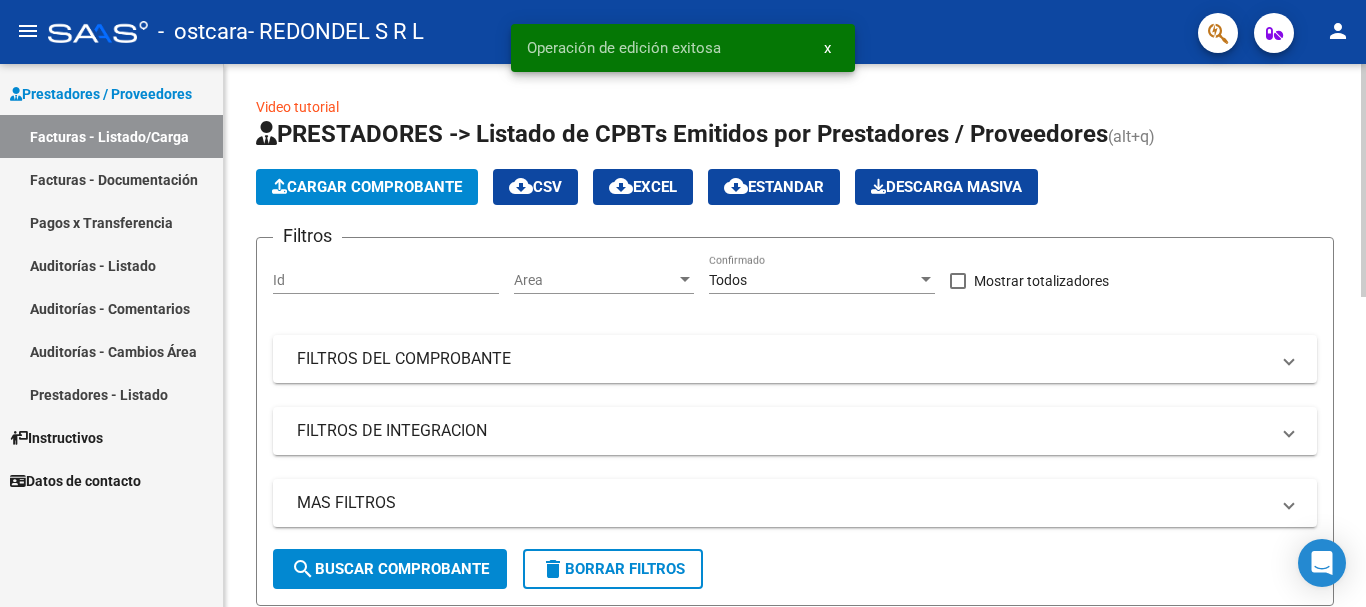 click on "Cargar Comprobante" 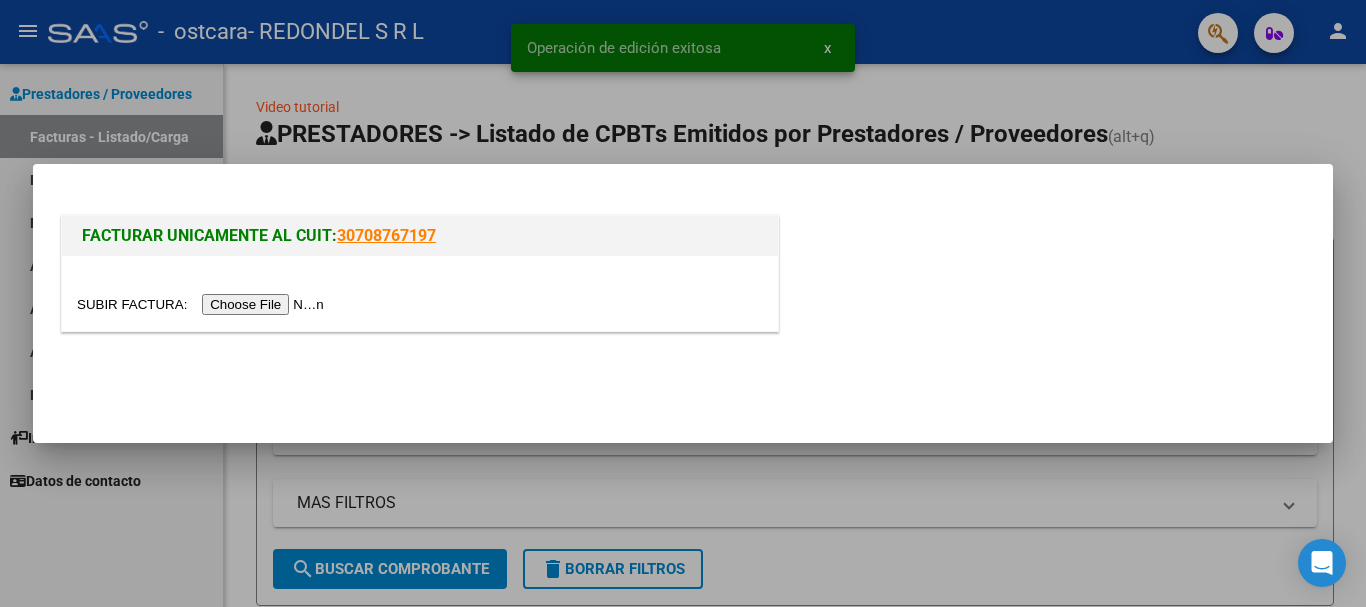 click at bounding box center [203, 304] 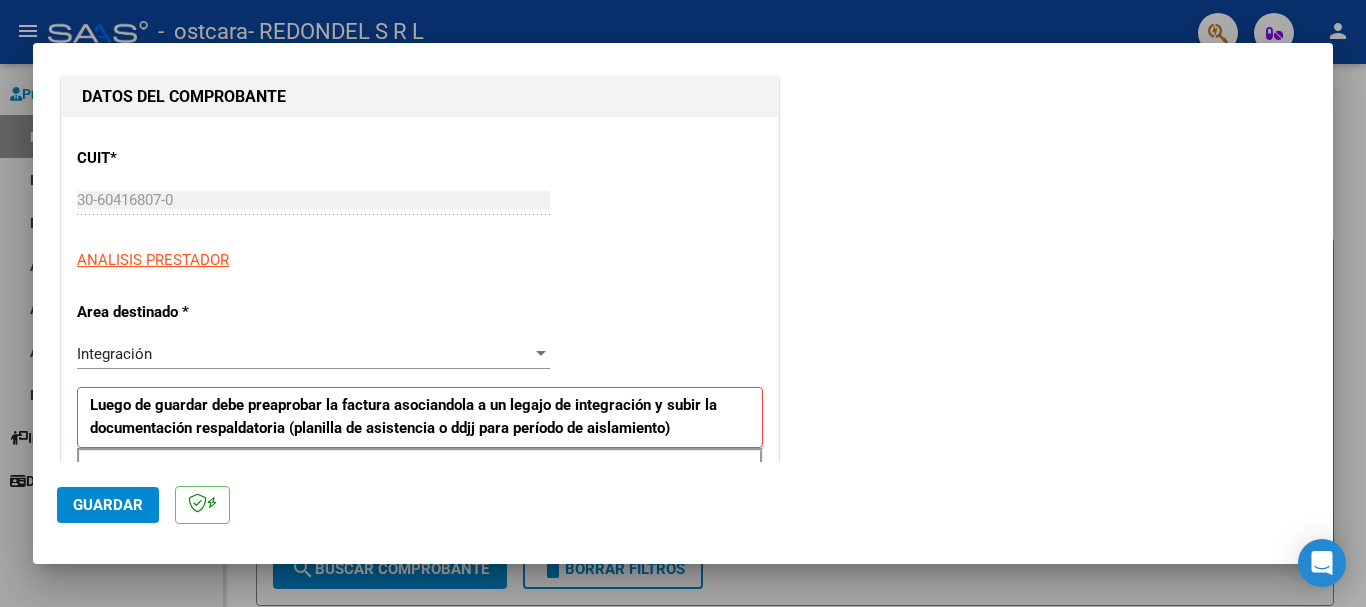 scroll, scrollTop: 300, scrollLeft: 0, axis: vertical 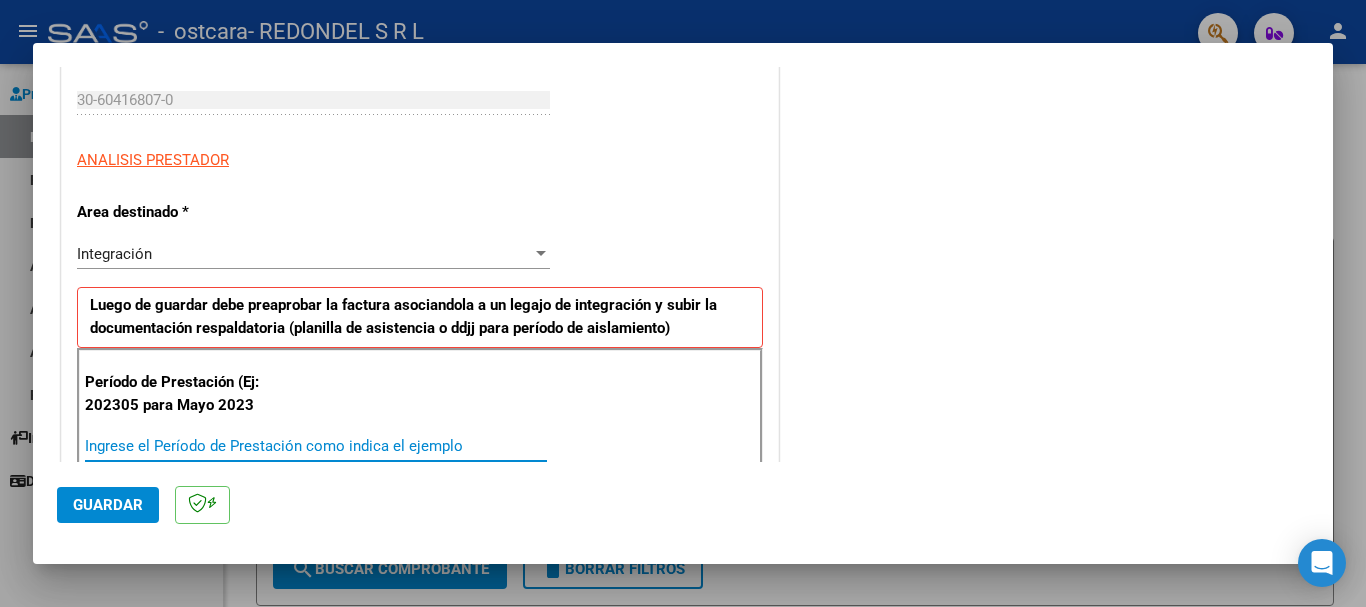 click on "Ingrese el Período de Prestación como indica el ejemplo" at bounding box center (316, 446) 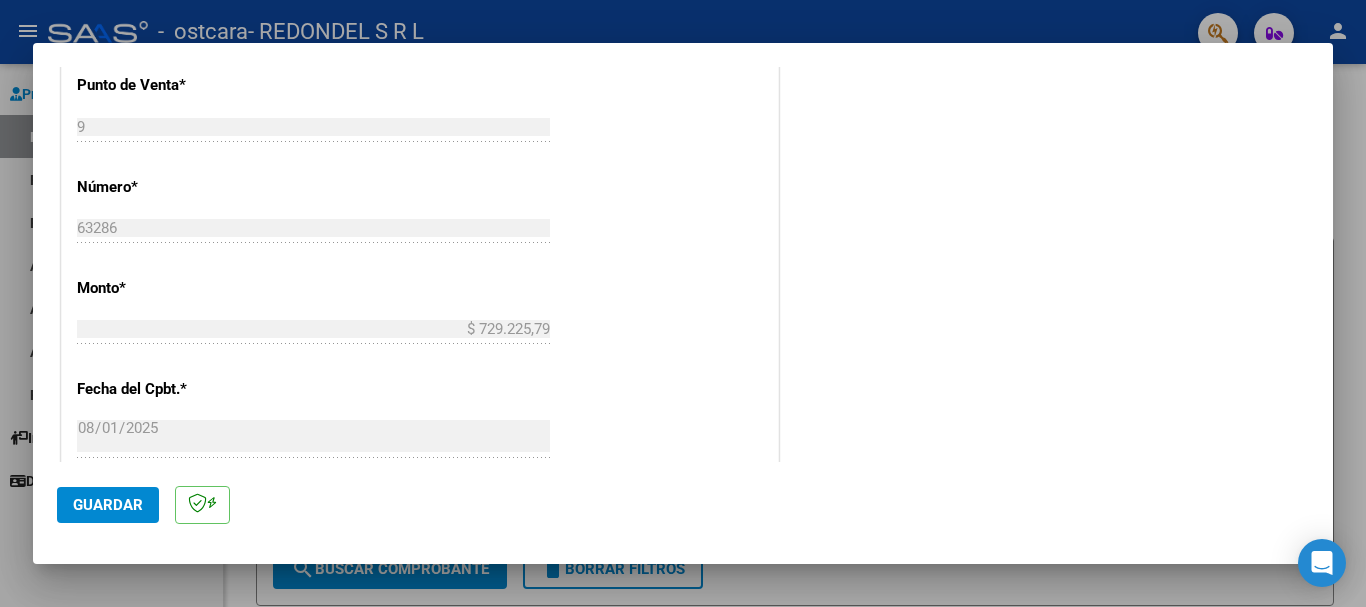 scroll, scrollTop: 1100, scrollLeft: 0, axis: vertical 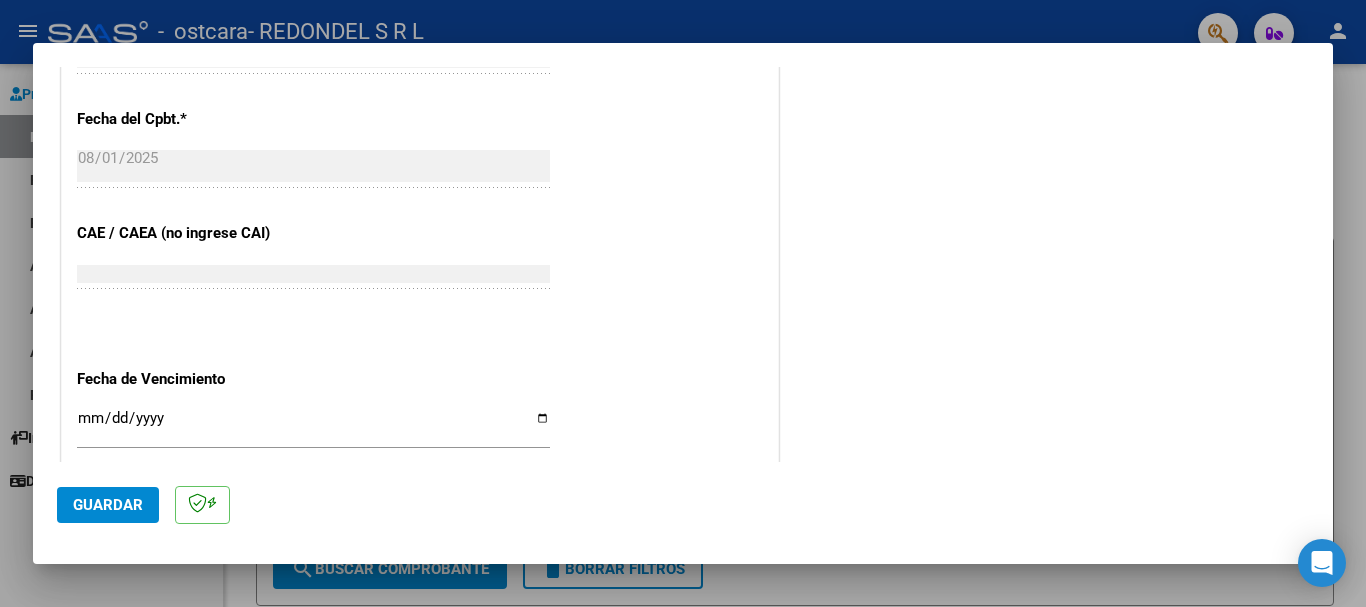 type on "202507" 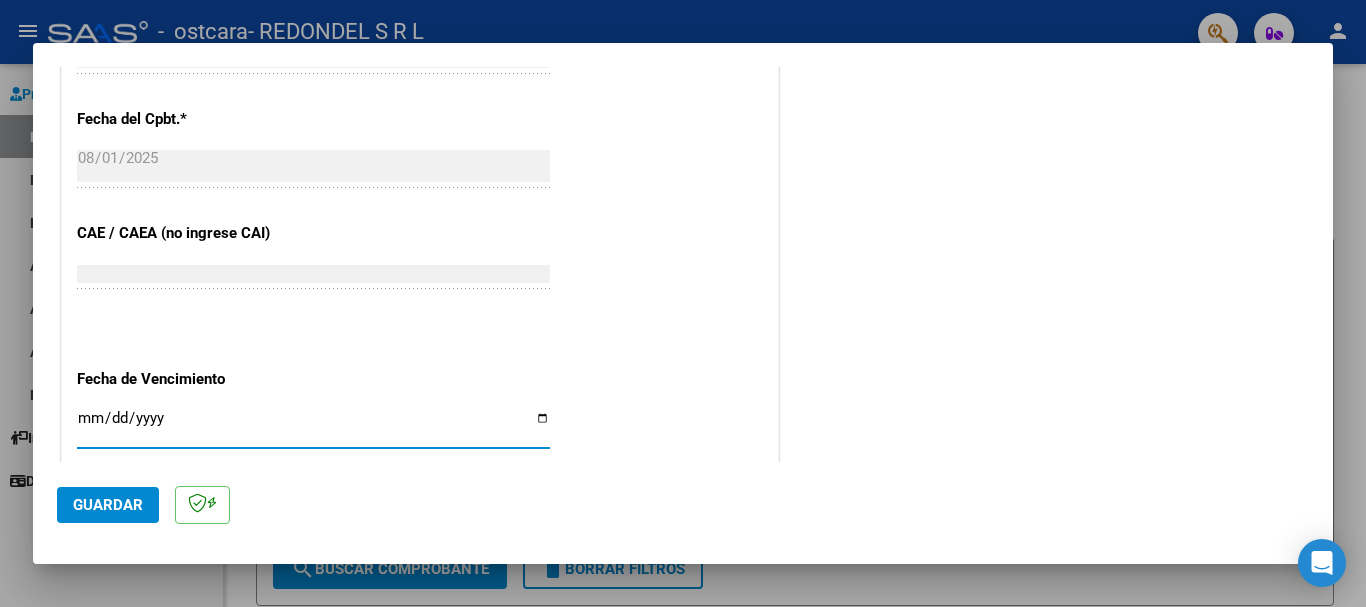 click on "Ingresar la fecha" at bounding box center [313, 426] 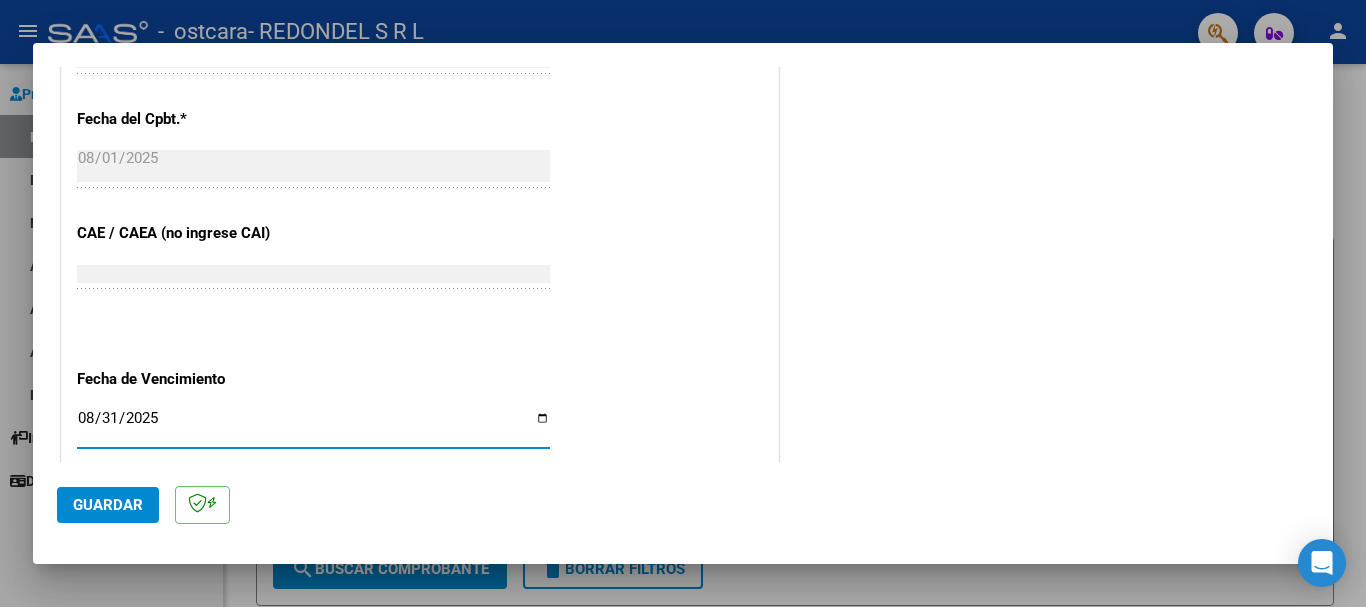 type on "2025-08-31" 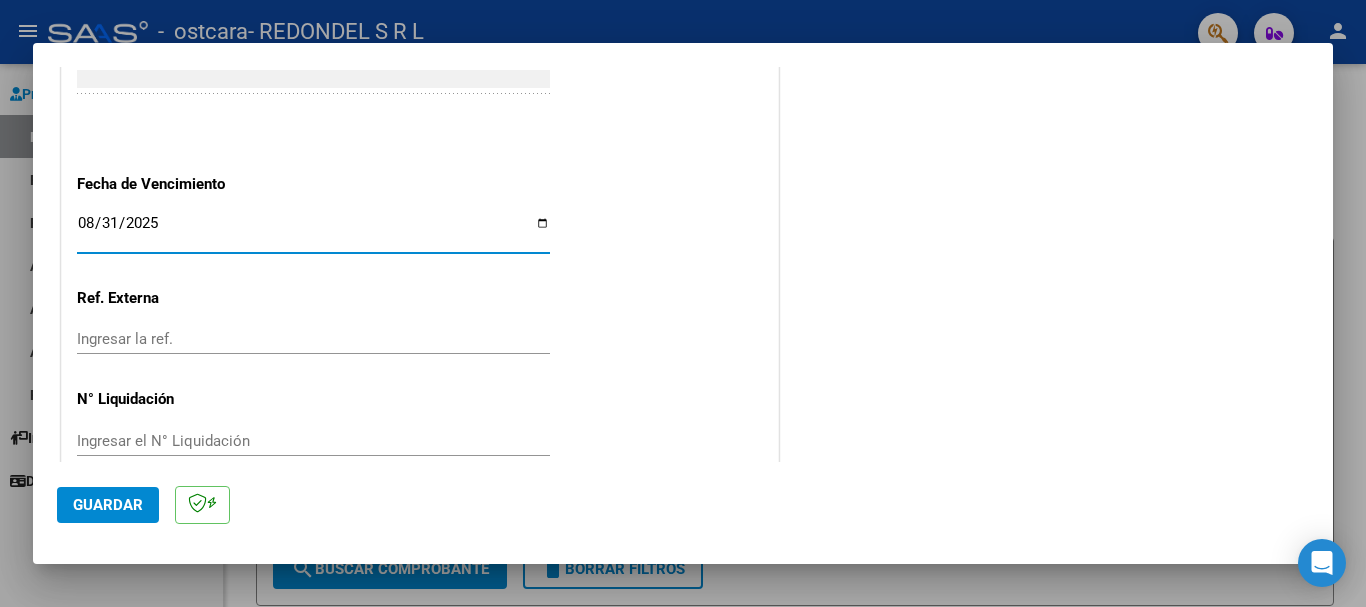 scroll, scrollTop: 1300, scrollLeft: 0, axis: vertical 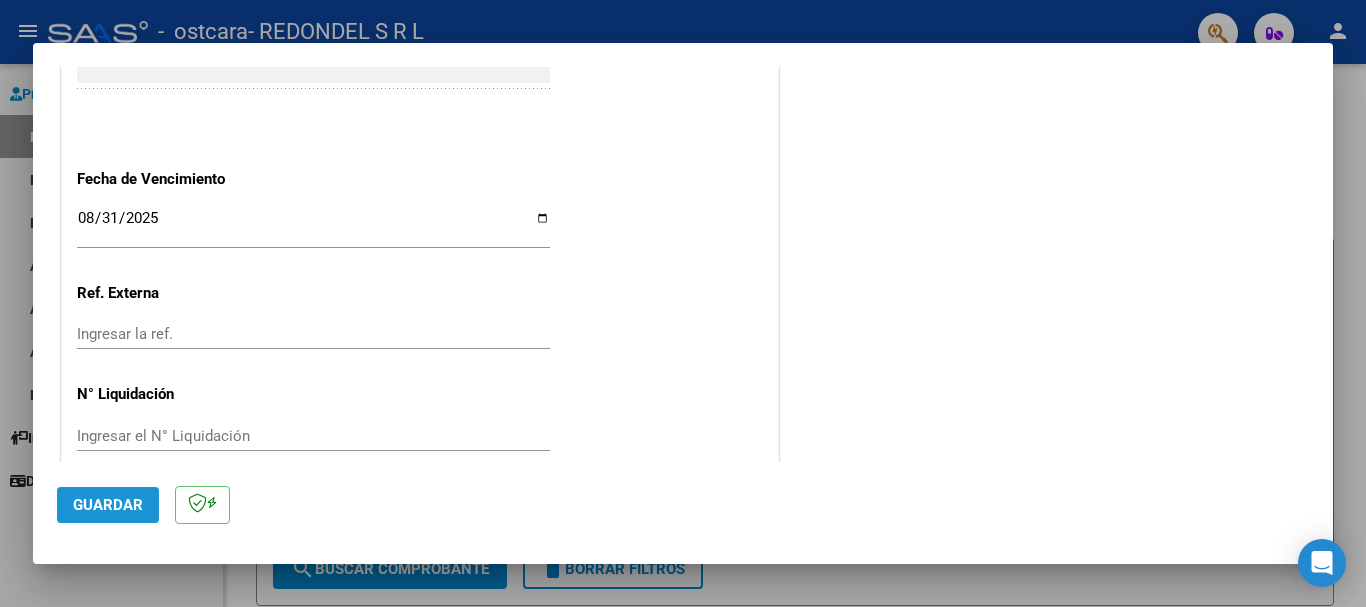 click on "Guardar" 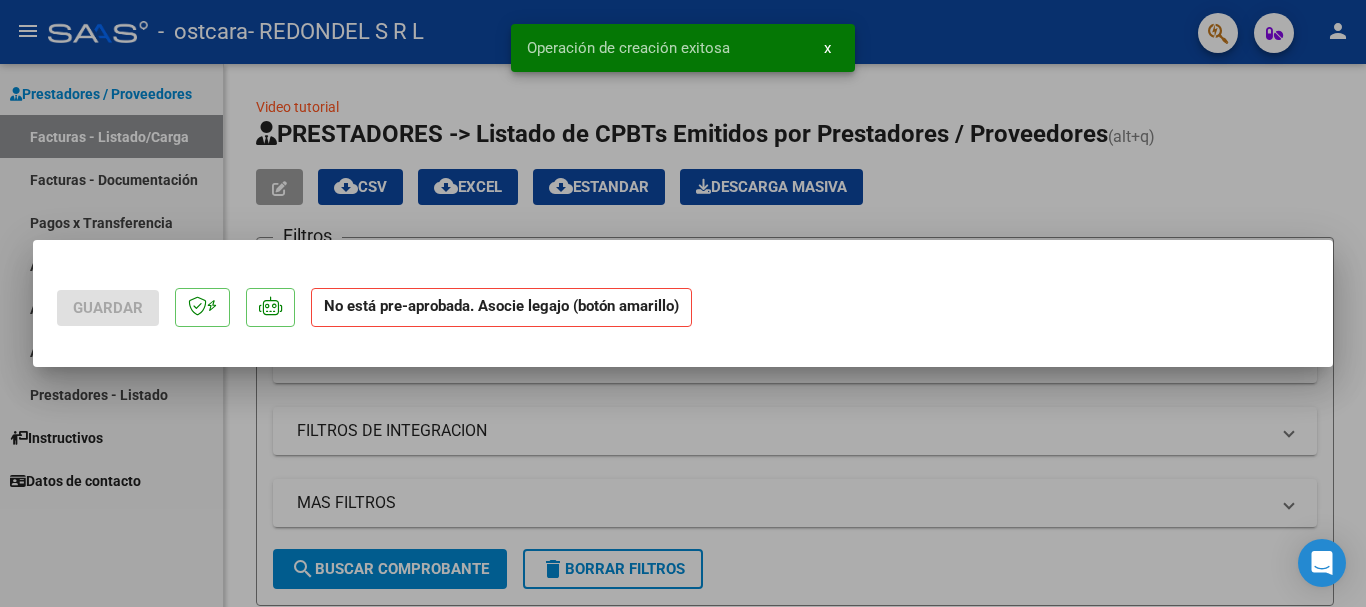 scroll, scrollTop: 0, scrollLeft: 0, axis: both 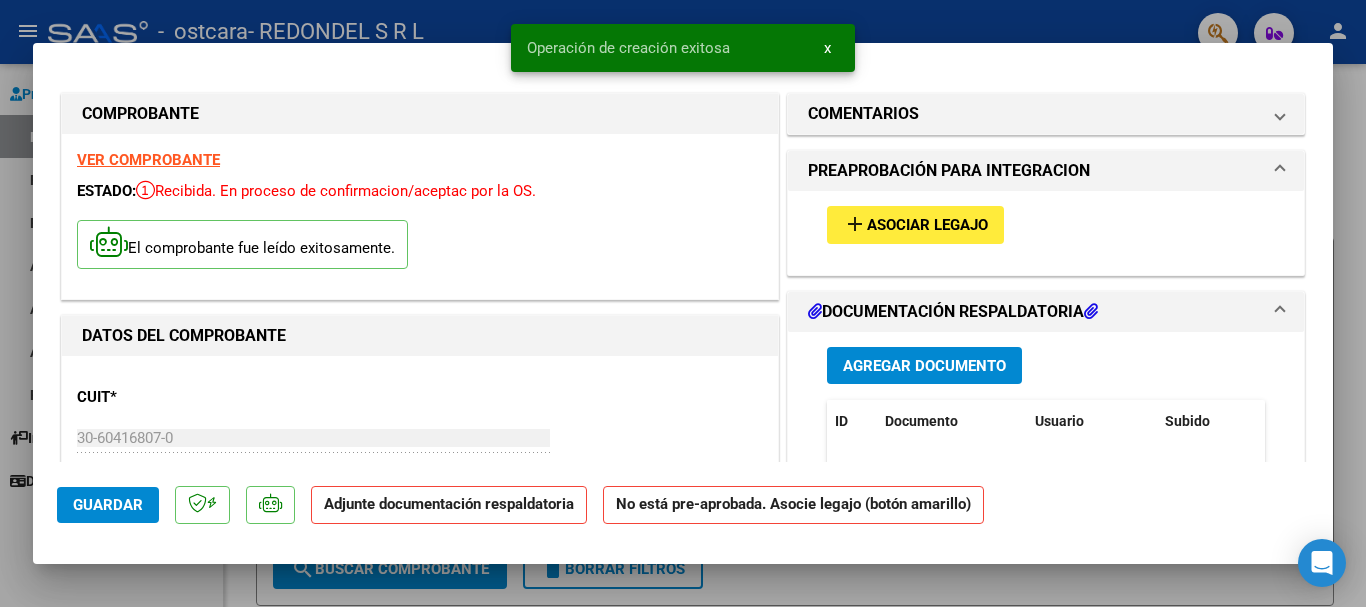 click on "Asociar Legajo" at bounding box center (927, 226) 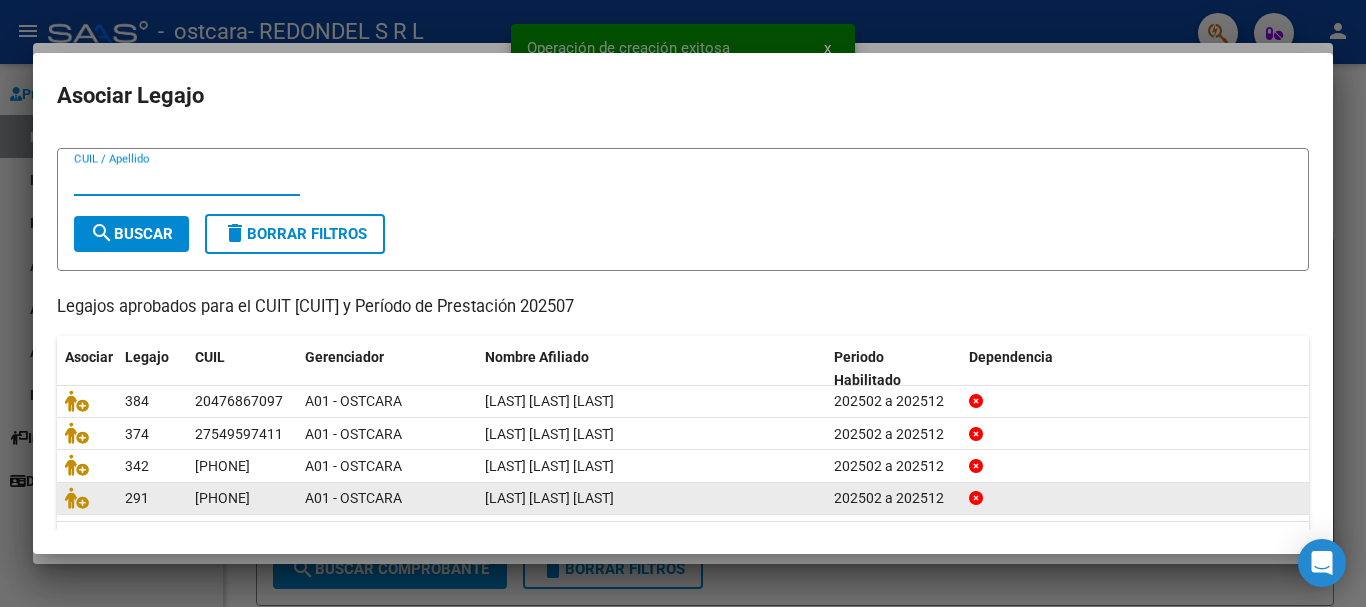 scroll, scrollTop: 98, scrollLeft: 0, axis: vertical 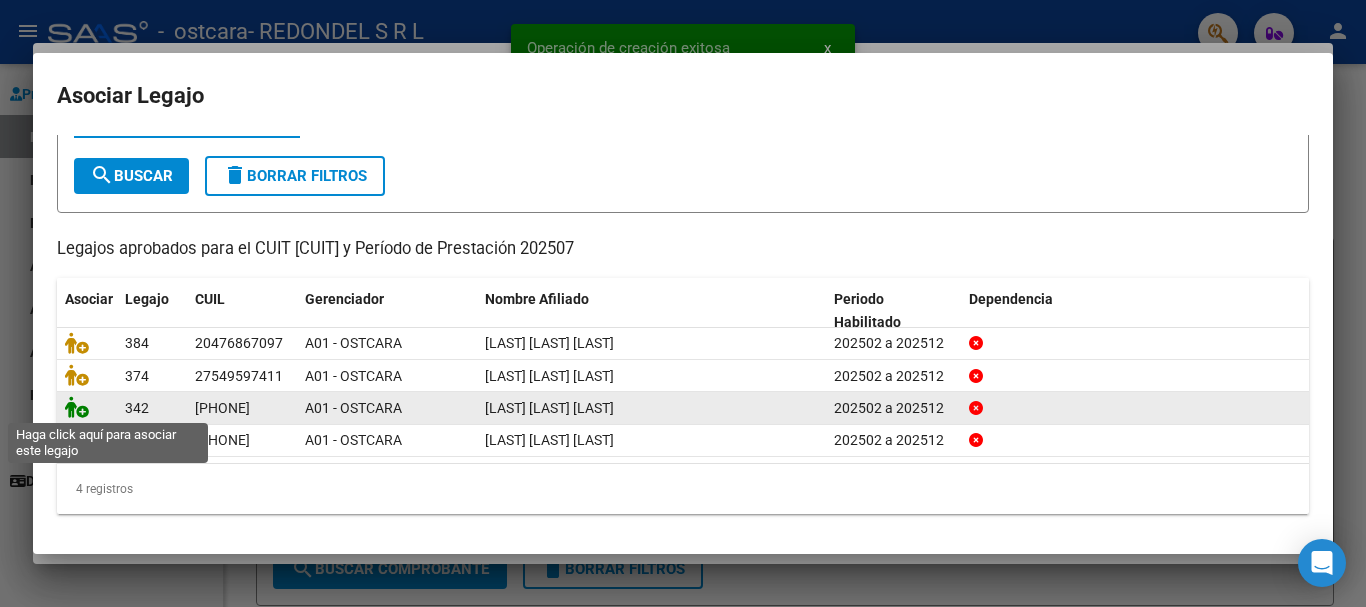 click 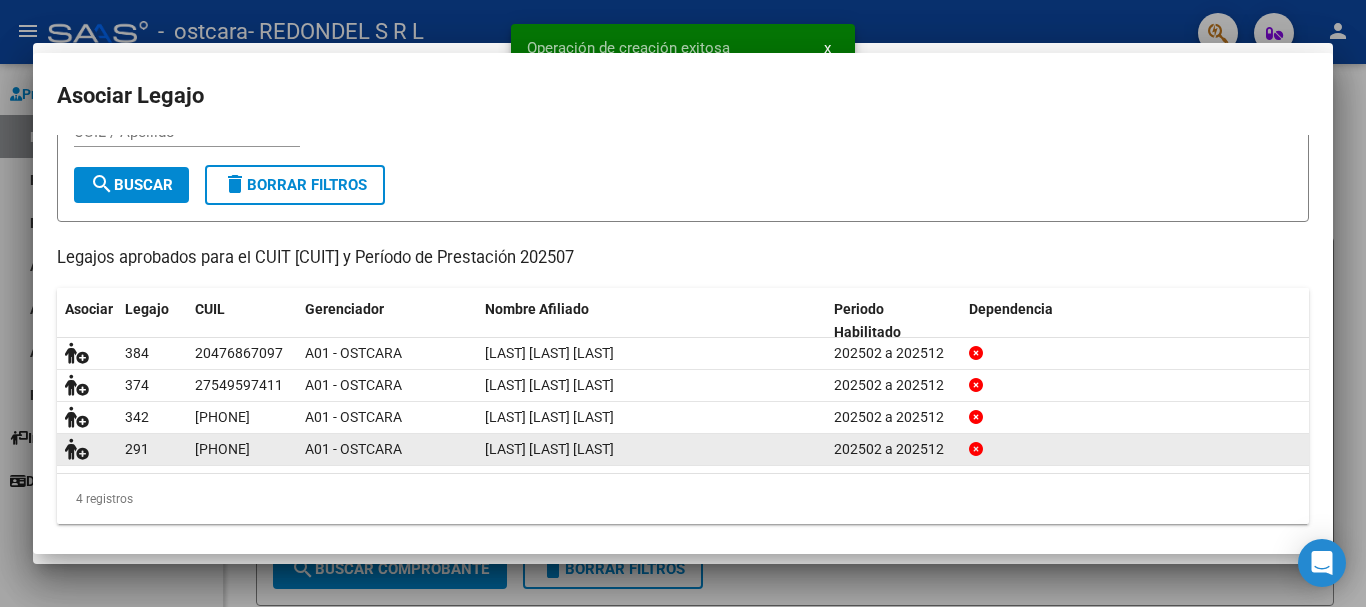 scroll, scrollTop: 111, scrollLeft: 0, axis: vertical 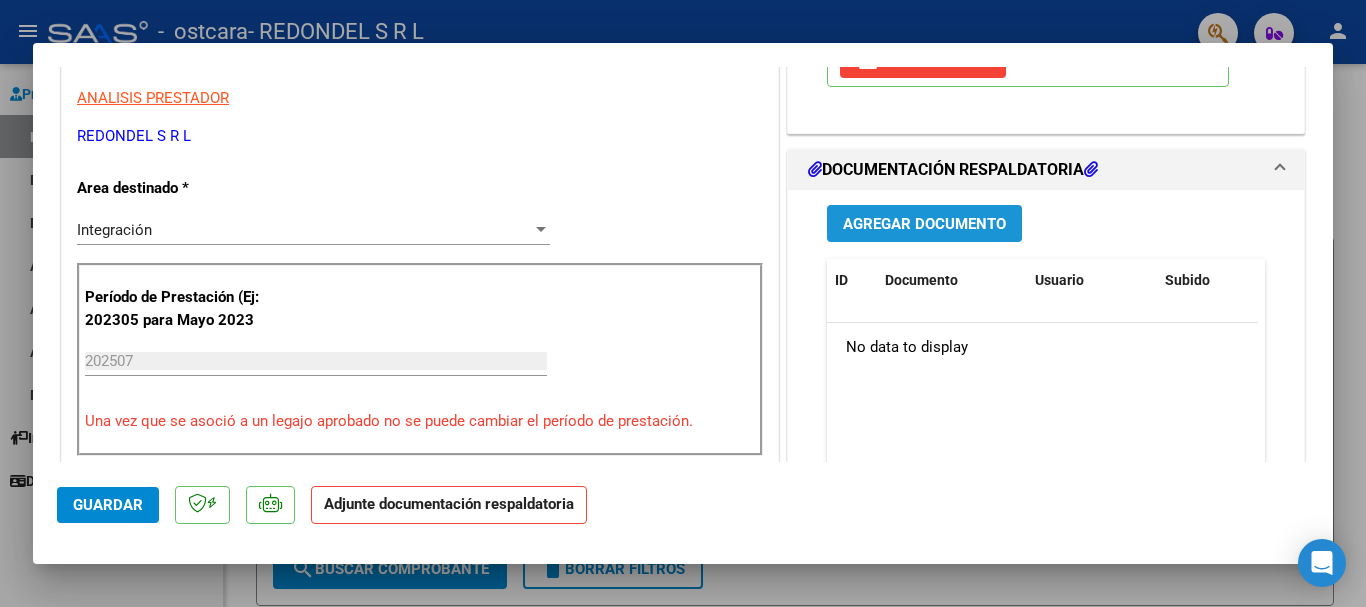 click on "Agregar Documento" at bounding box center [924, 225] 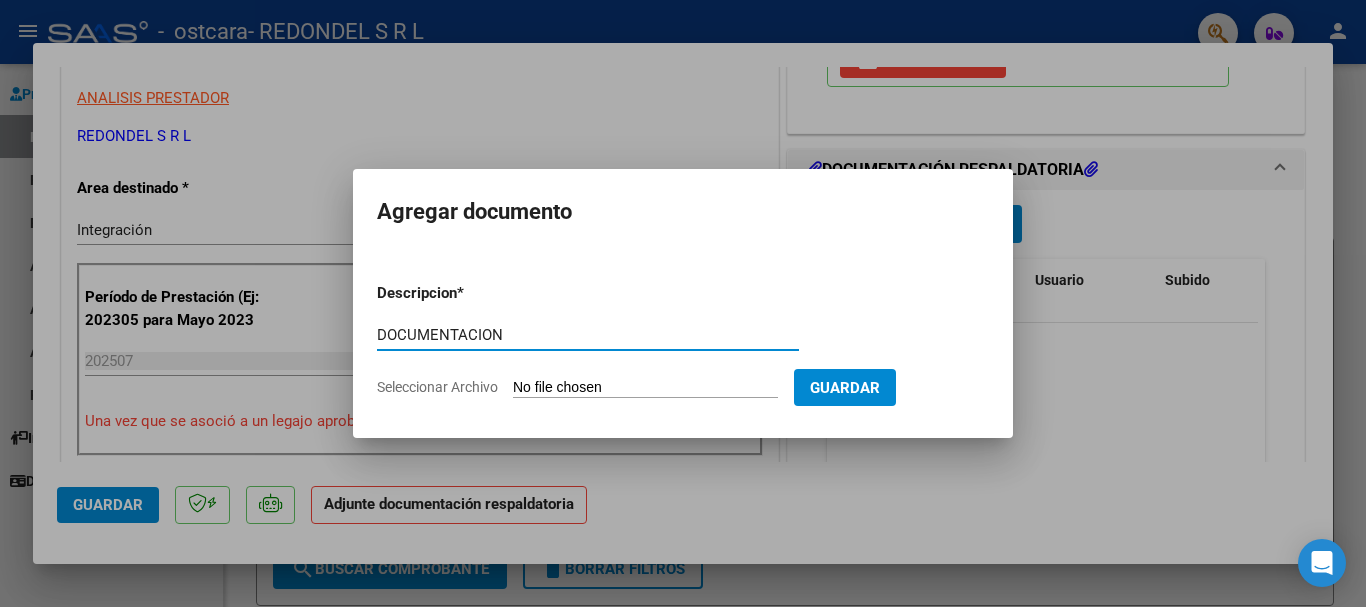 type on "DOCUMENTACION" 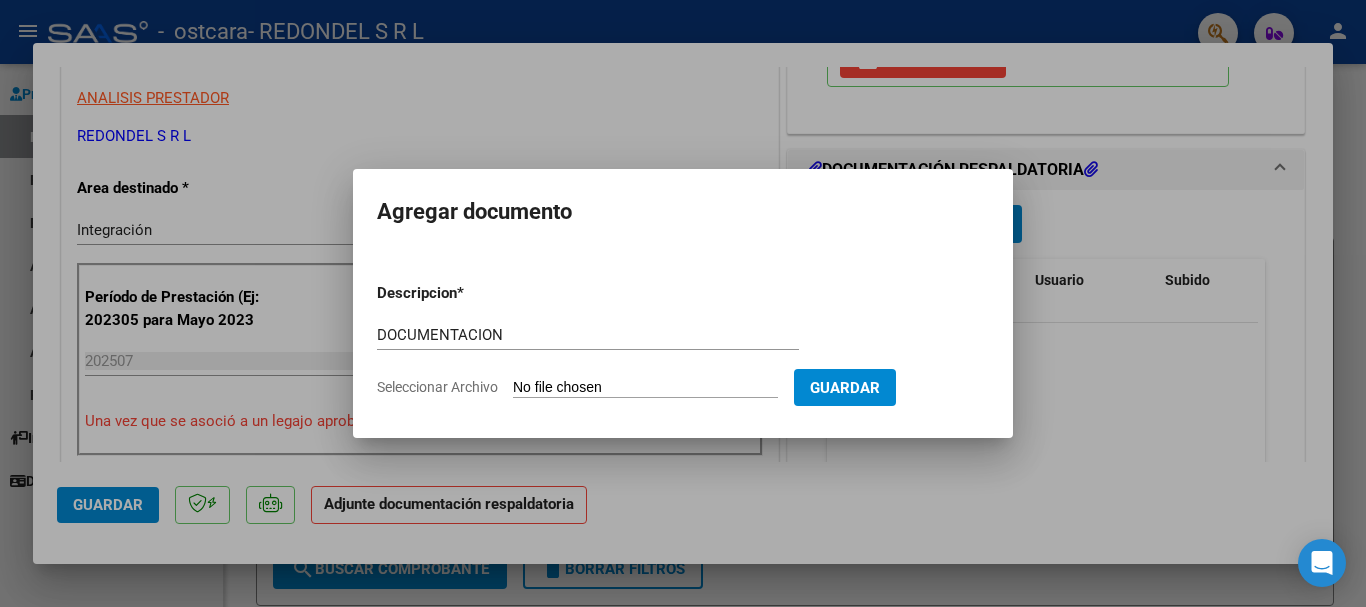 type on "C:\fakepath\[LAST] [LAST] [LAST] DOCUMENTACION JULIO 2025.pdf" 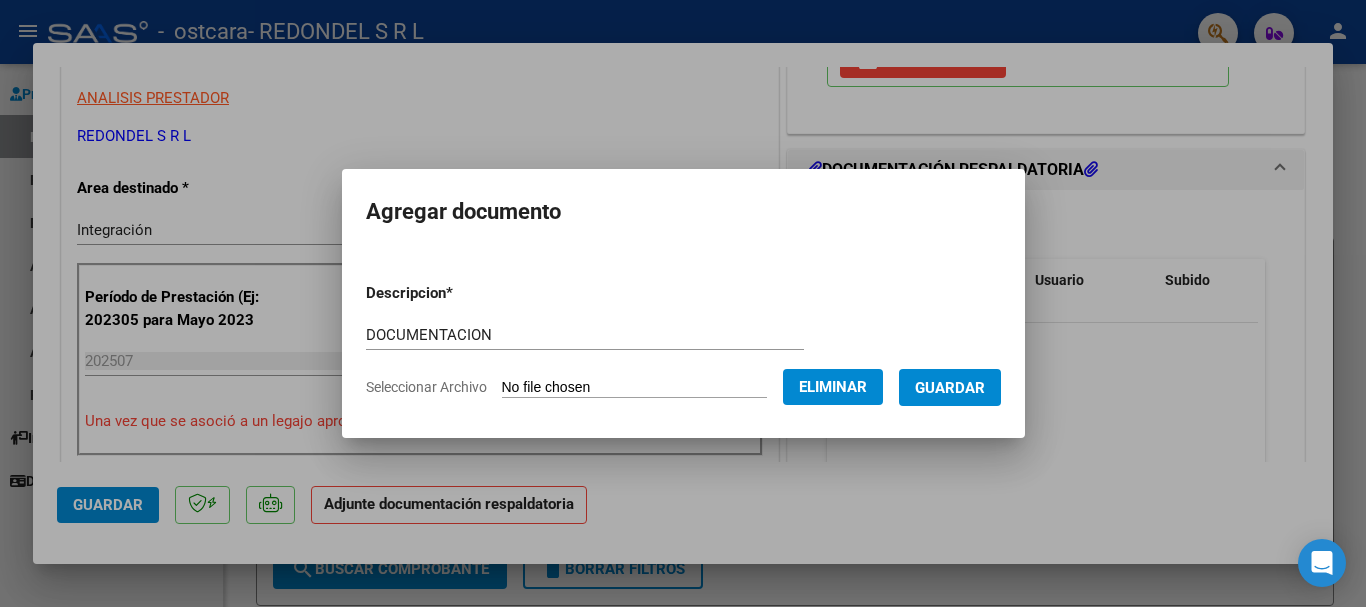 click on "Guardar" at bounding box center (950, 388) 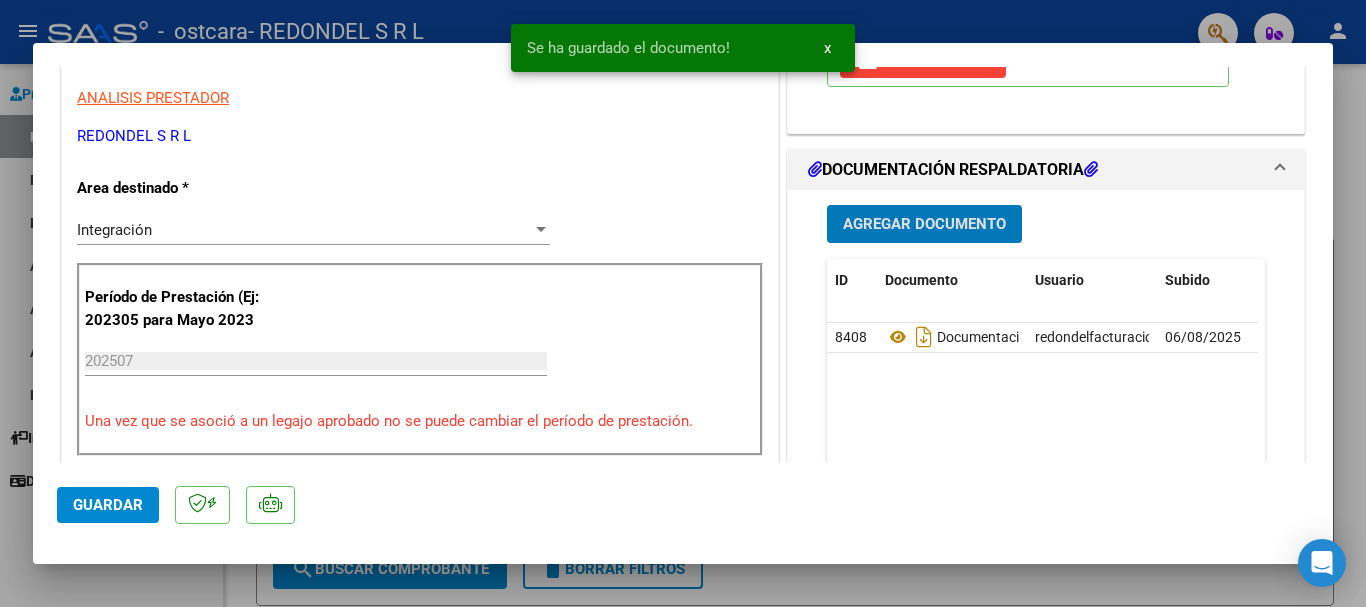 click on "Guardar" 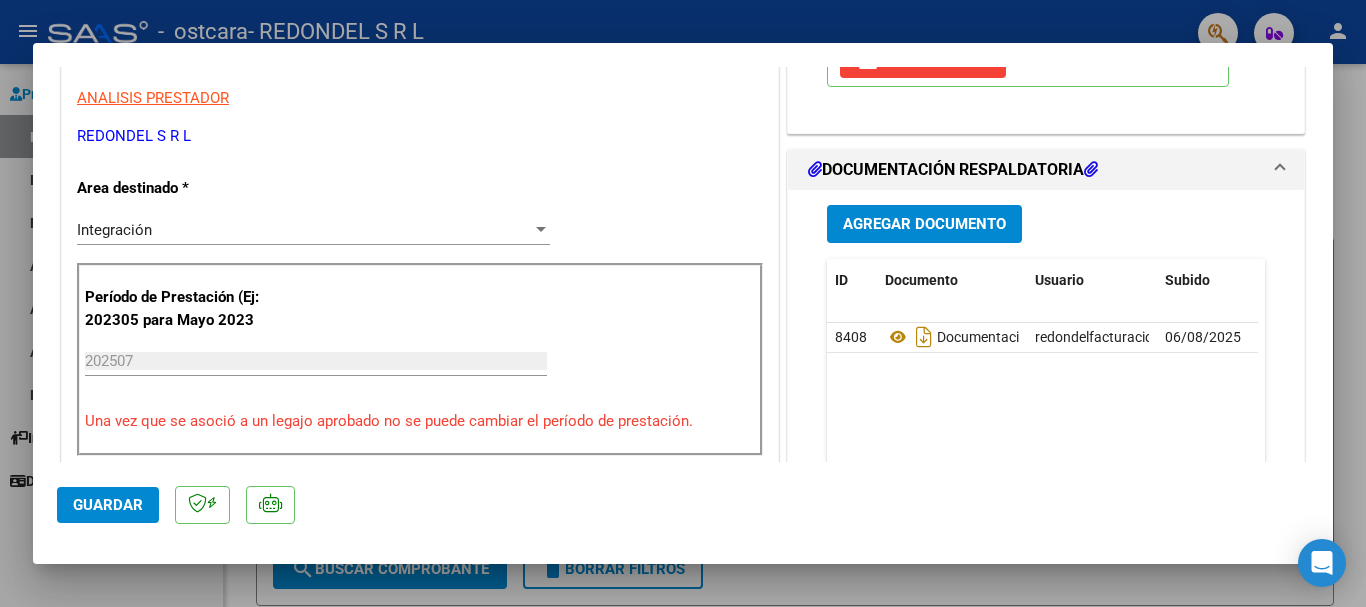 click on "Guardar" 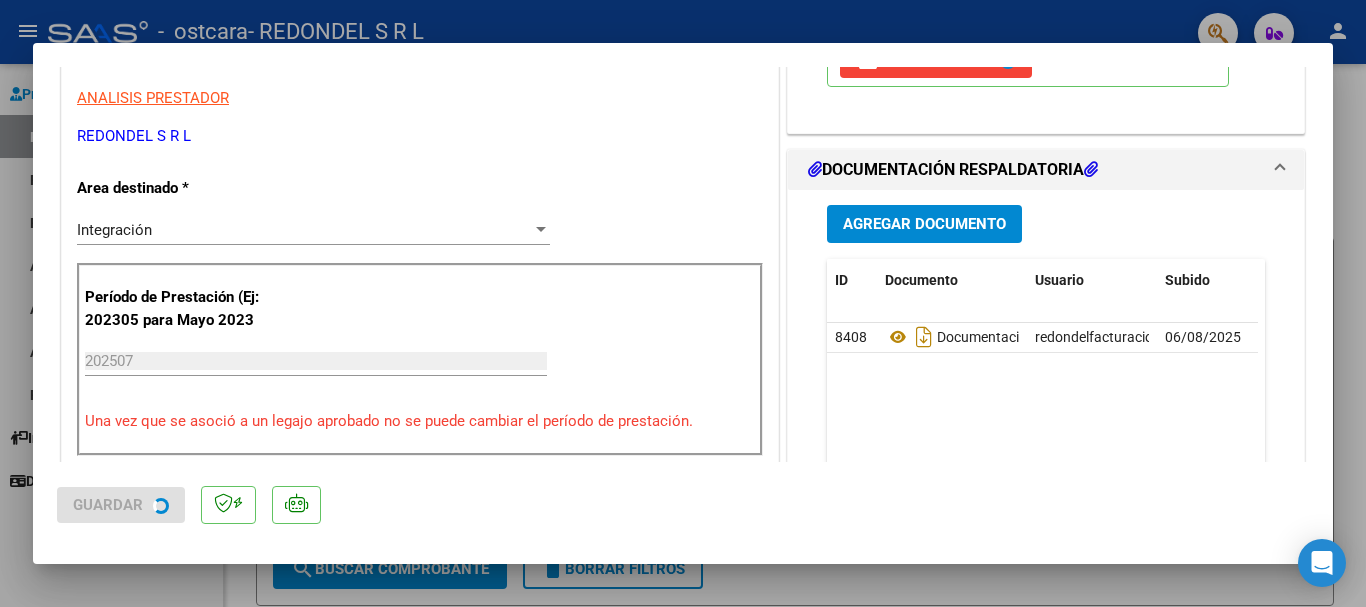 click at bounding box center [683, 303] 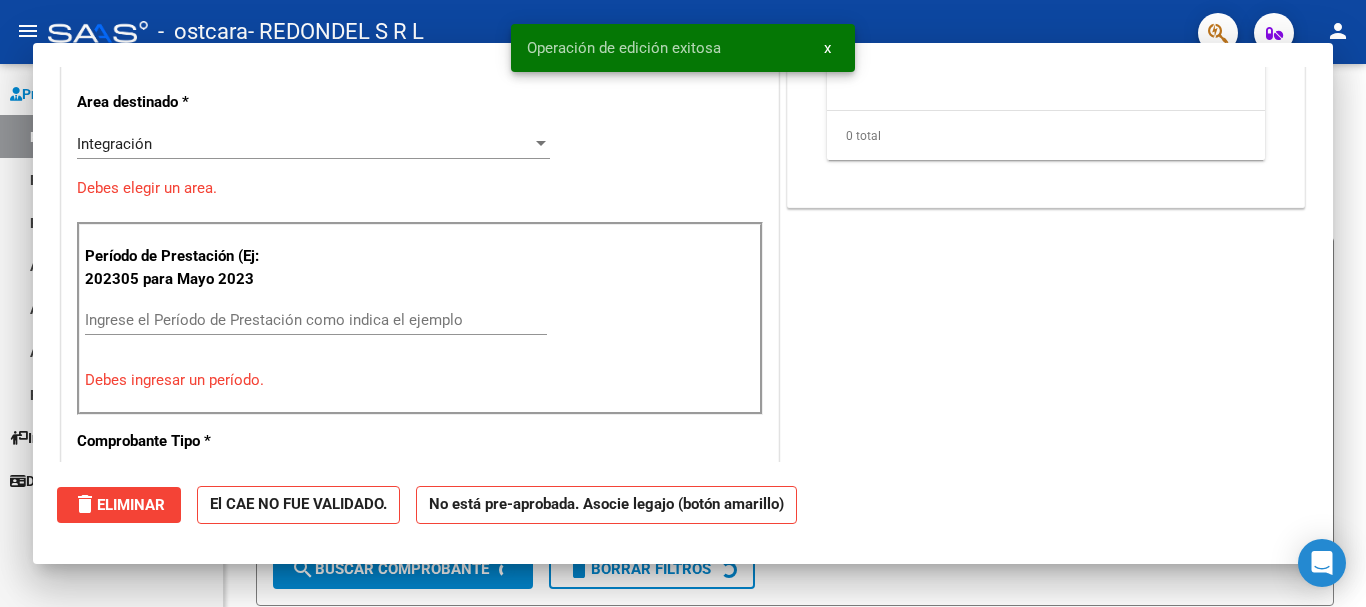 scroll, scrollTop: 0, scrollLeft: 0, axis: both 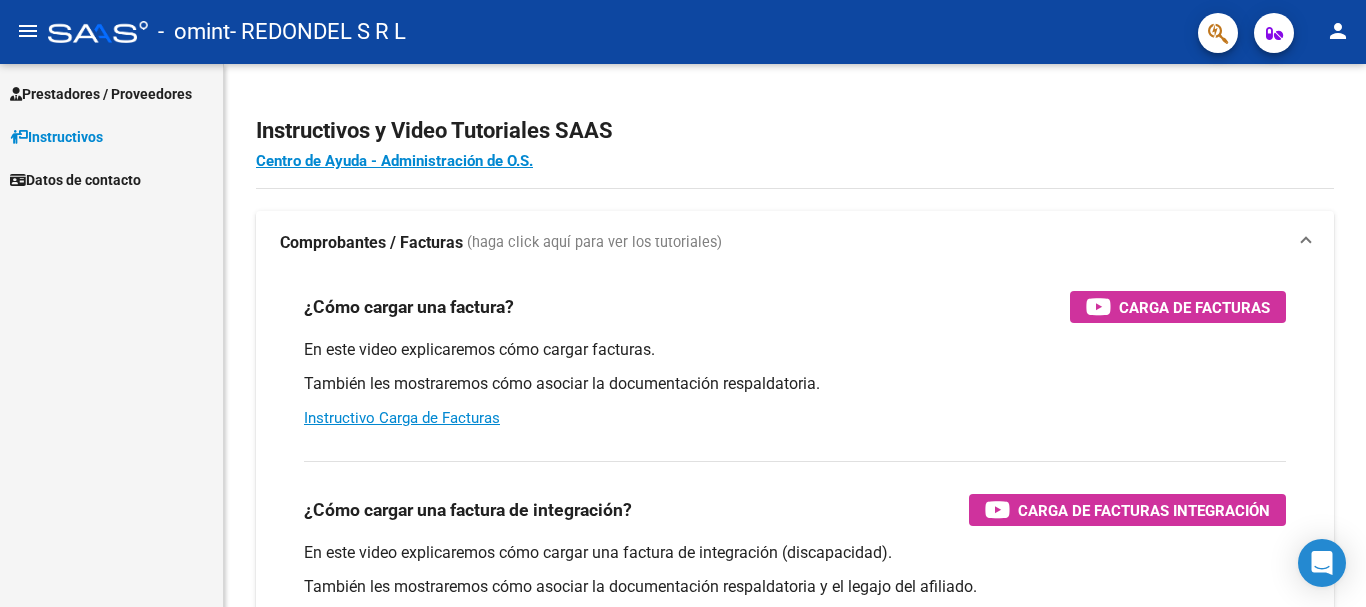 click on "Prestadores / Proveedores" at bounding box center (101, 94) 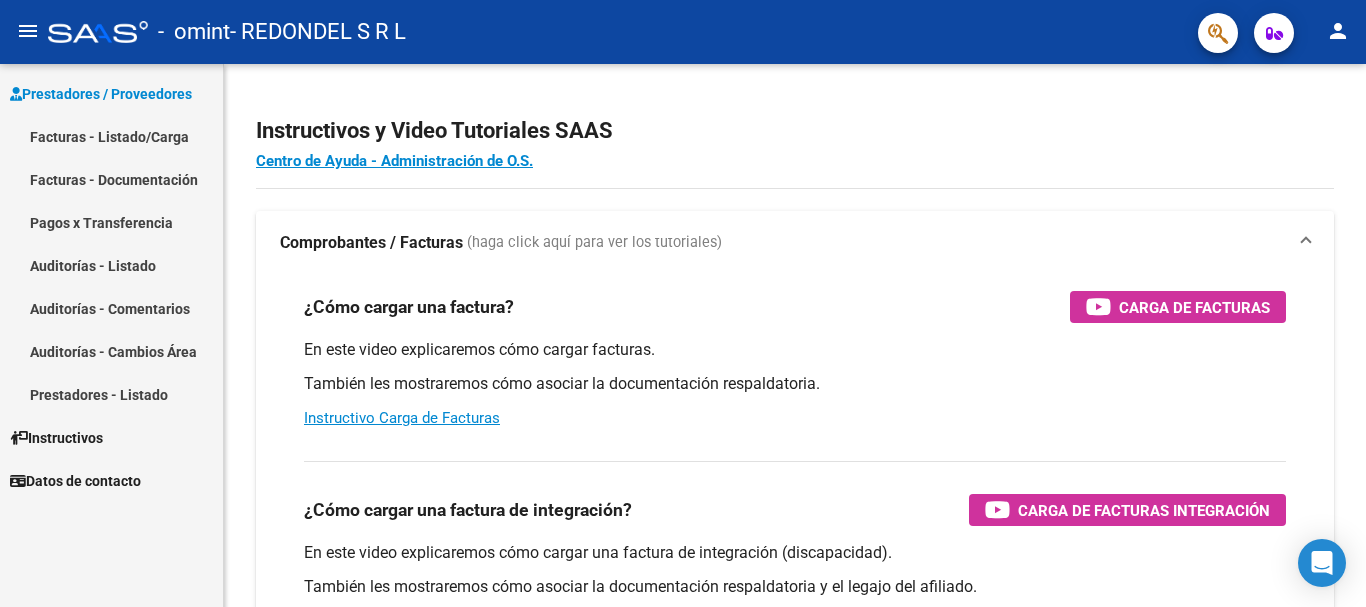 click on "Facturas - Listado/Carga" at bounding box center (111, 136) 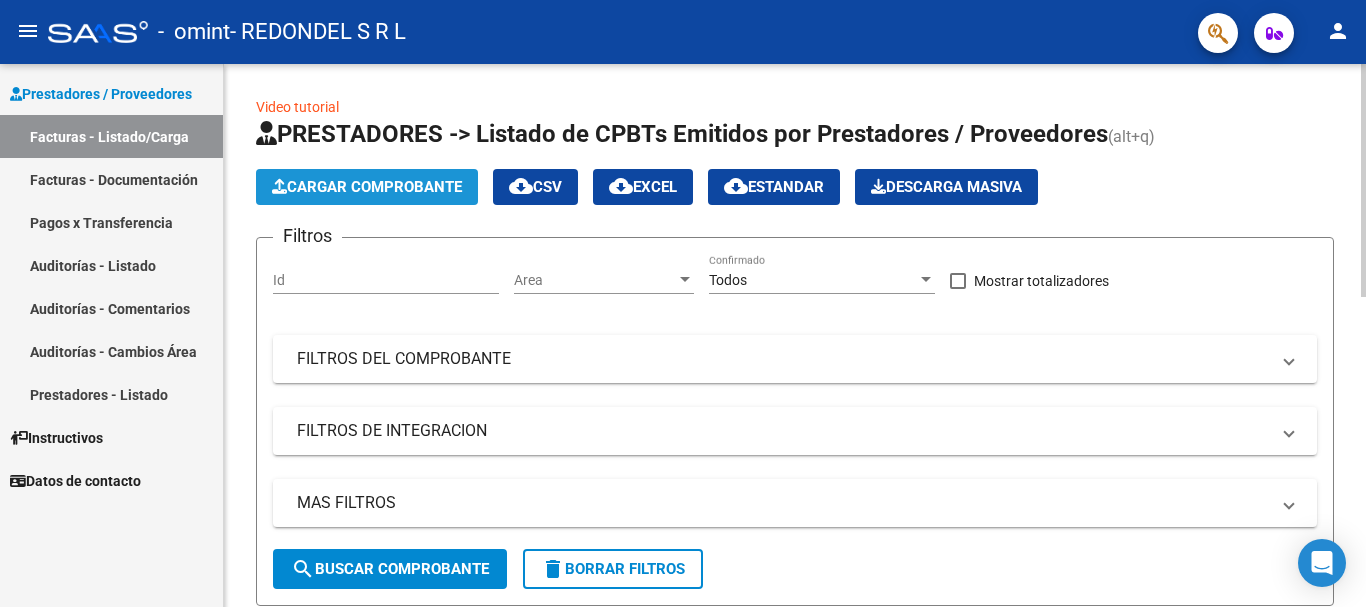 click on "Cargar Comprobante" 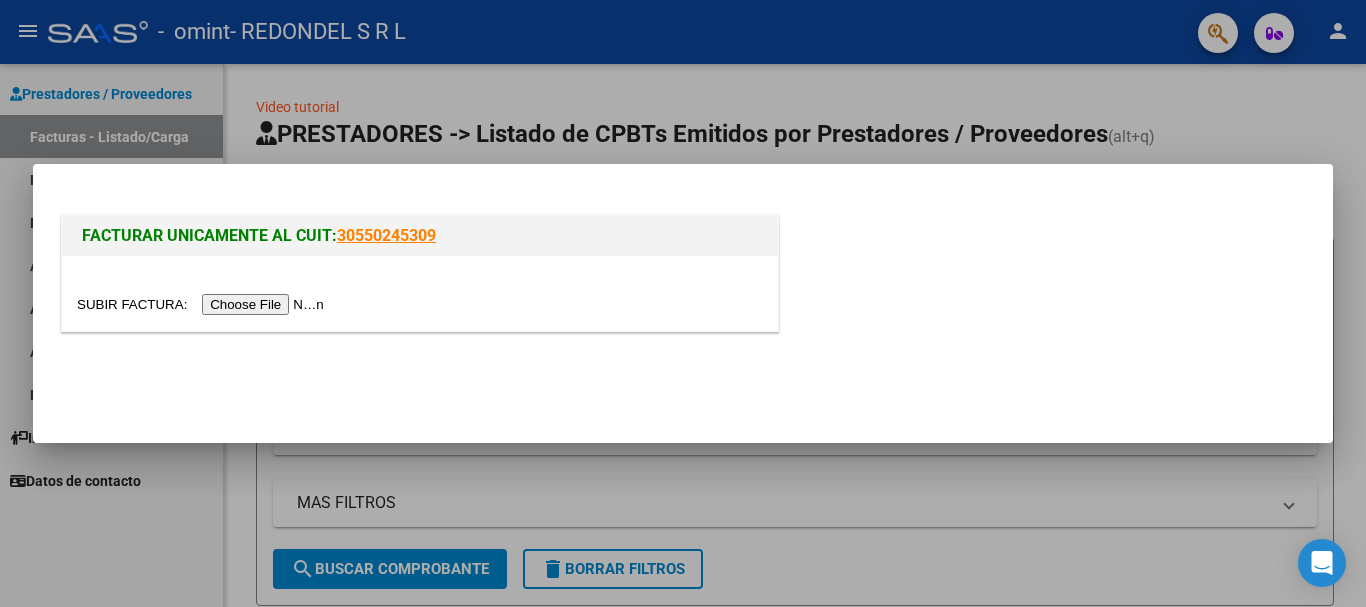 click at bounding box center (203, 304) 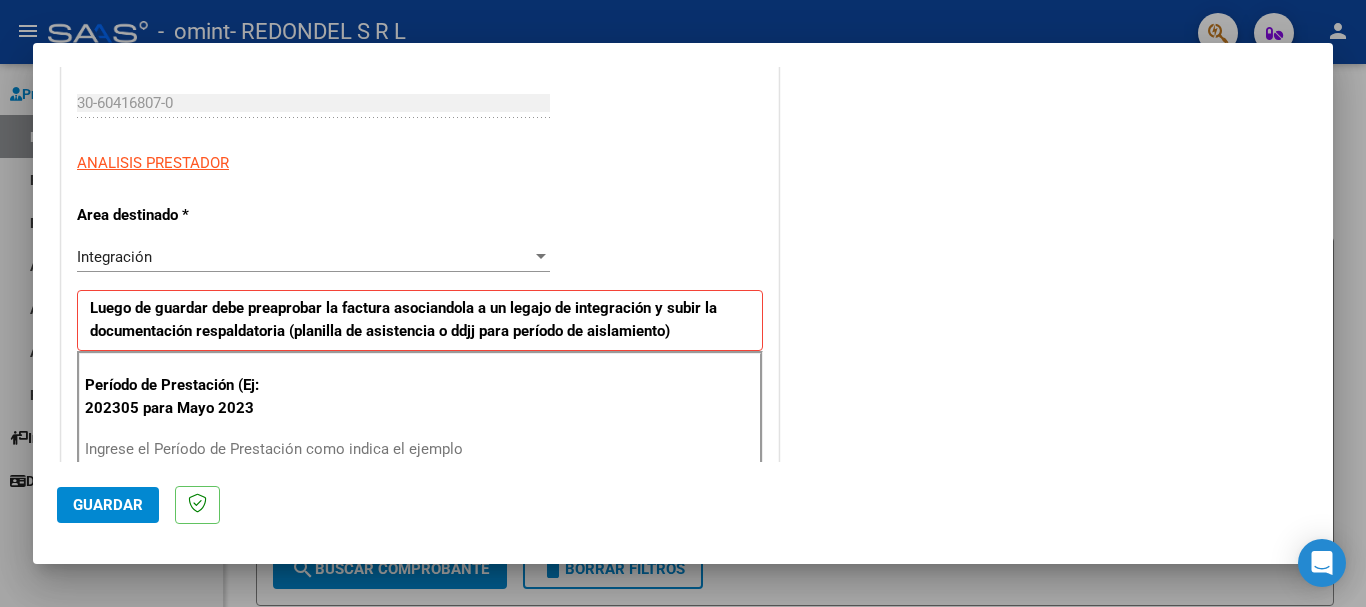 scroll, scrollTop: 300, scrollLeft: 0, axis: vertical 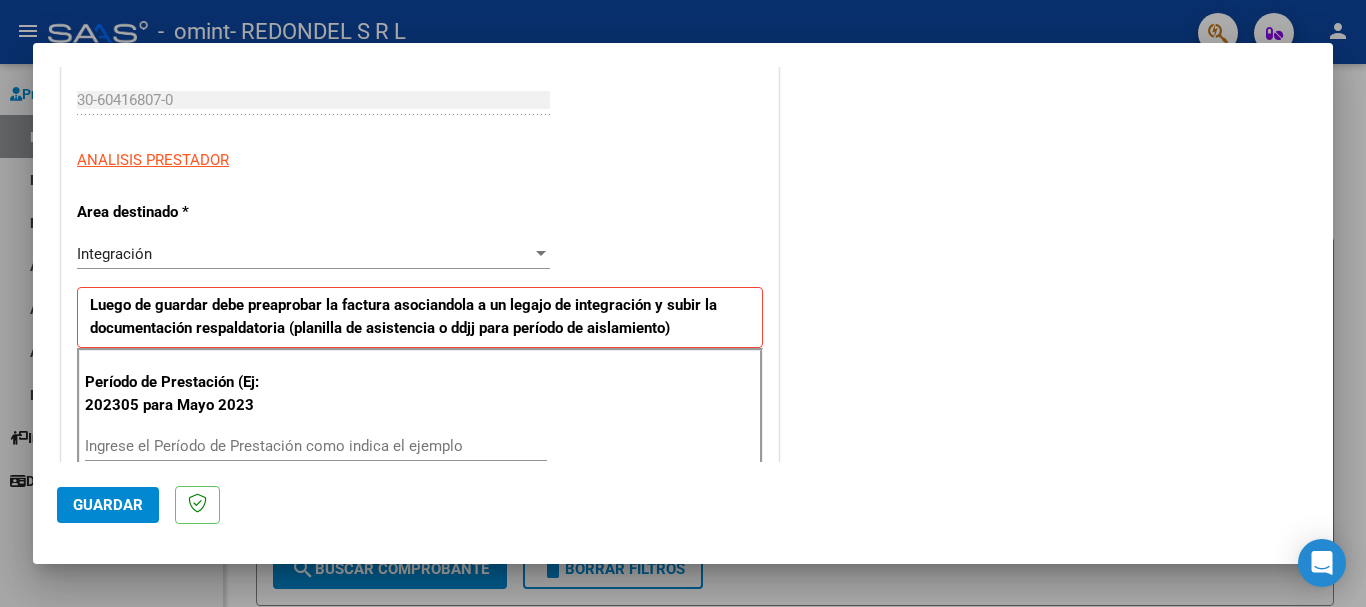 click on "Ingrese el Período de Prestación como indica el ejemplo" at bounding box center (316, 446) 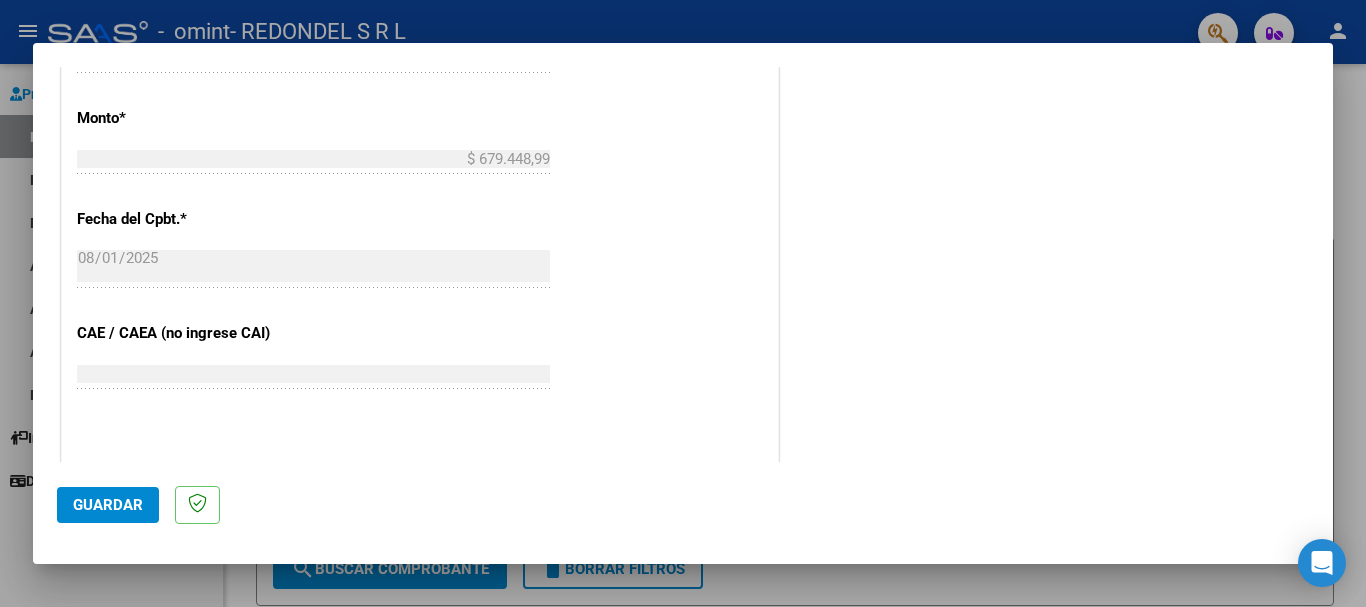 scroll, scrollTop: 1200, scrollLeft: 0, axis: vertical 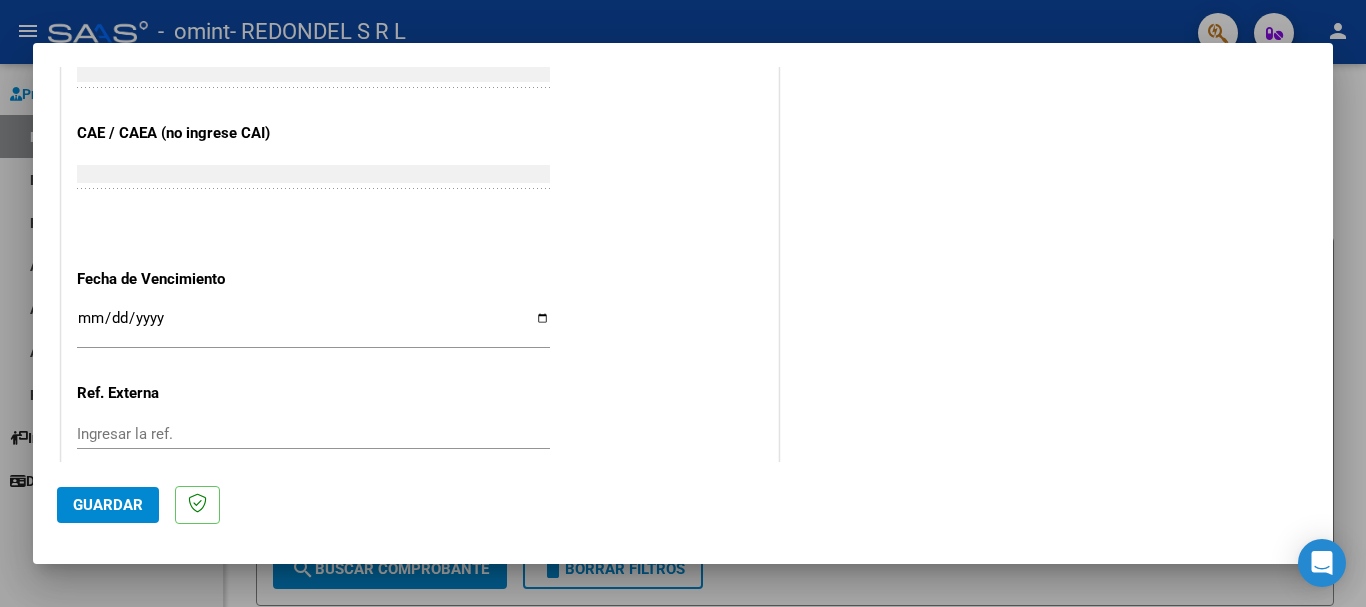 type on "202507" 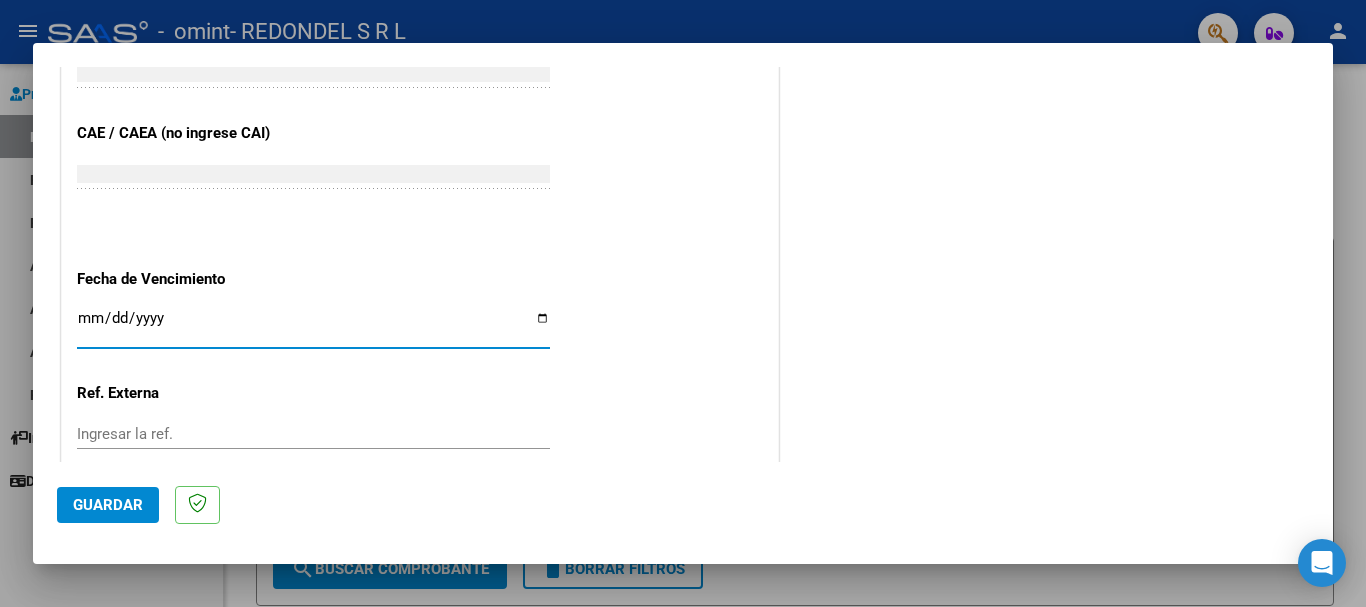 type on "2025-08-31" 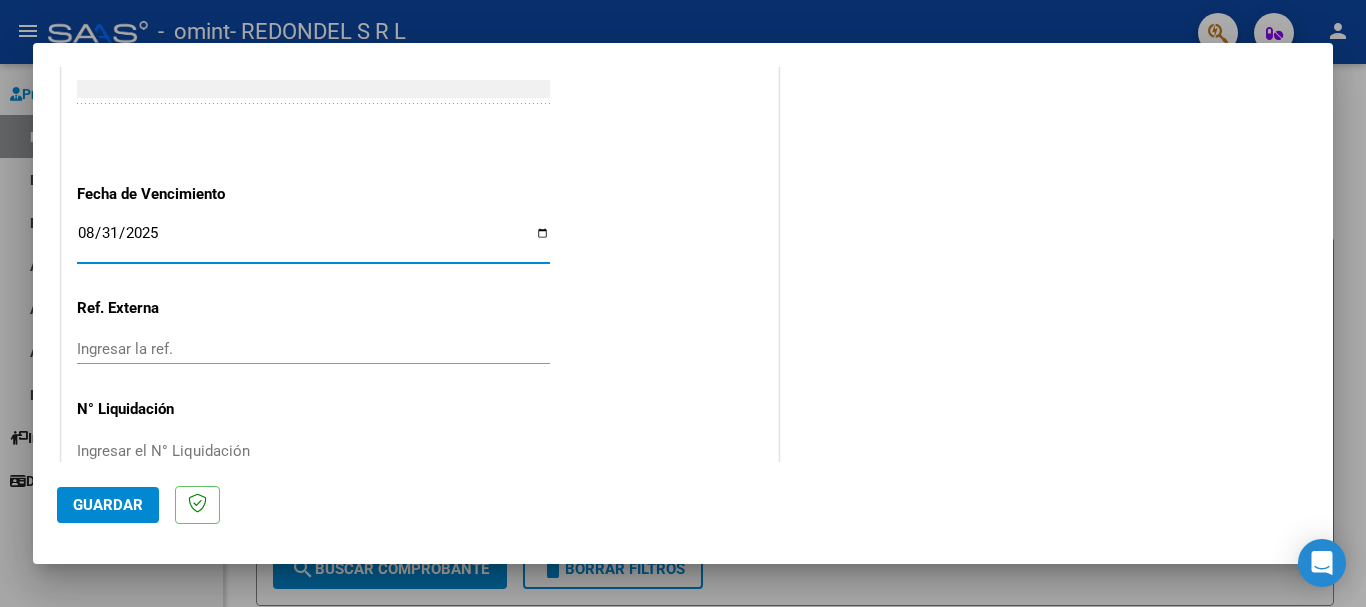 scroll, scrollTop: 1327, scrollLeft: 0, axis: vertical 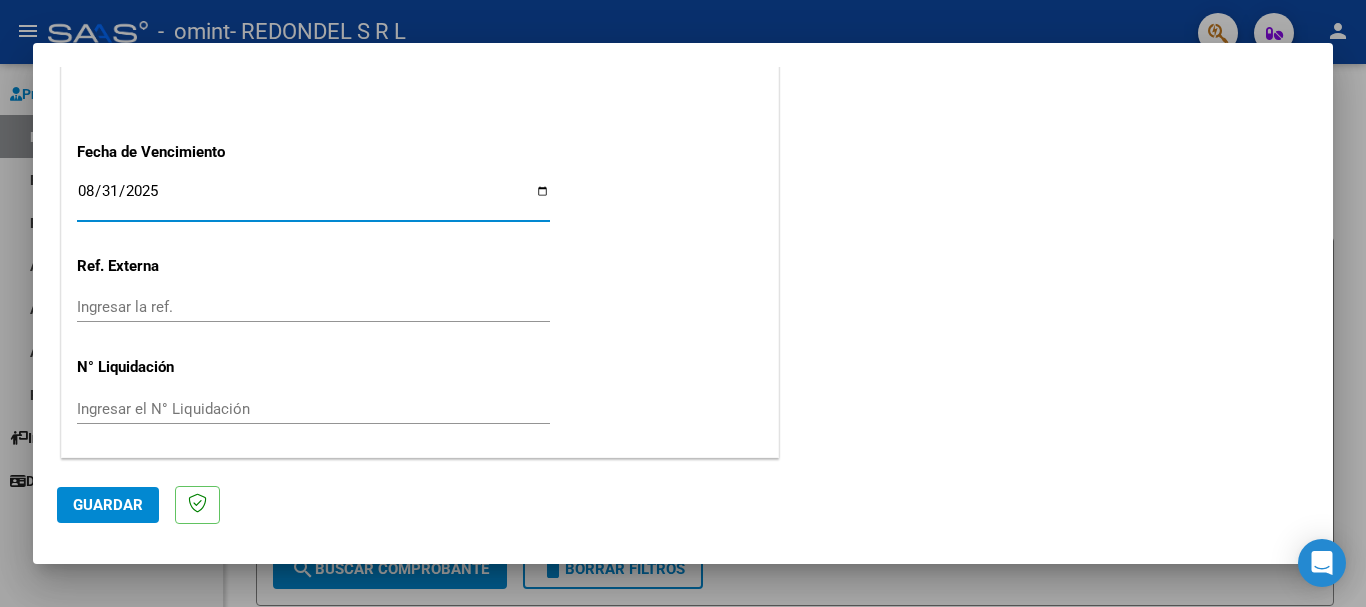 click on "Guardar" 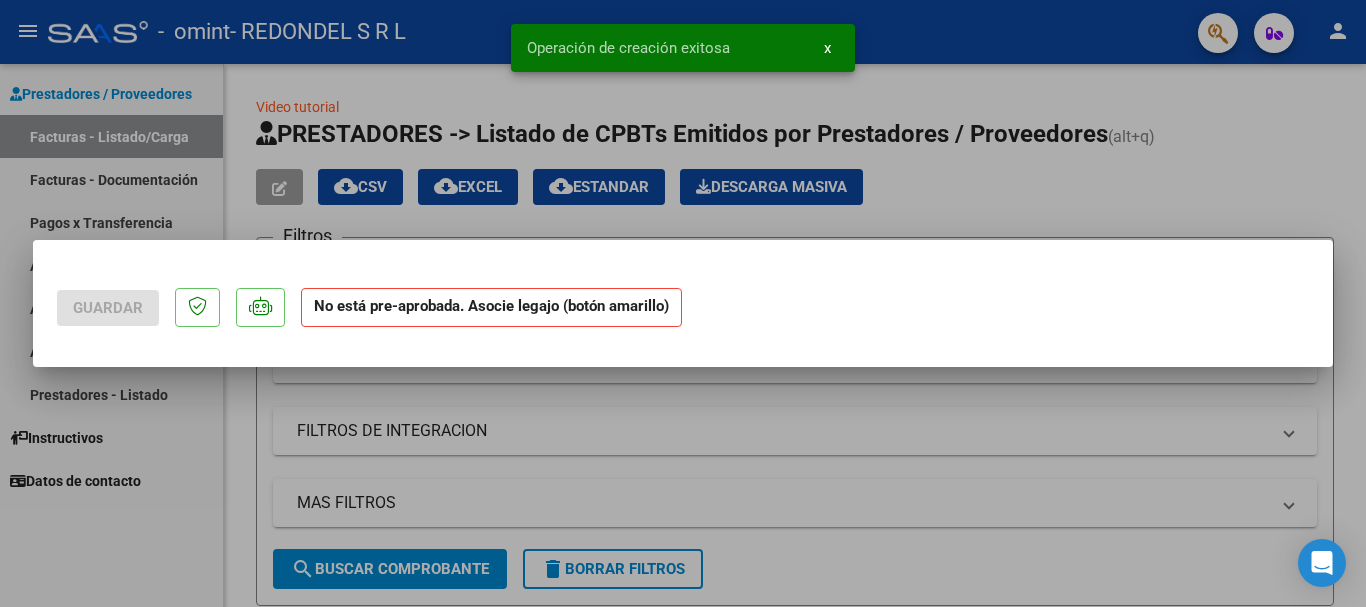 scroll, scrollTop: 0, scrollLeft: 0, axis: both 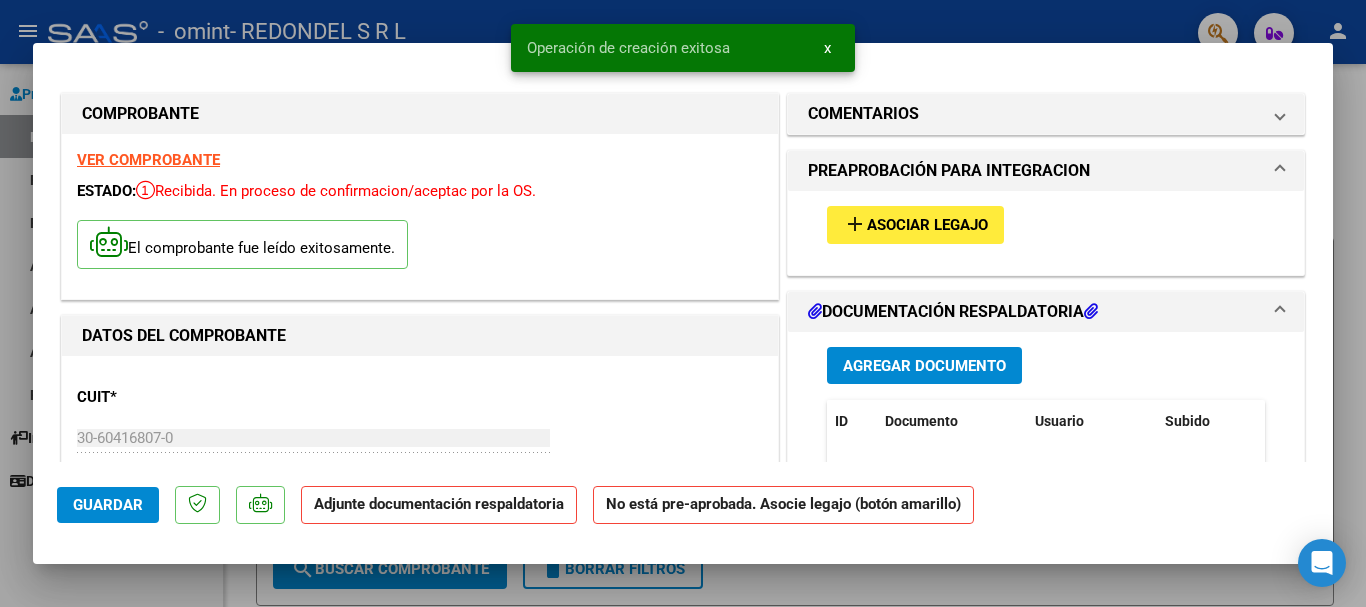 click on "Asociar Legajo" at bounding box center (927, 226) 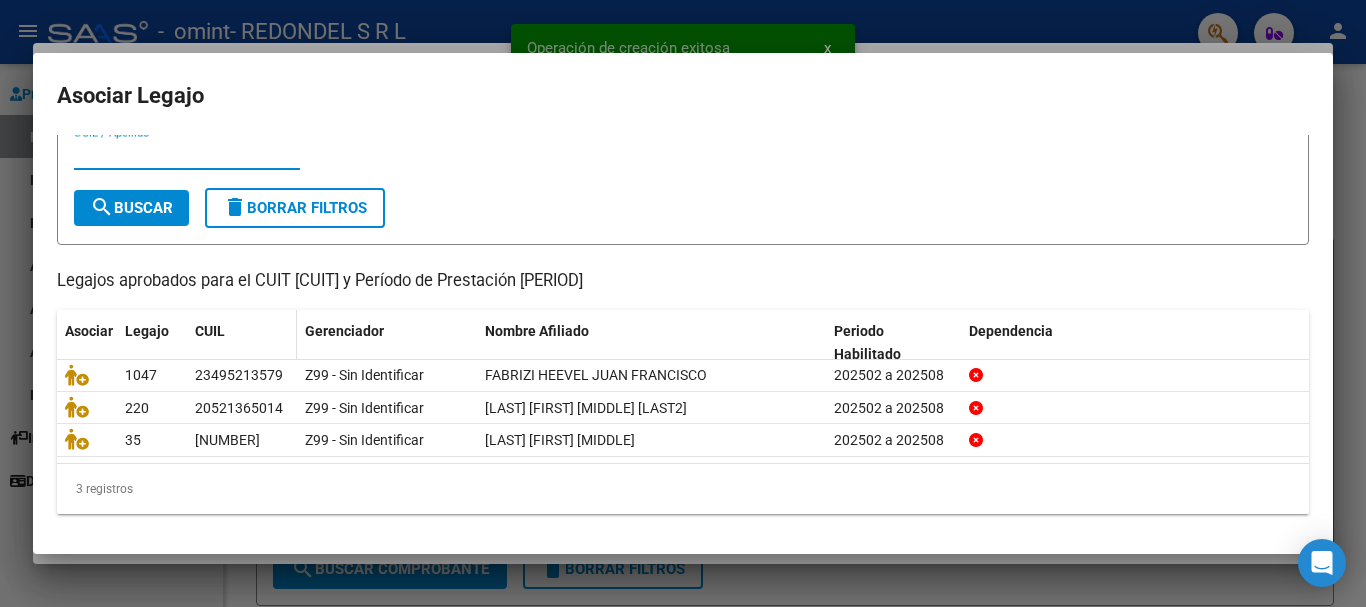 scroll, scrollTop: 65, scrollLeft: 0, axis: vertical 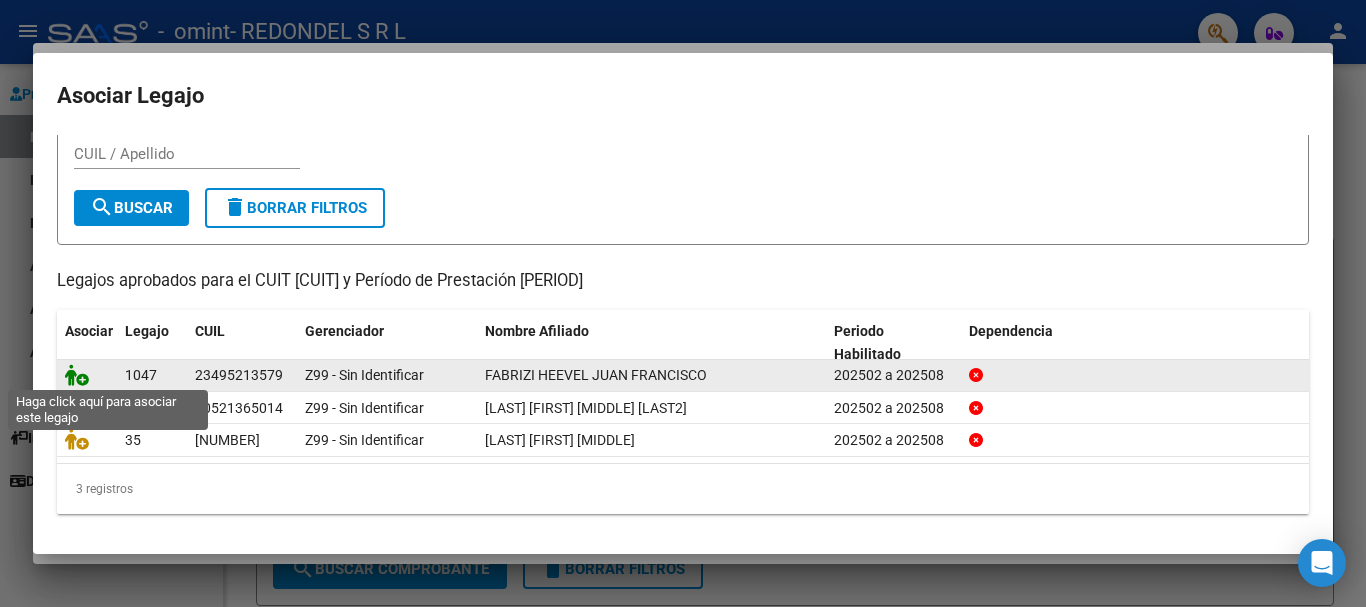 click 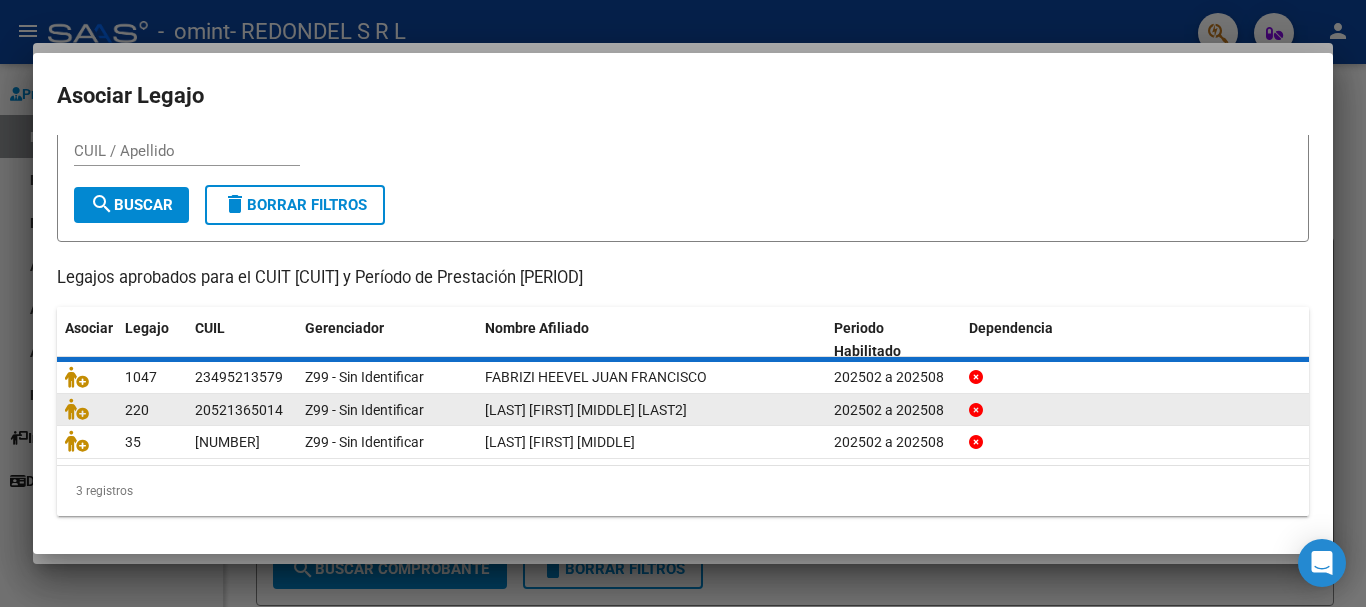 scroll, scrollTop: 0, scrollLeft: 0, axis: both 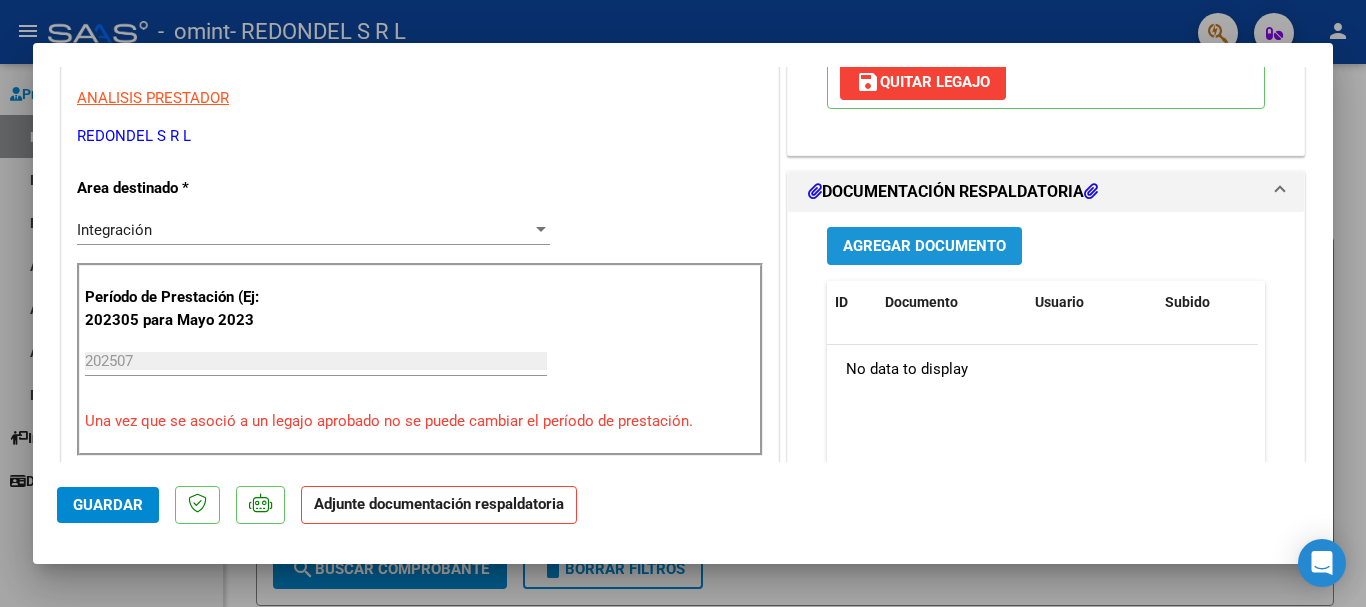 click on "Agregar Documento" at bounding box center [924, 247] 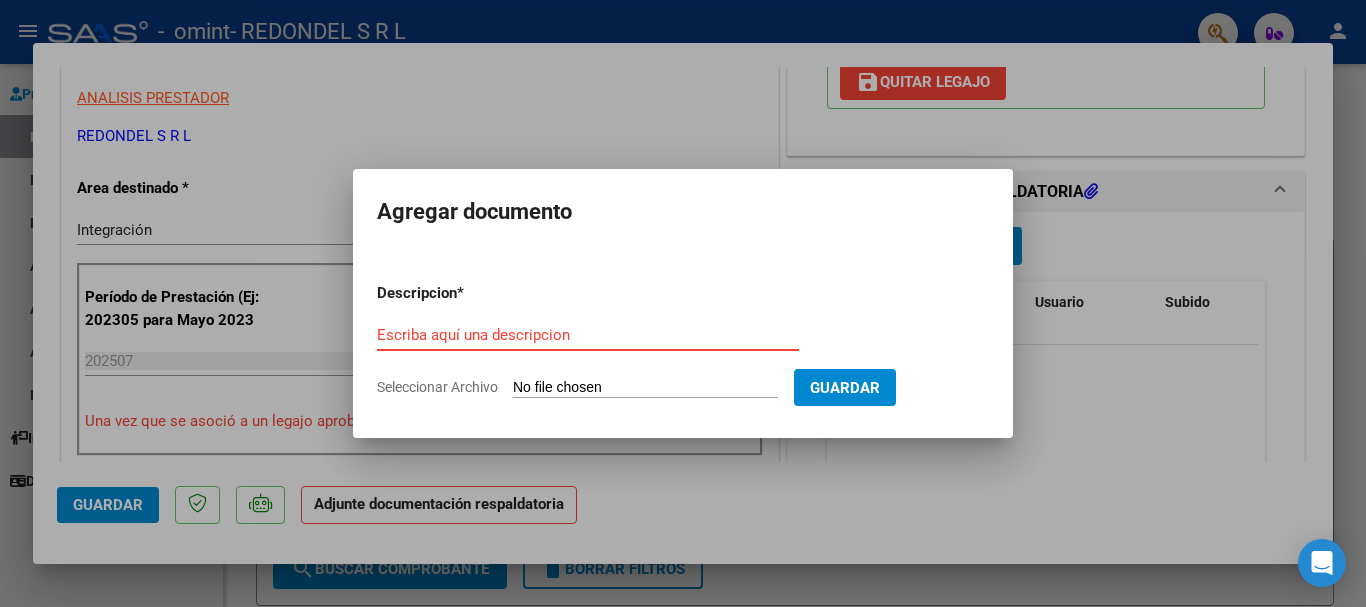 click on "Escriba aquí una descripcion" at bounding box center [588, 335] 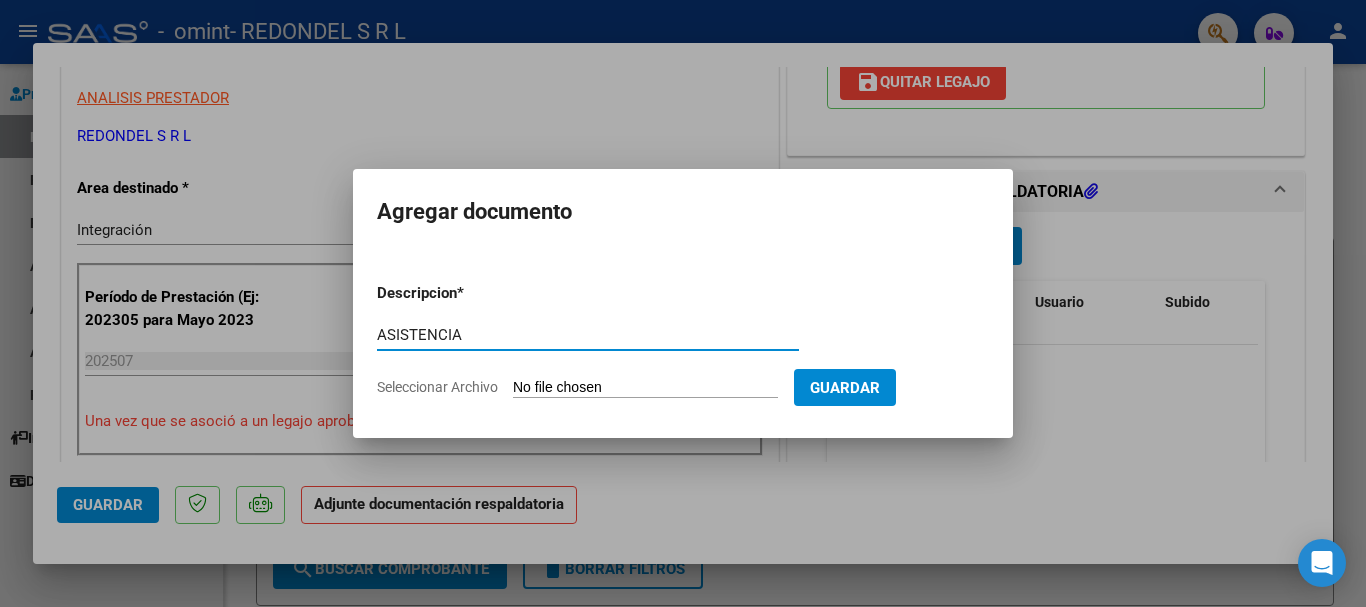 type on "ASISTENCIA" 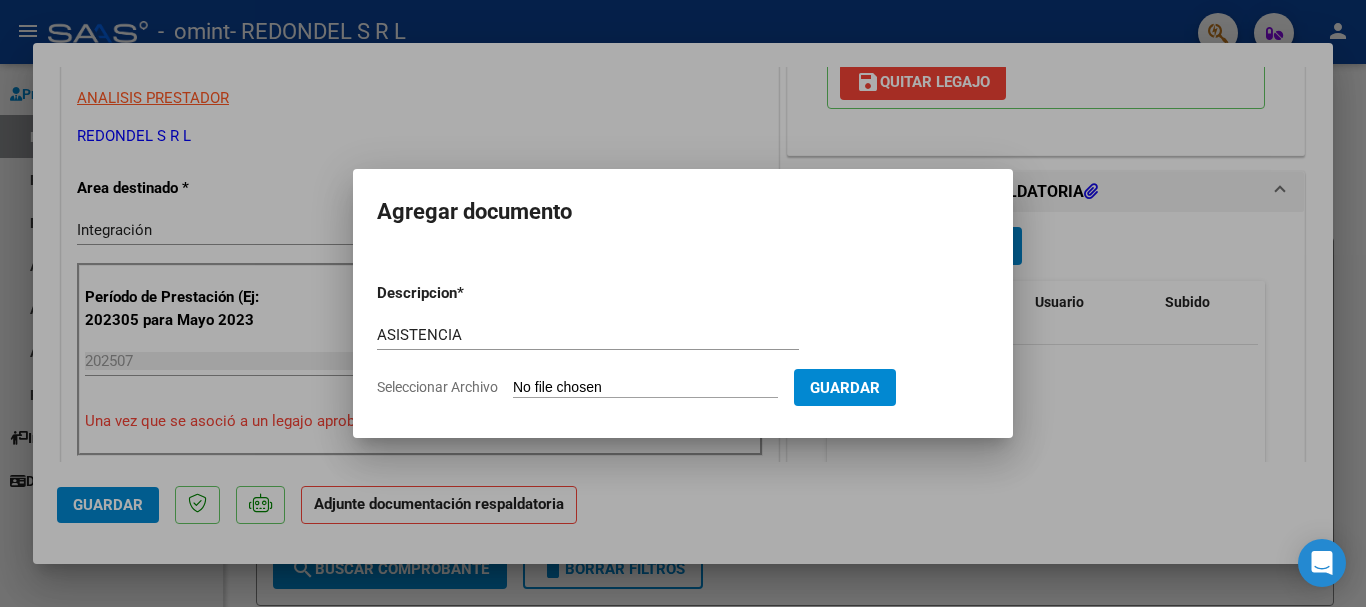 click on "Seleccionar Archivo" at bounding box center [645, 388] 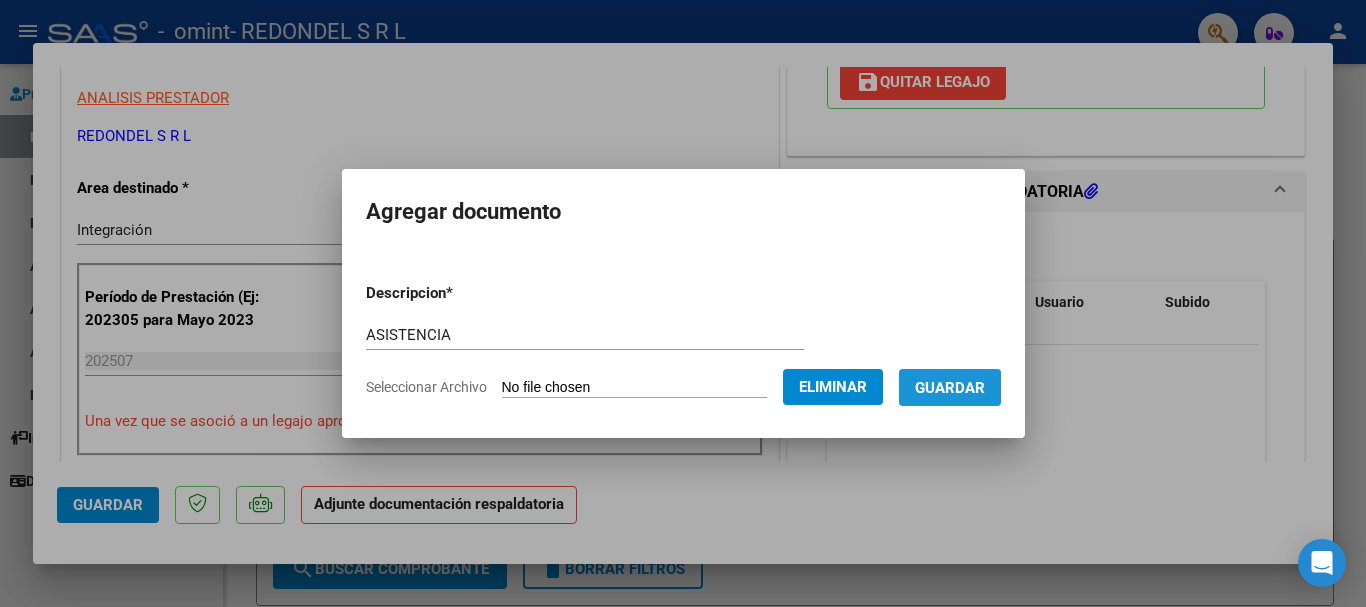 click on "Guardar" at bounding box center (950, 387) 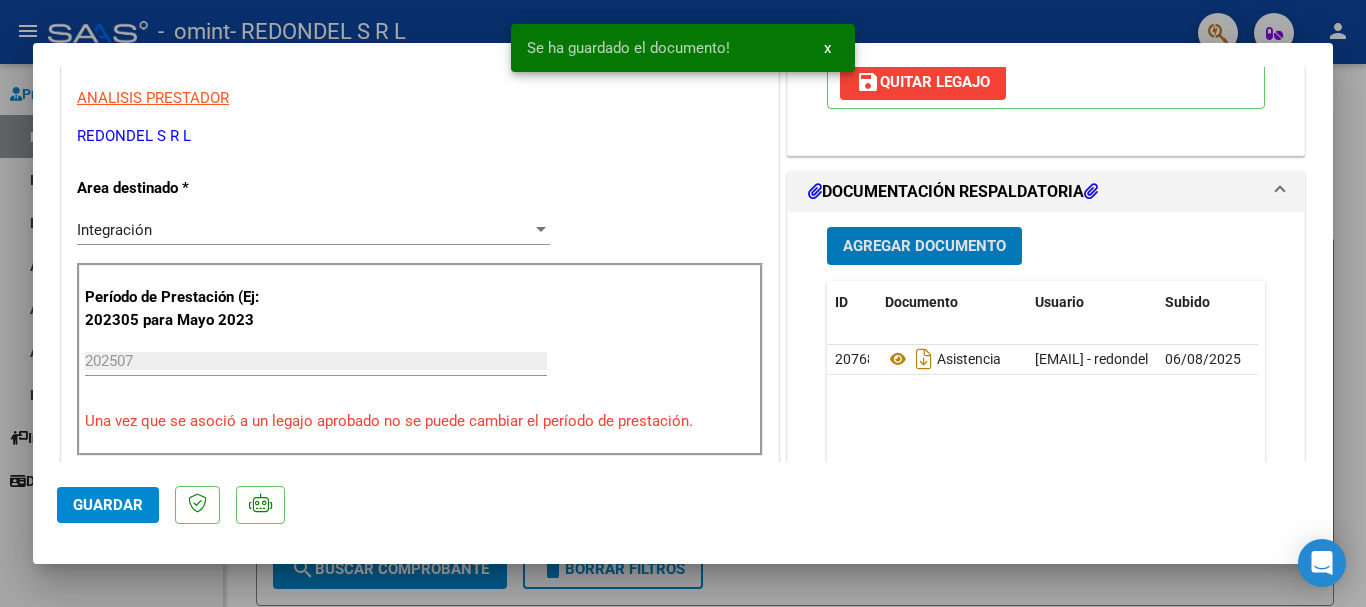 click on "Agregar Documento" at bounding box center (924, 247) 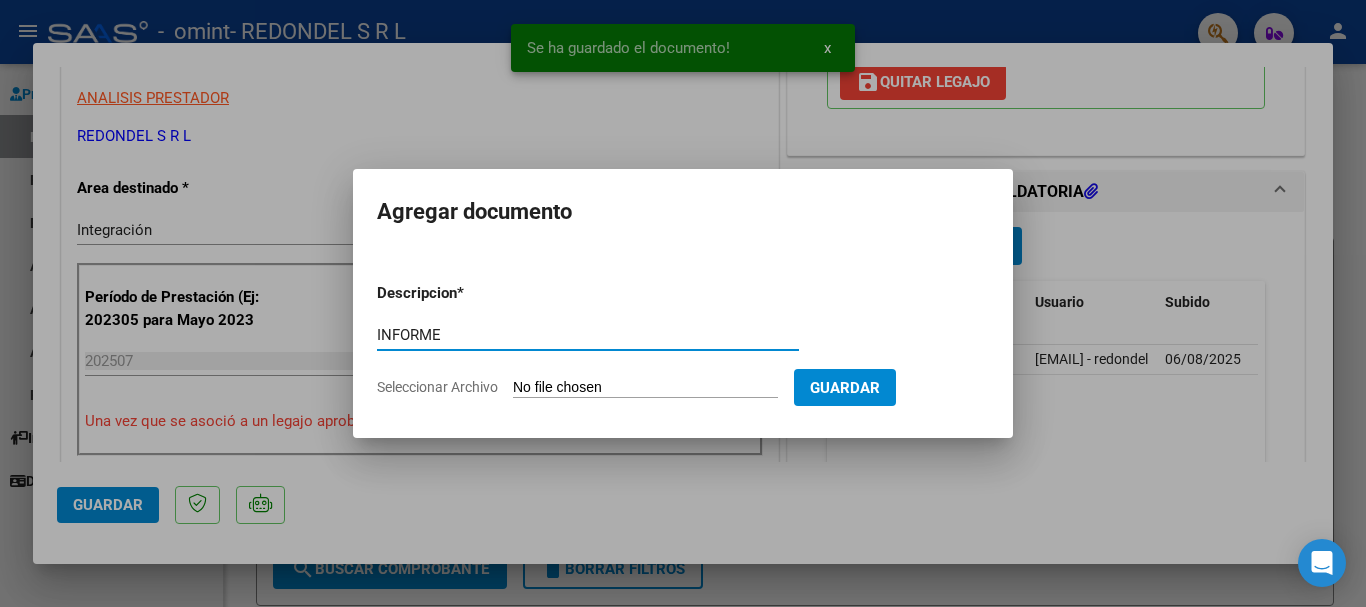 type on "INFORME" 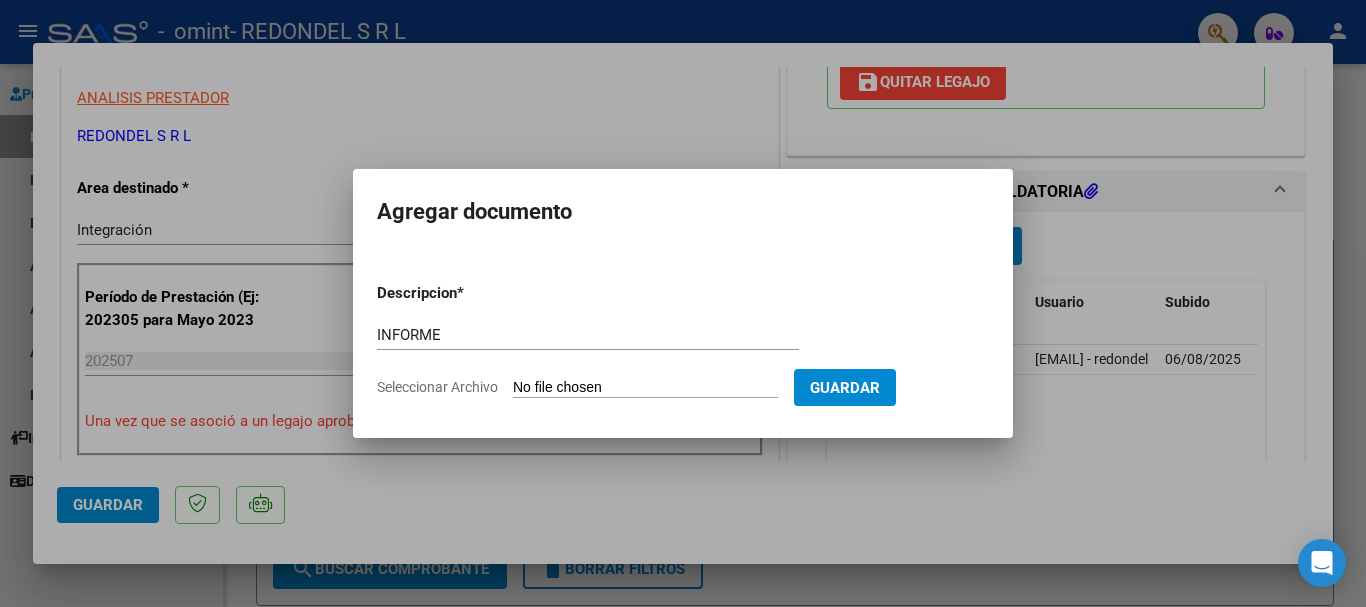 type on "C:\fakepath\Informe_30604168070_011_0009_00062937.pdf" 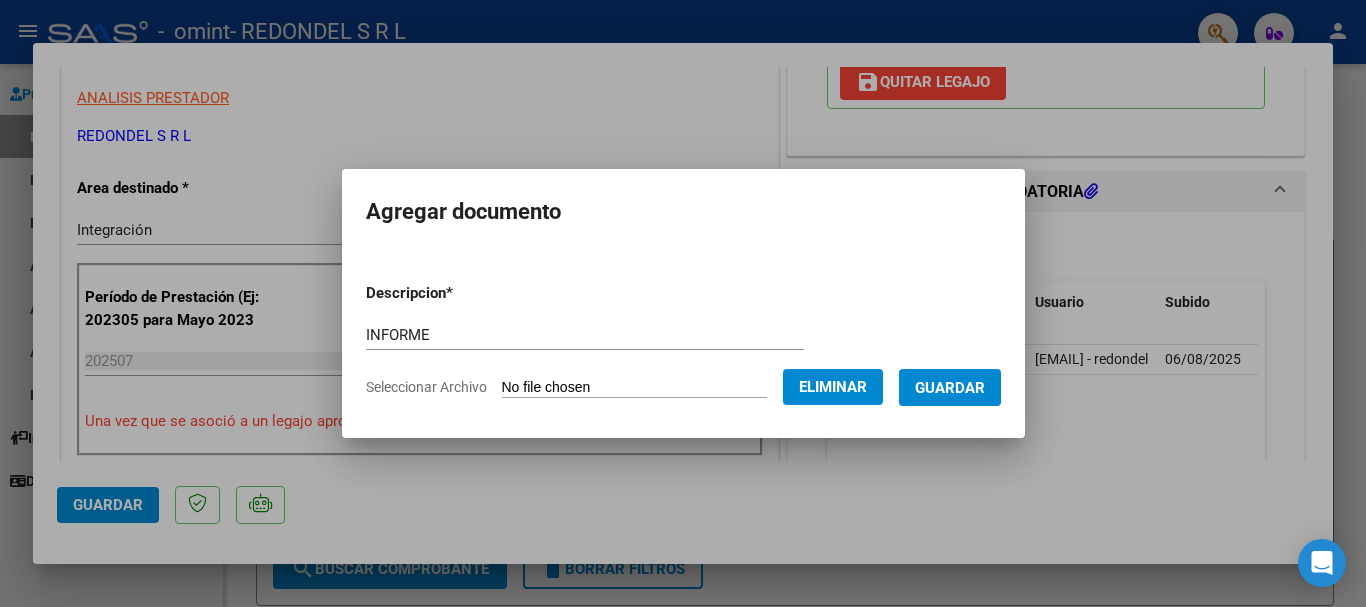 click on "Guardar" at bounding box center [950, 387] 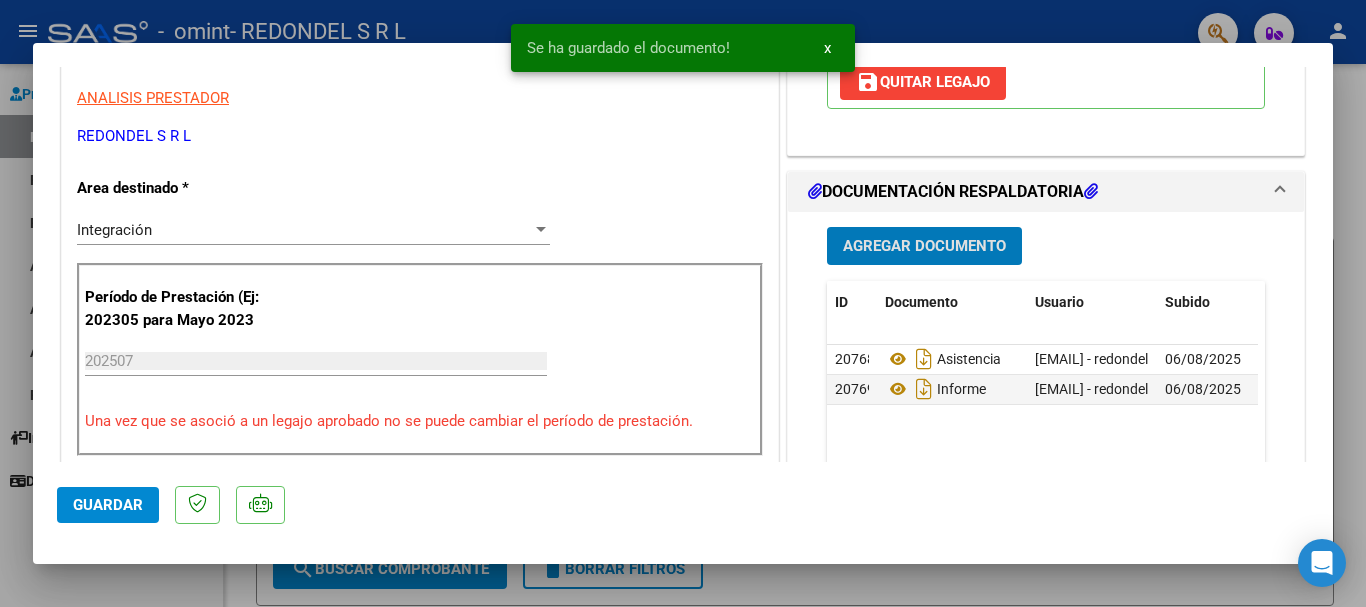 click on "Guardar" 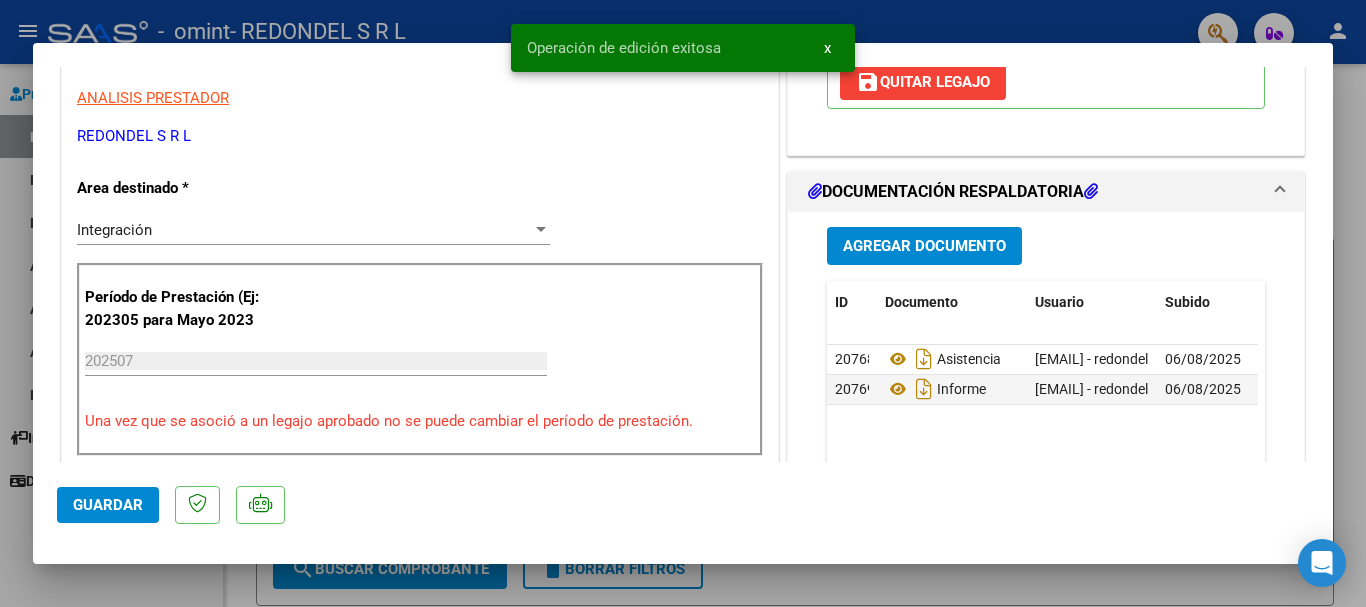 click on "Guardar" 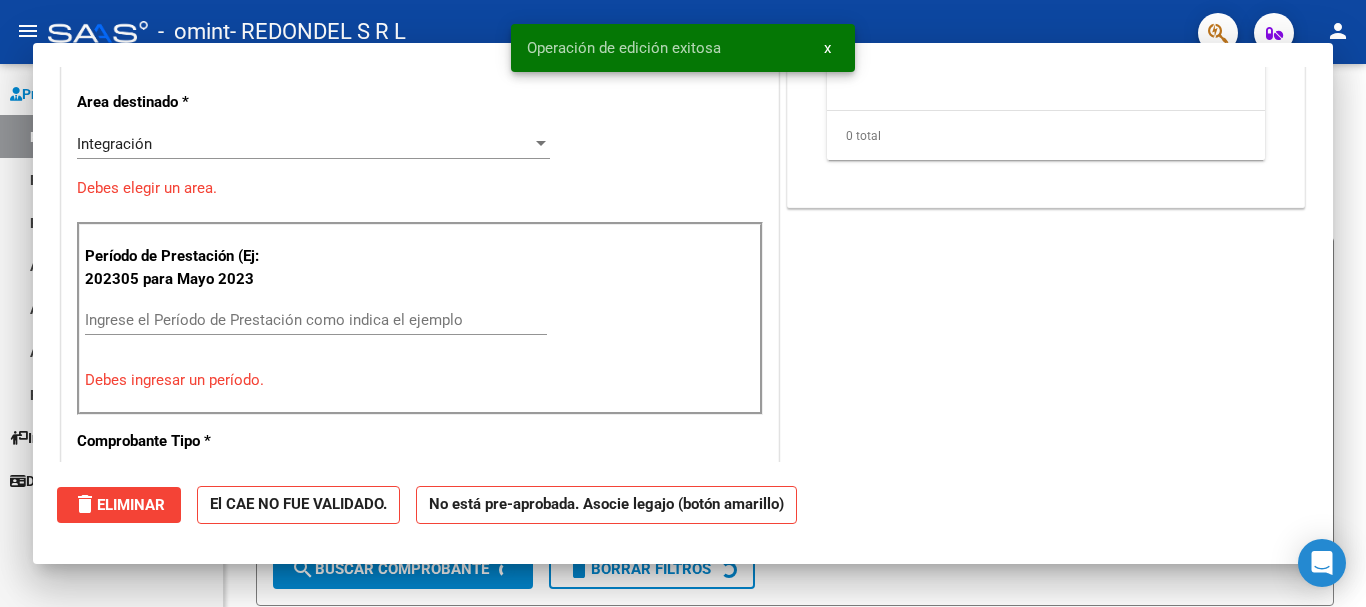 scroll, scrollTop: 0, scrollLeft: 0, axis: both 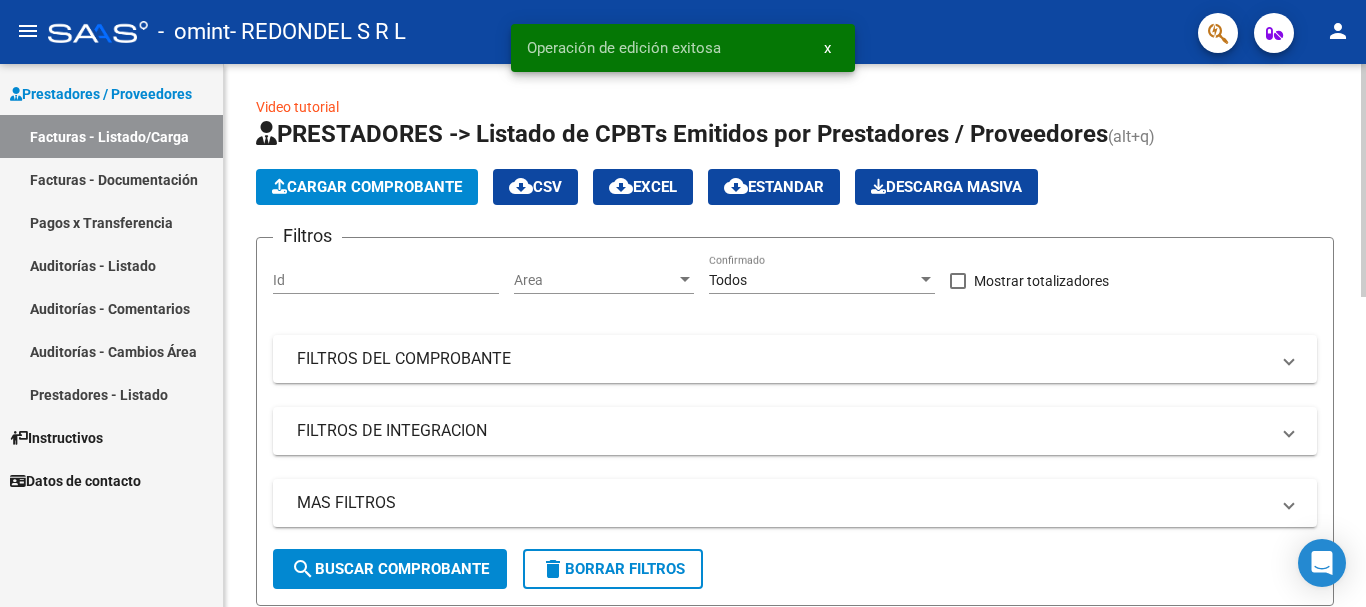 click on "Cargar Comprobante" 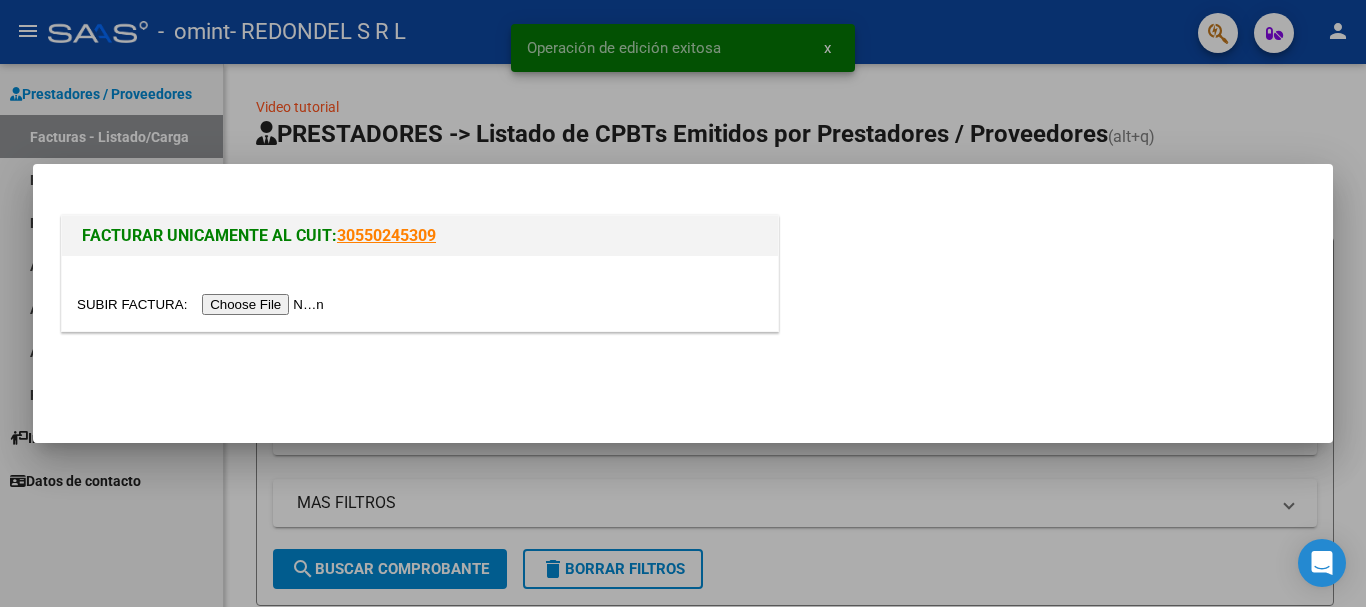 click at bounding box center [203, 304] 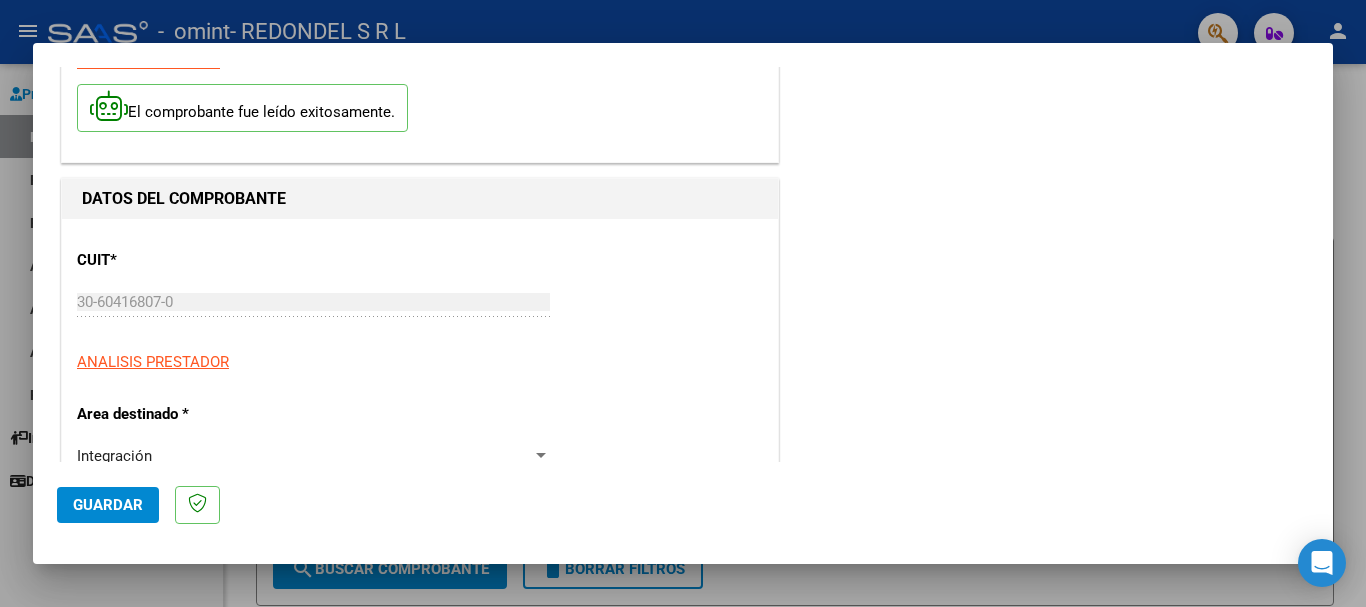 scroll, scrollTop: 300, scrollLeft: 0, axis: vertical 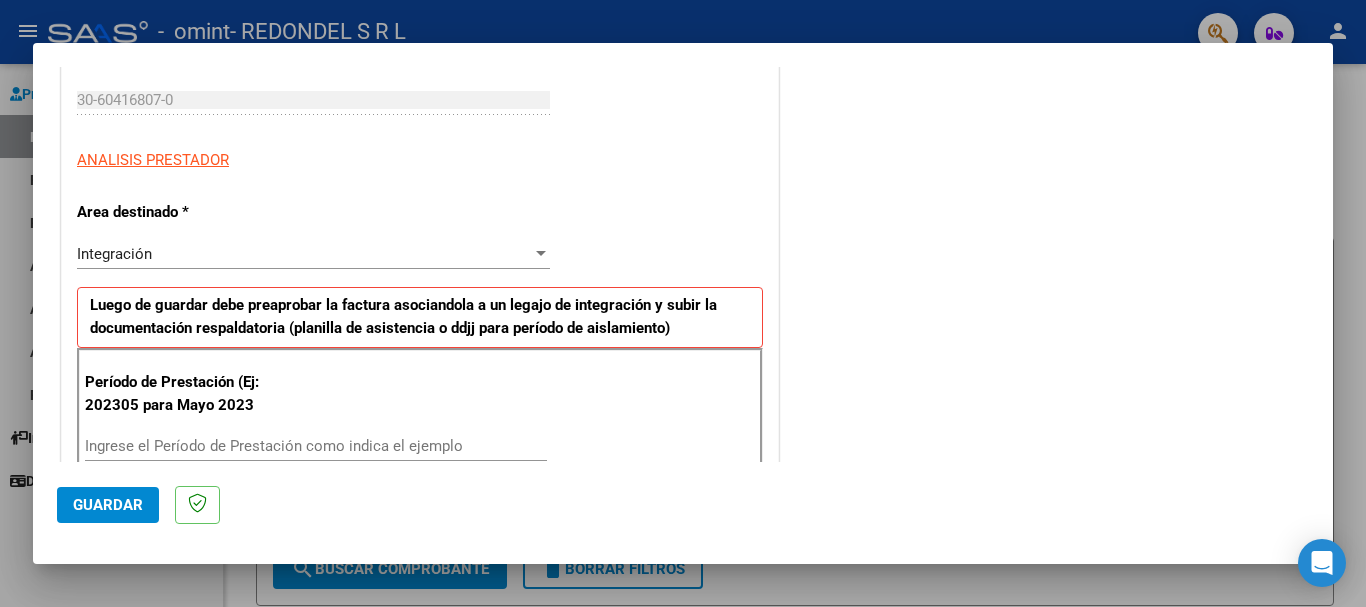 click on "Ingrese el Período de Prestación como indica el ejemplo" at bounding box center (316, 446) 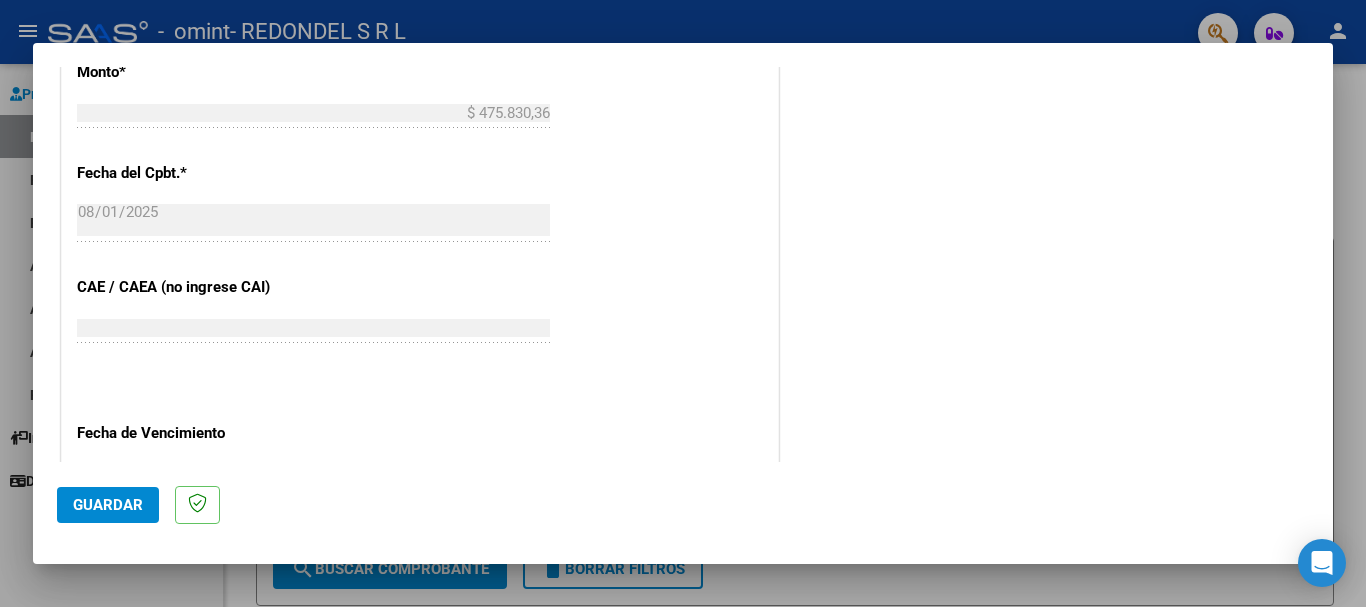 scroll, scrollTop: 1100, scrollLeft: 0, axis: vertical 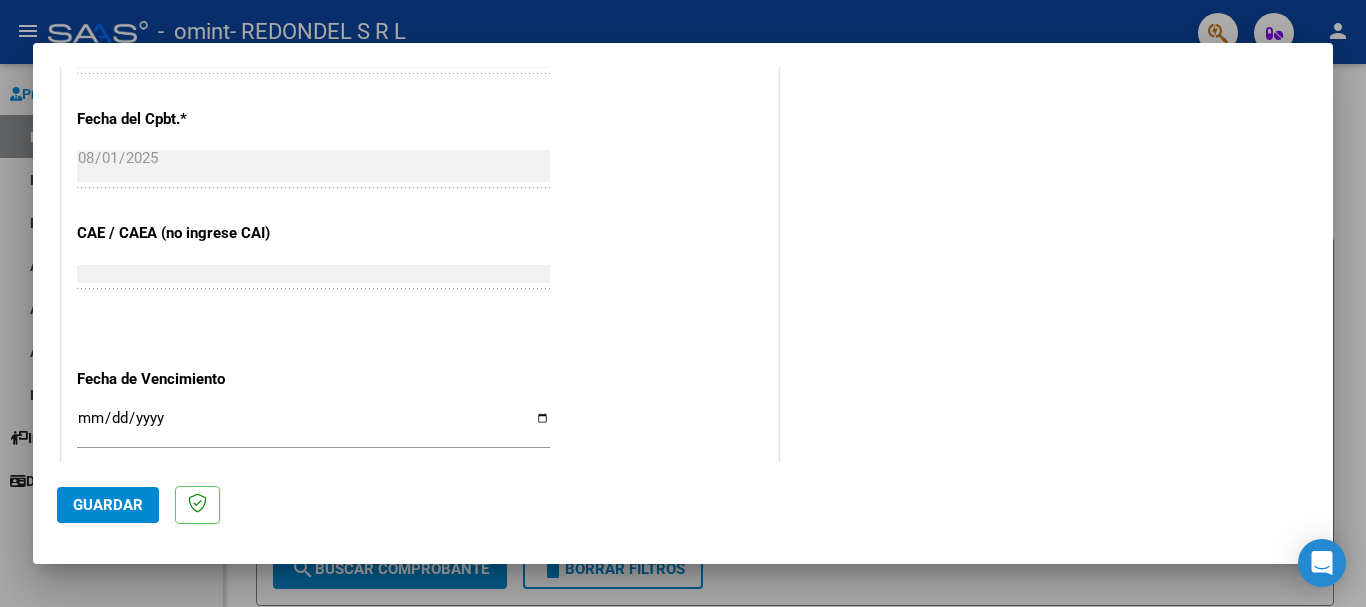 type on "202507" 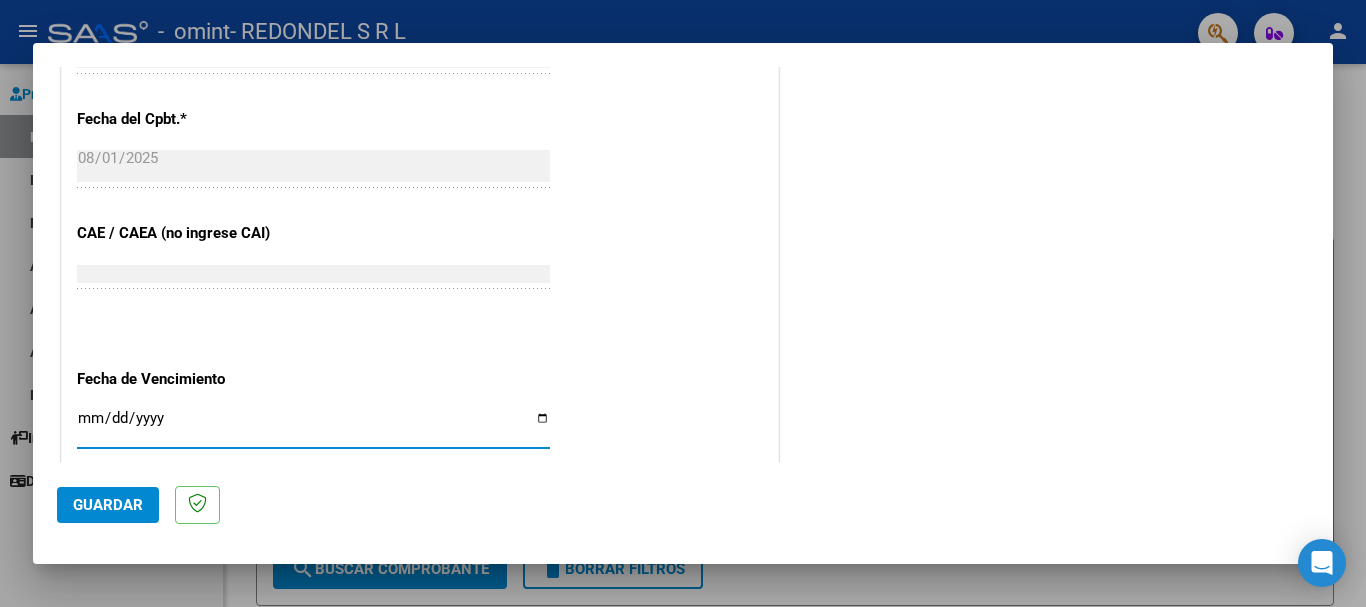 click on "Ingresar la fecha" at bounding box center (313, 426) 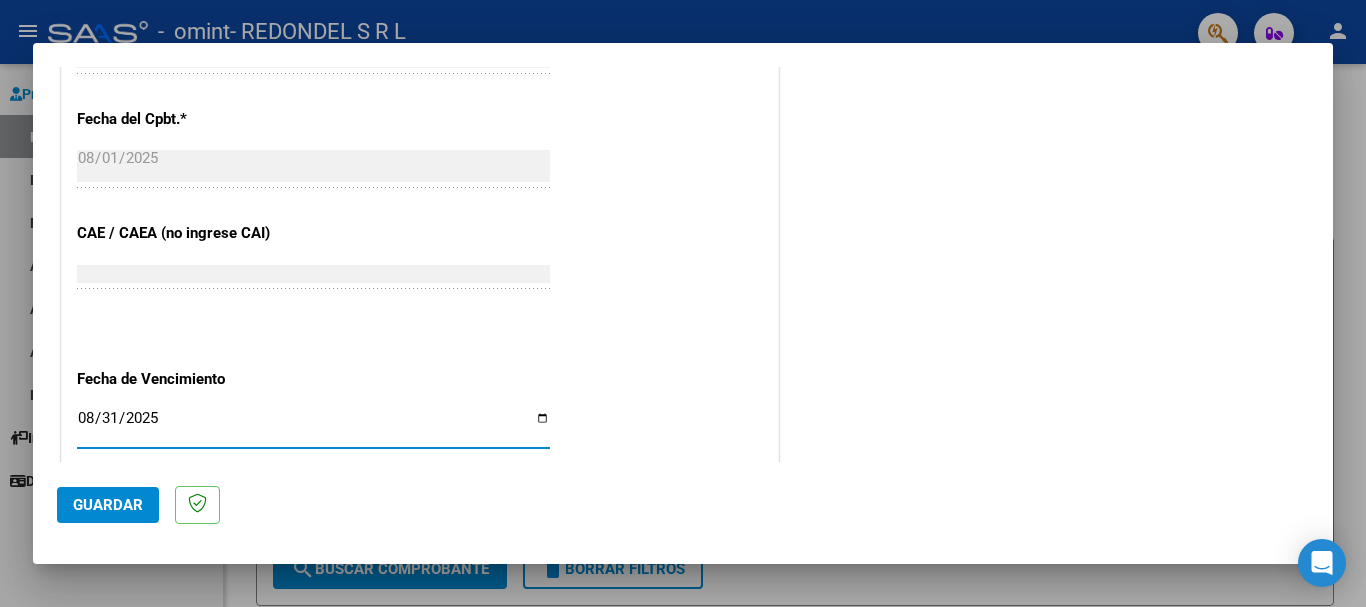 type on "2025-08-31" 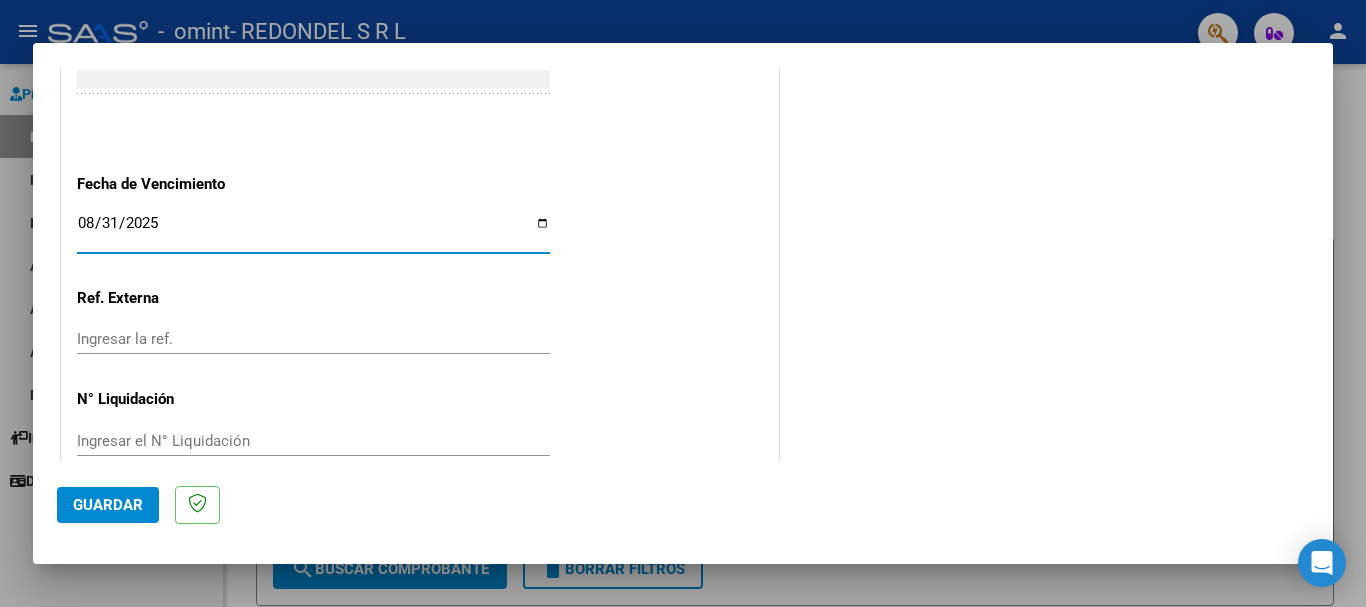 scroll, scrollTop: 1327, scrollLeft: 0, axis: vertical 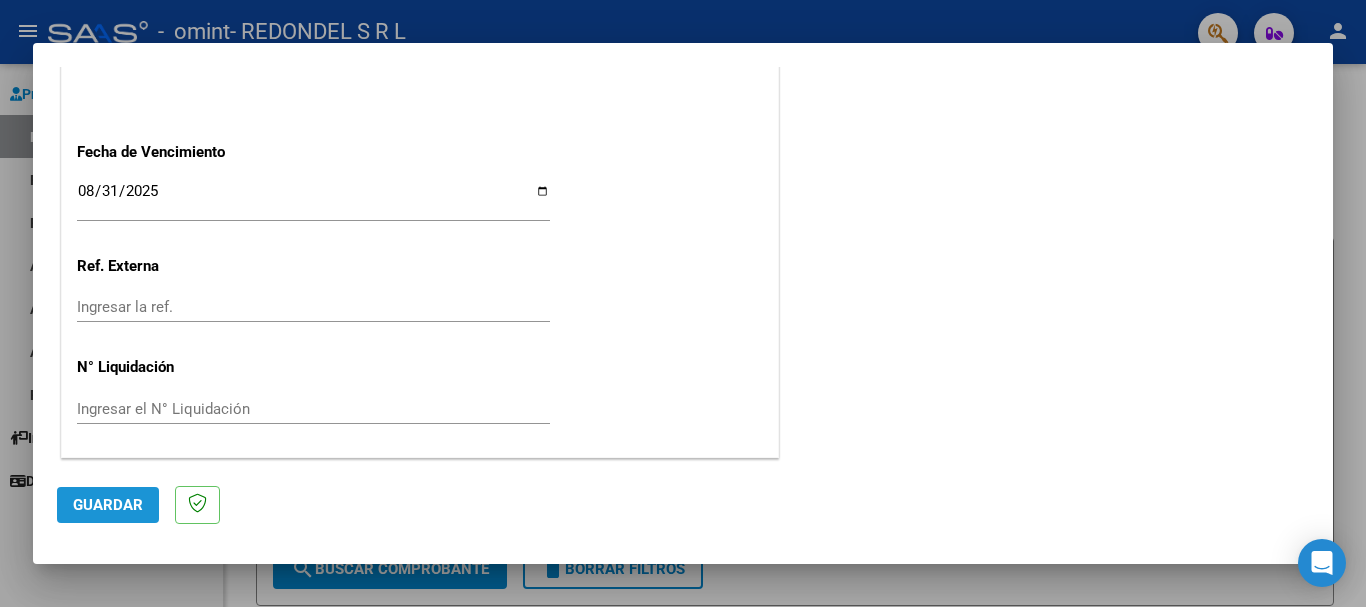 click on "Guardar" 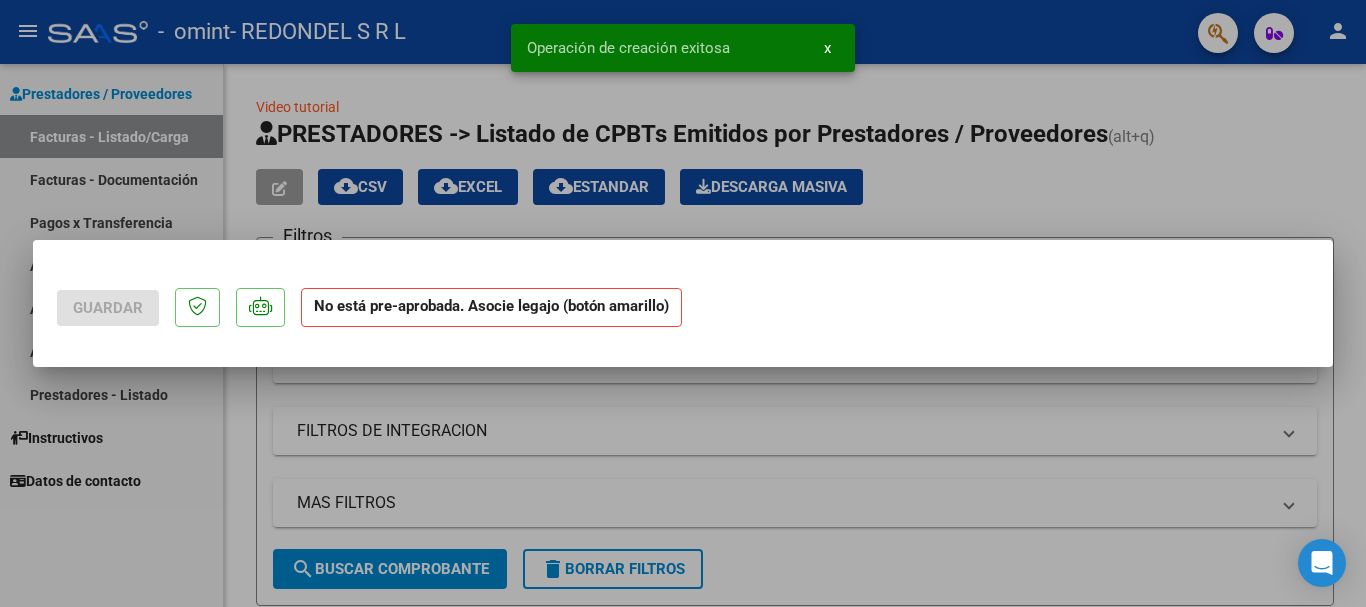 scroll, scrollTop: 0, scrollLeft: 0, axis: both 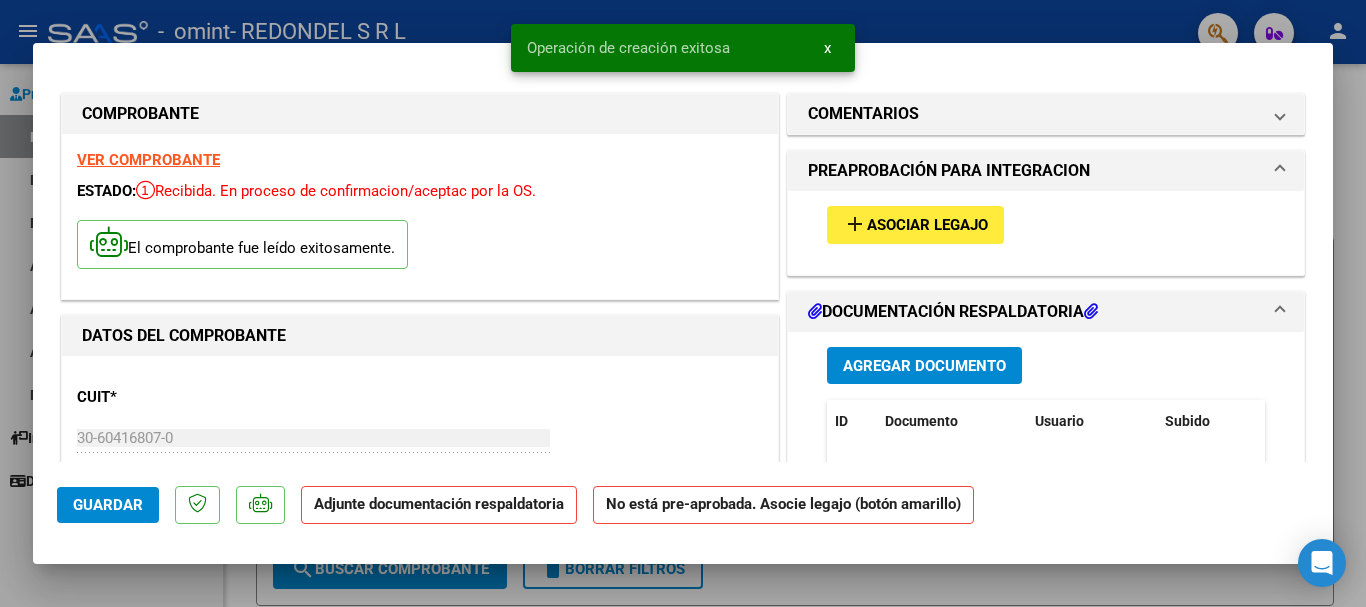 click on "Asociar Legajo" at bounding box center [927, 226] 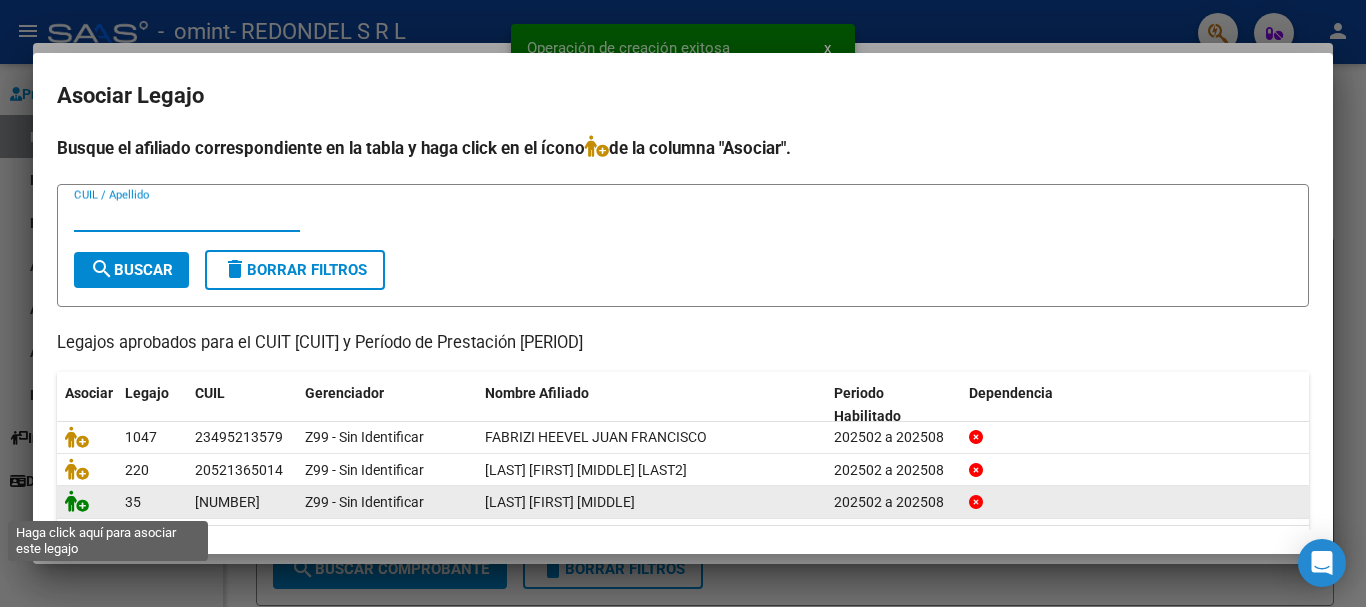click 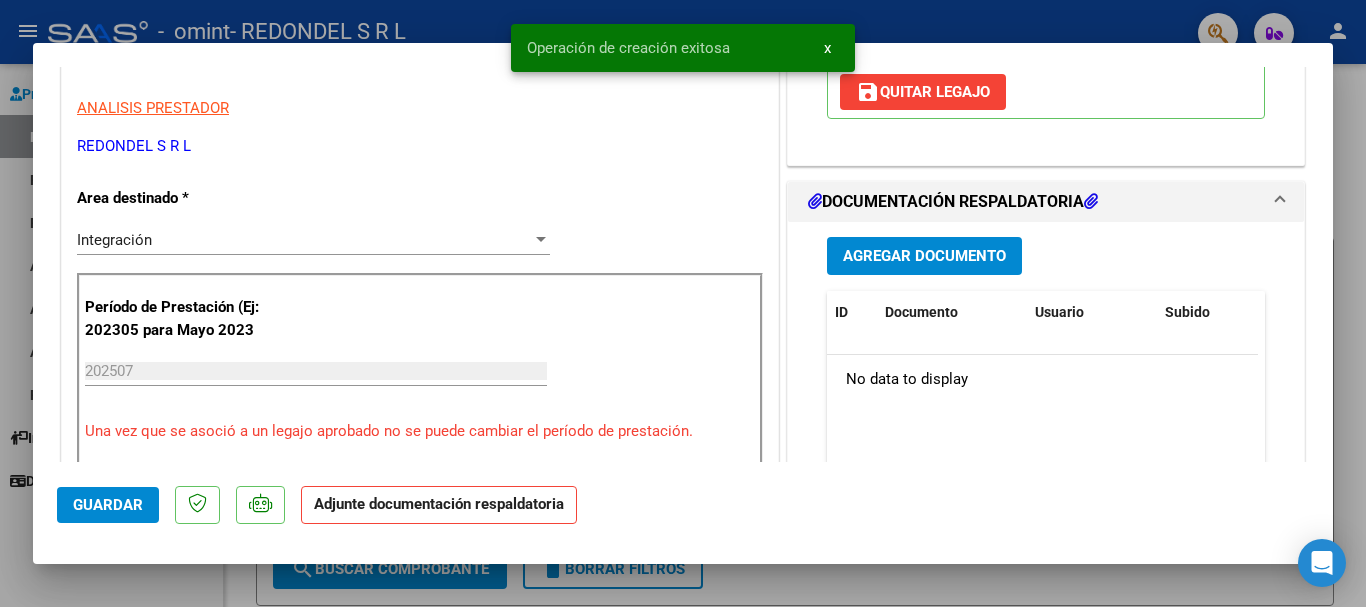 scroll, scrollTop: 400, scrollLeft: 0, axis: vertical 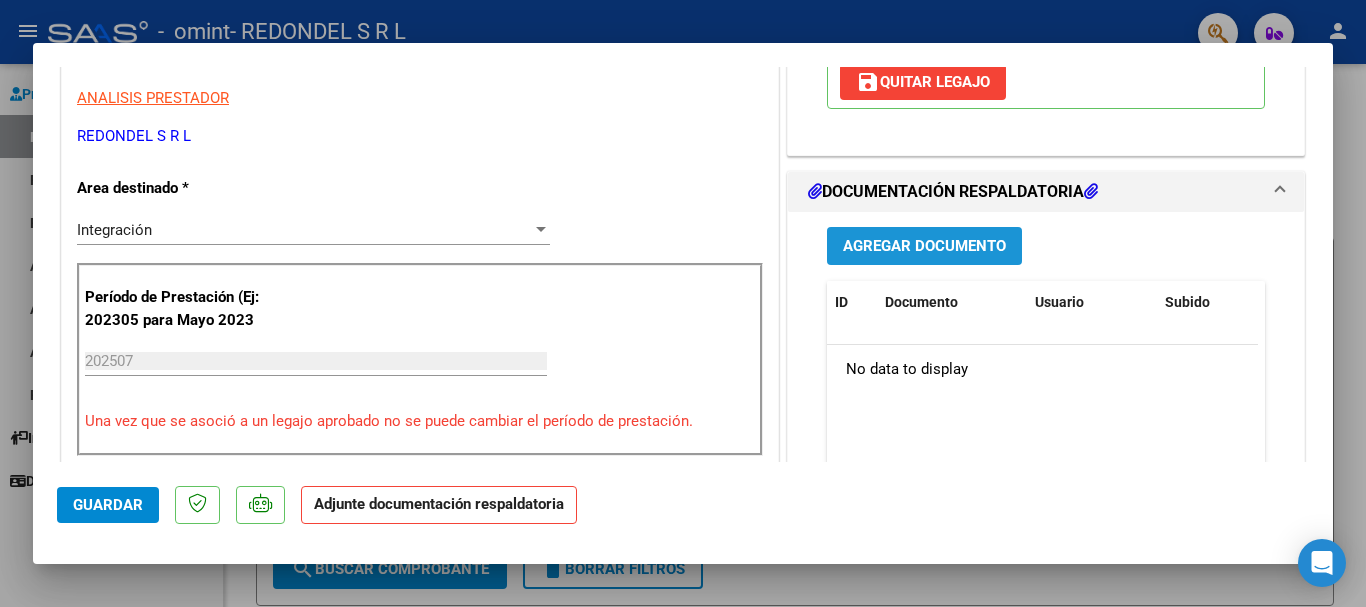 click on "Agregar Documento" at bounding box center [924, 247] 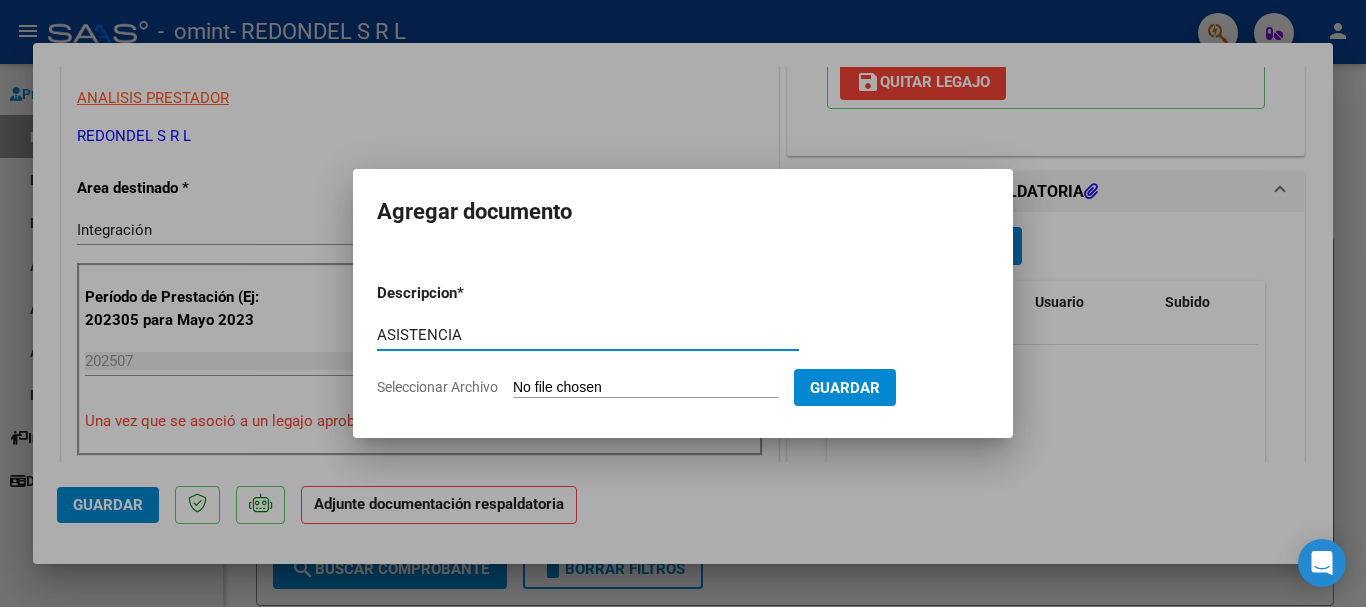 type on "ASISTENCIA" 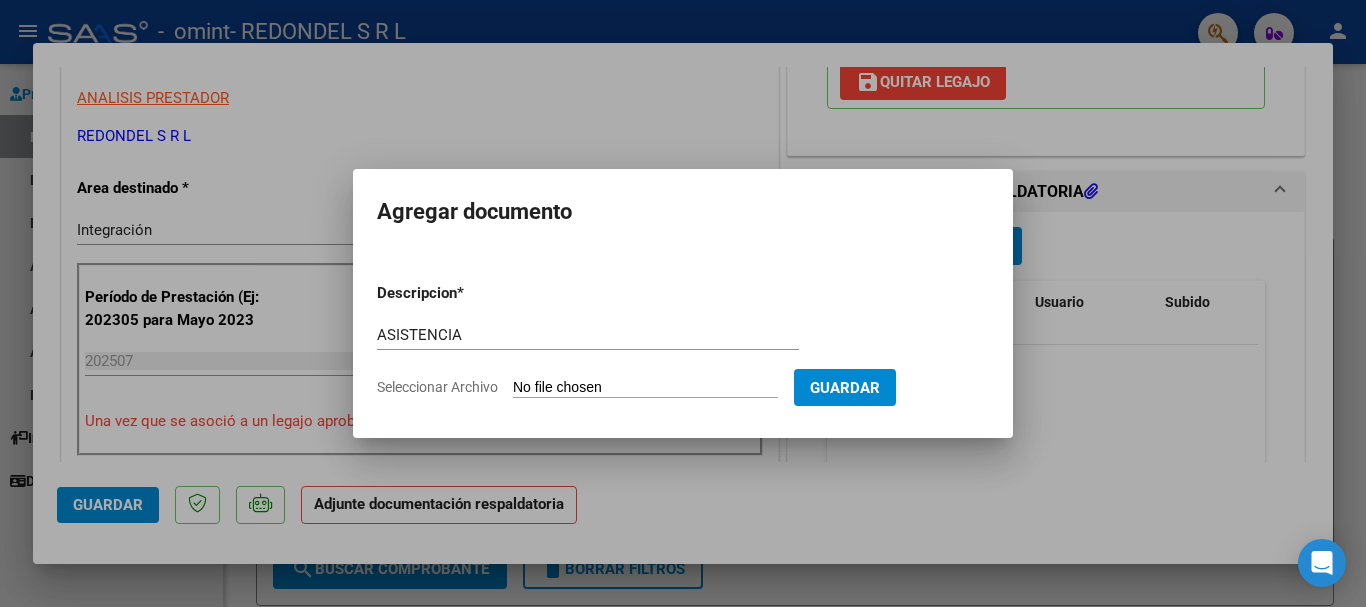 click at bounding box center (683, 303) 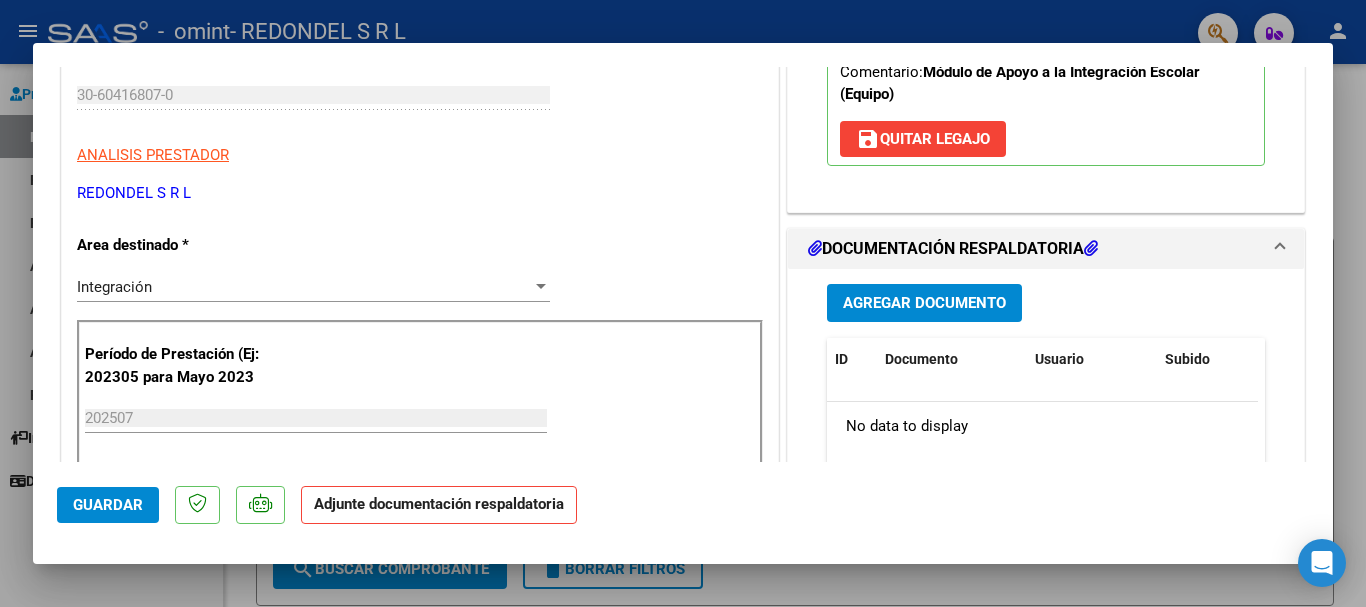 scroll, scrollTop: 500, scrollLeft: 0, axis: vertical 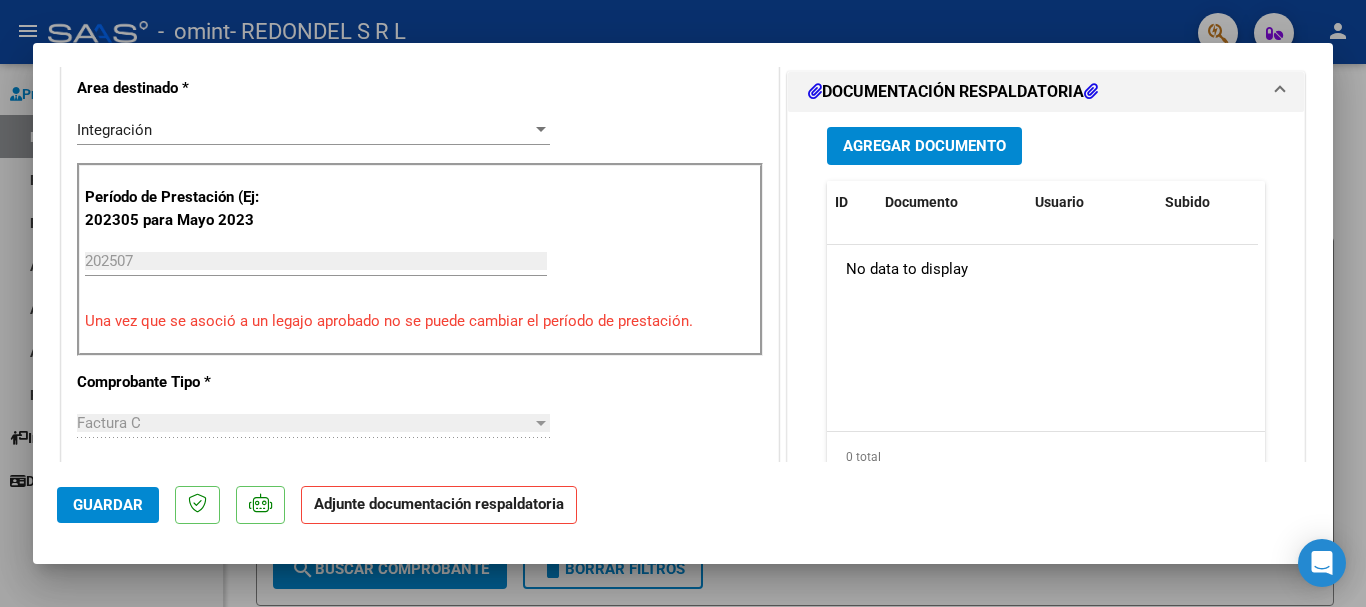 click on "Agregar Documento" at bounding box center [924, 147] 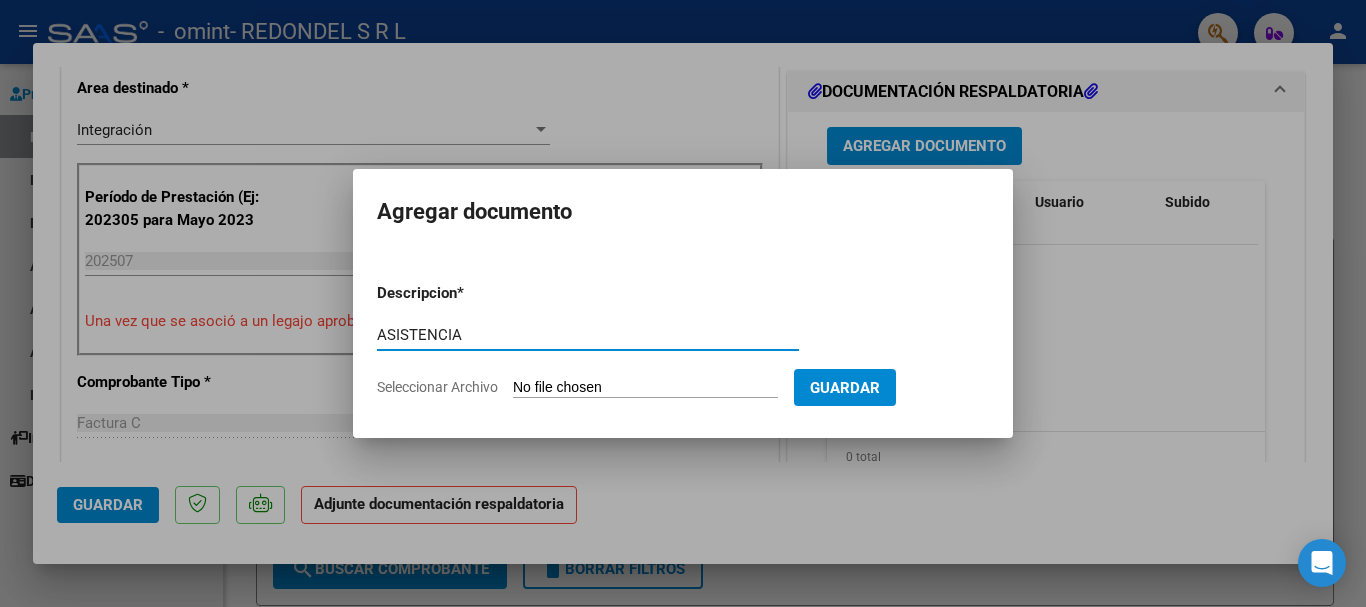 type on "ASISTENCIA" 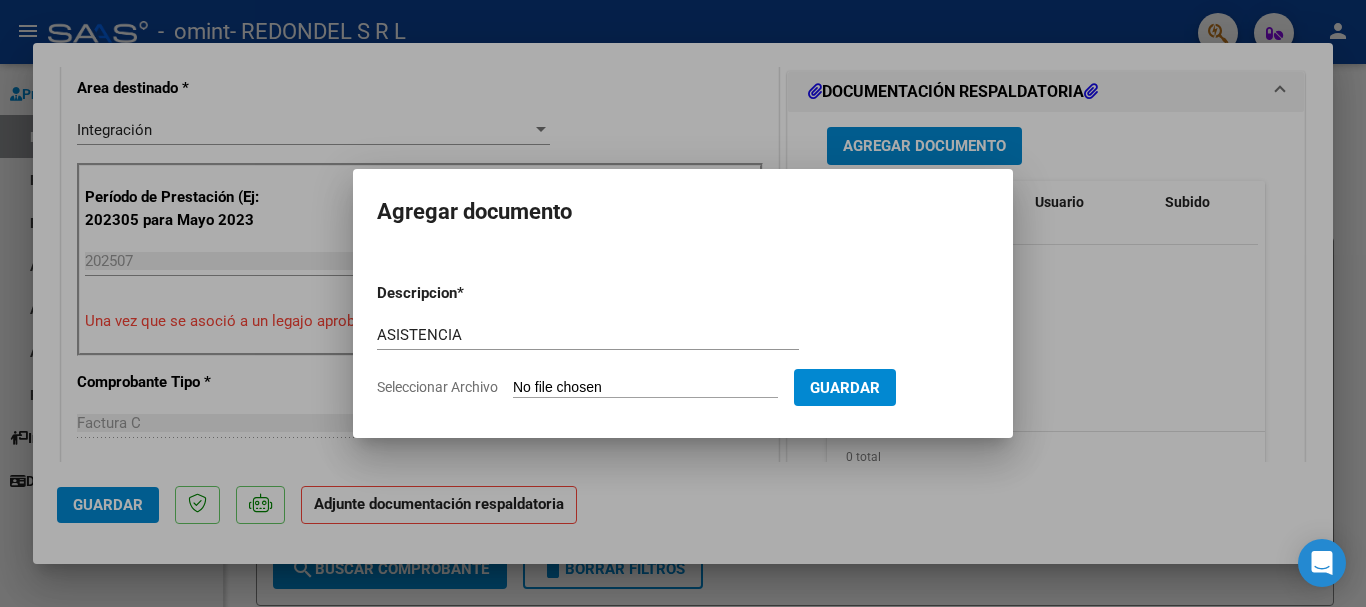 click on "Seleccionar Archivo" at bounding box center (645, 388) 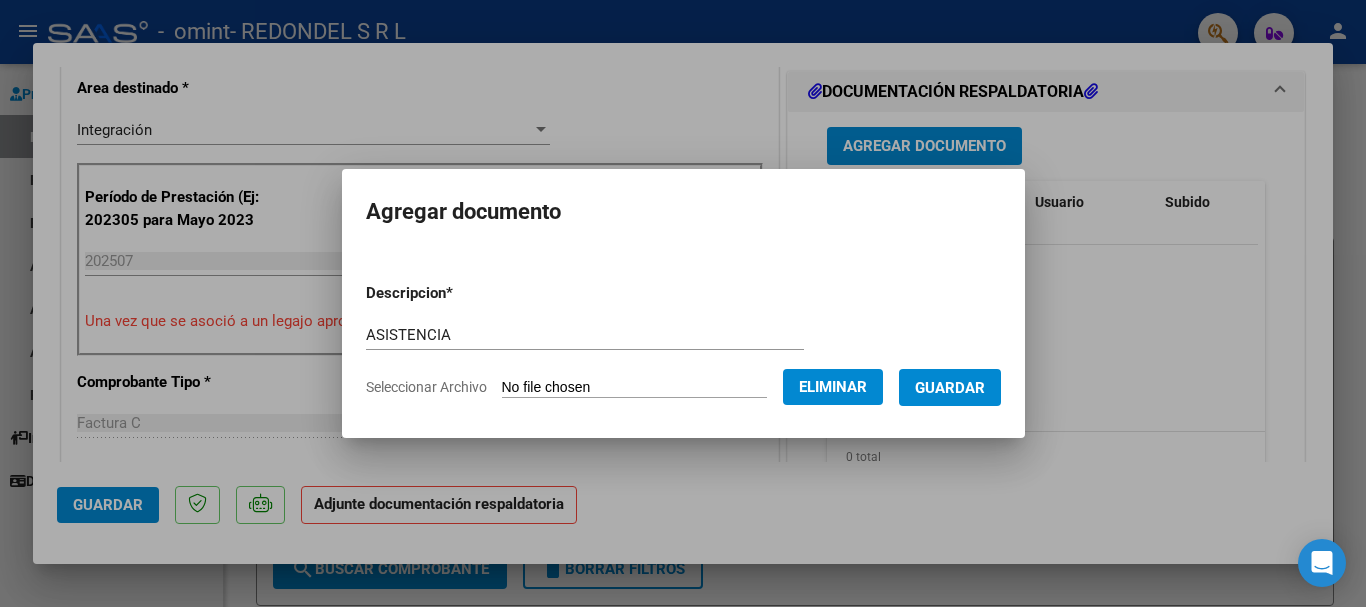 click on "Guardar" at bounding box center (950, 388) 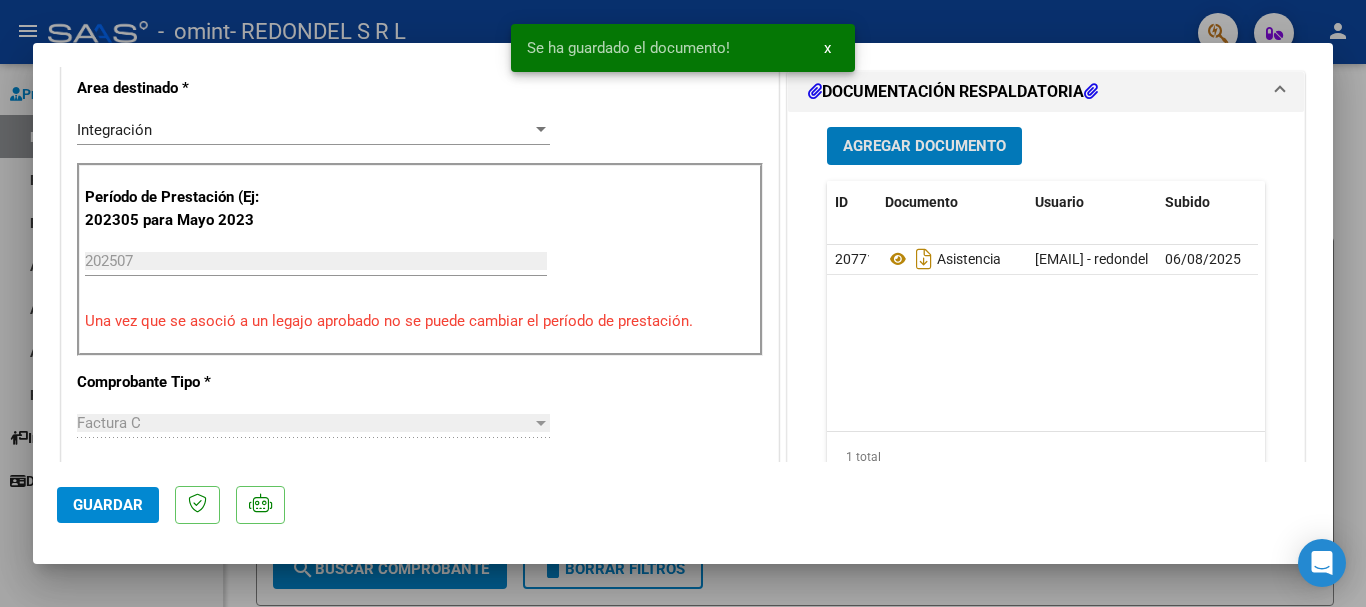 click on "Agregar Documento" at bounding box center [924, 147] 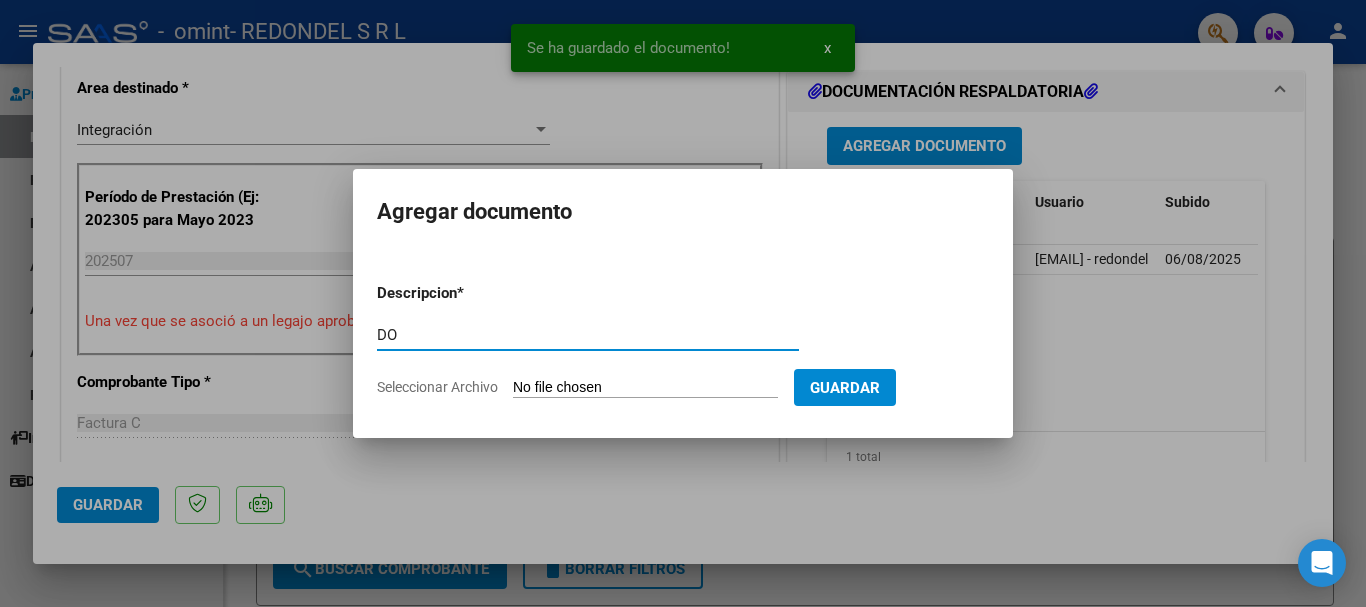 type on "D" 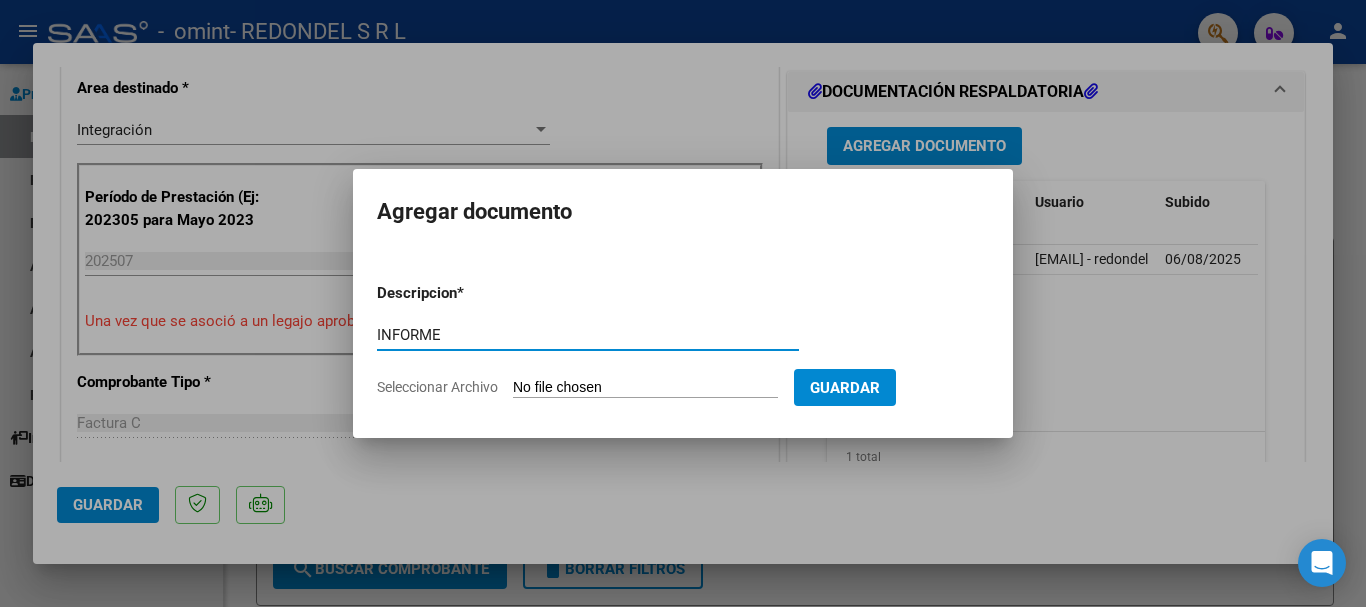 type on "INFORME" 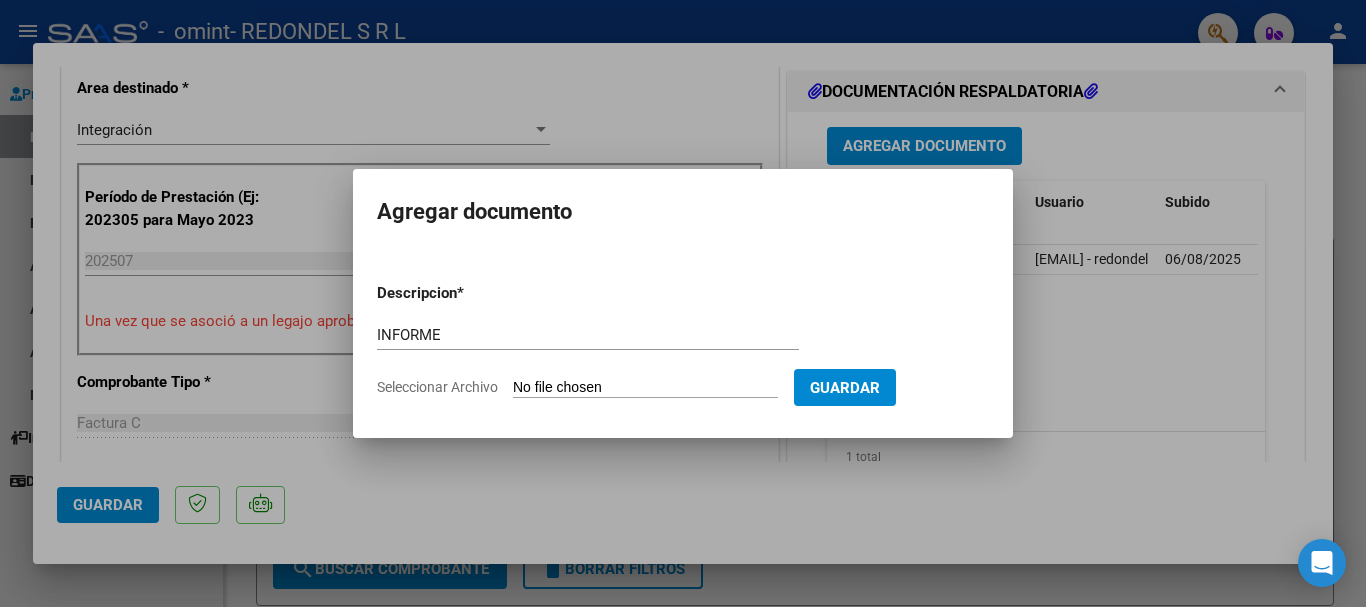 type on "C:\fakepath\Informe_30604168070_011_0009_00063224.pdf" 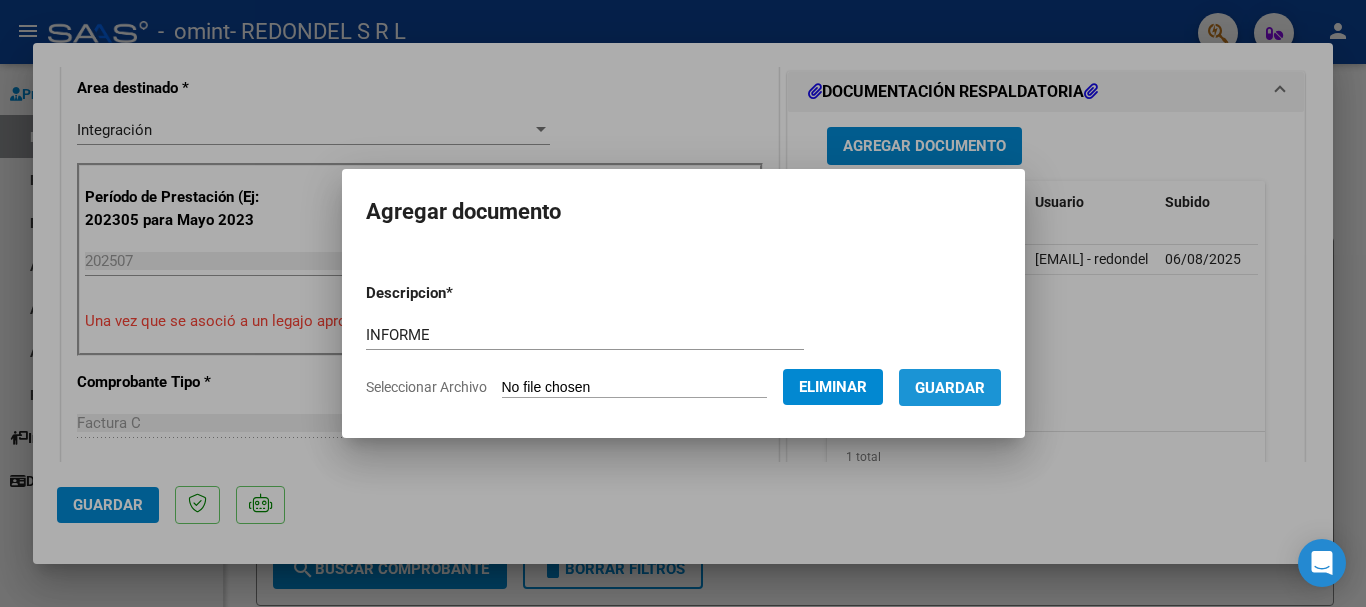 click on "Guardar" at bounding box center [950, 388] 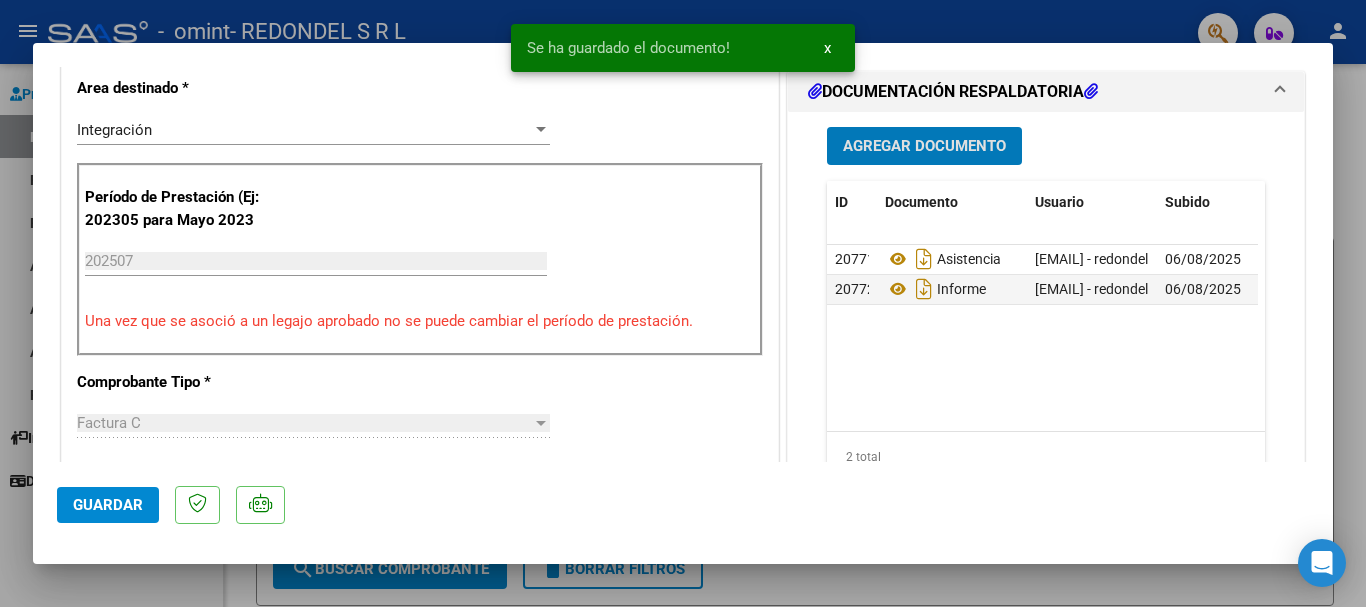 click on "Guardar" 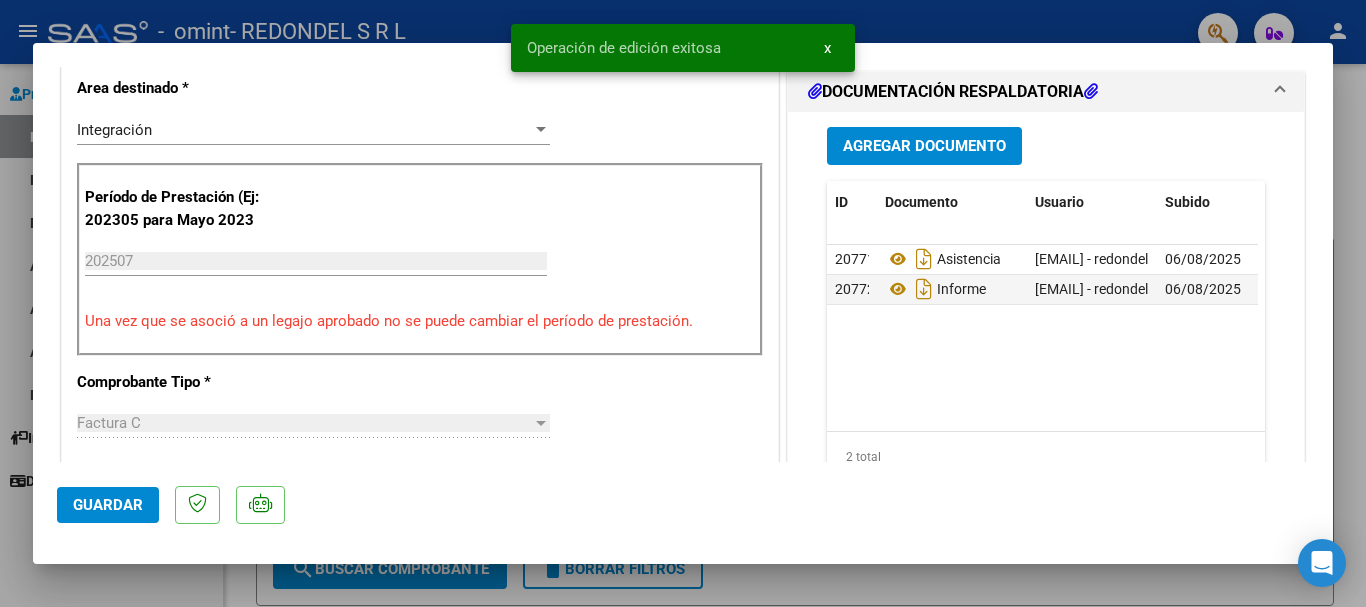click at bounding box center [683, 303] 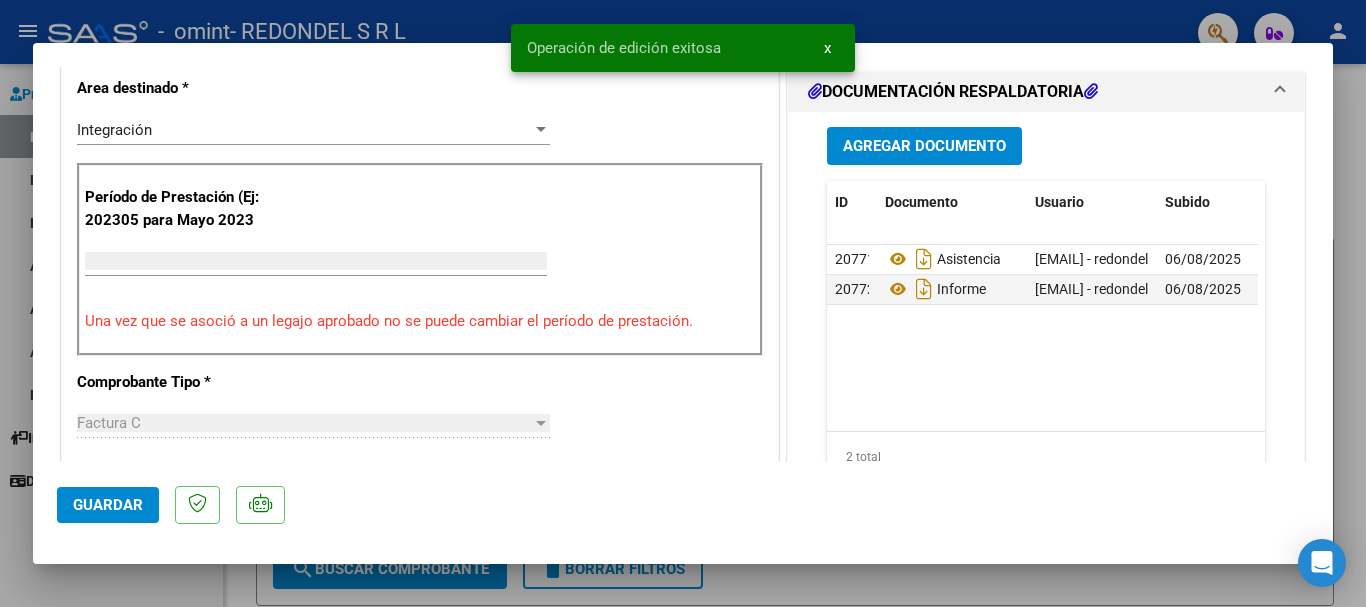 scroll, scrollTop: 0, scrollLeft: 0, axis: both 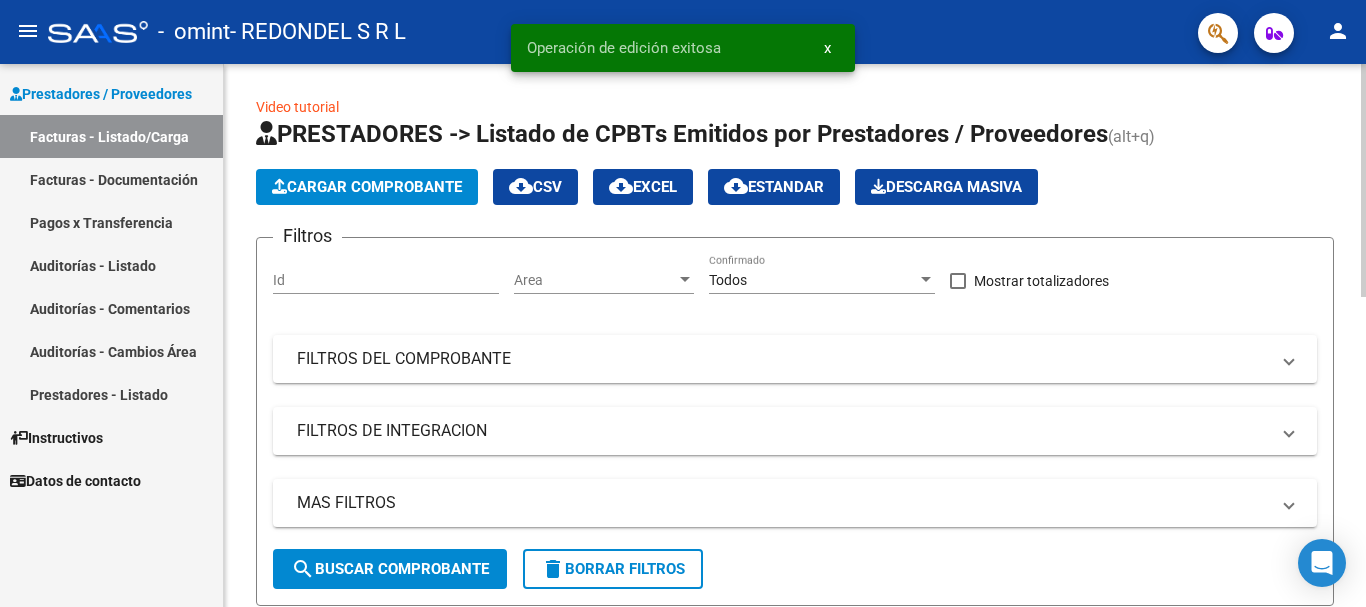 click on "Cargar Comprobante" 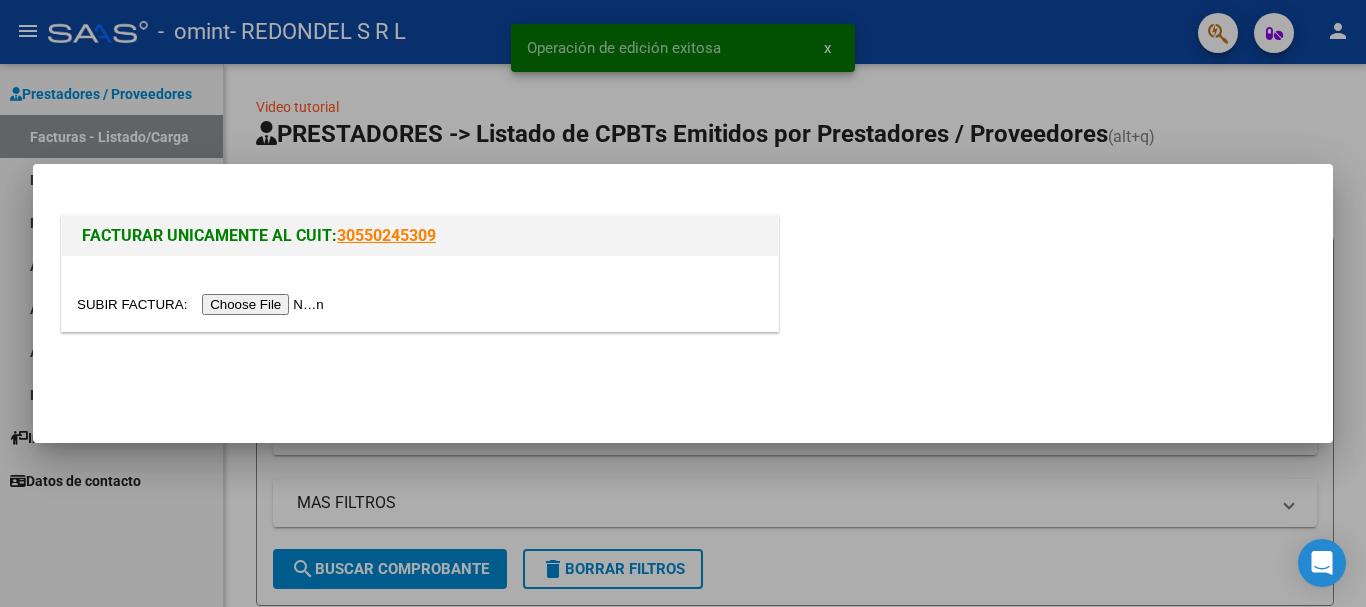 click at bounding box center [203, 304] 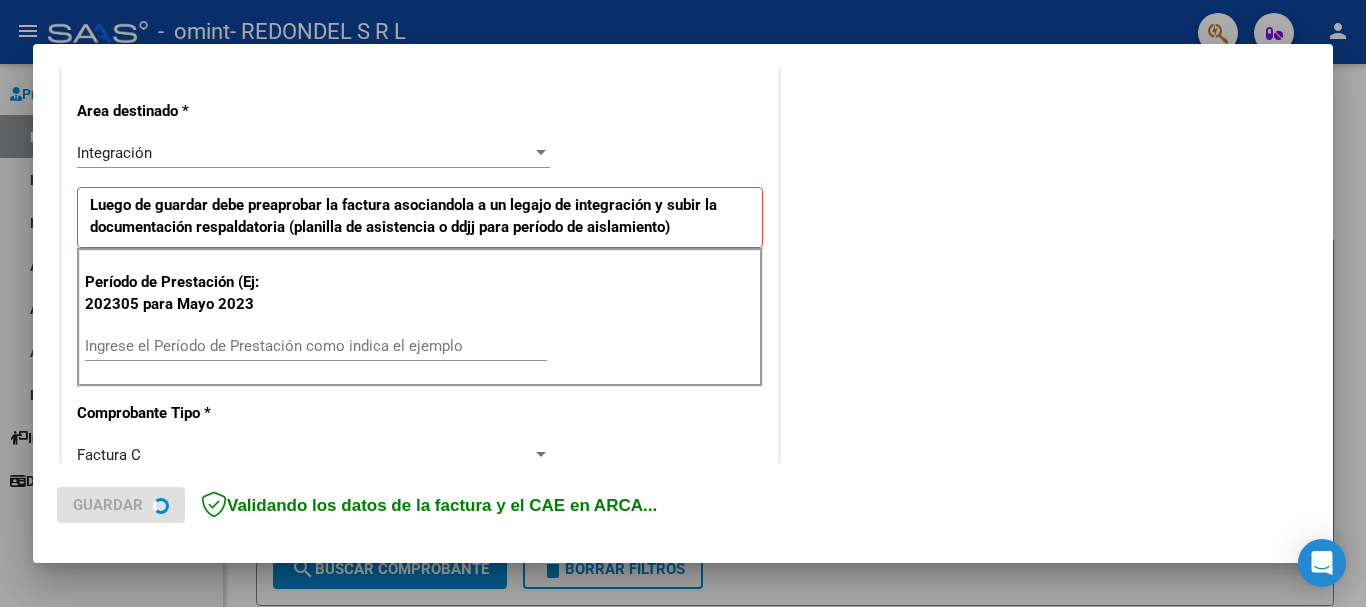 scroll, scrollTop: 600, scrollLeft: 0, axis: vertical 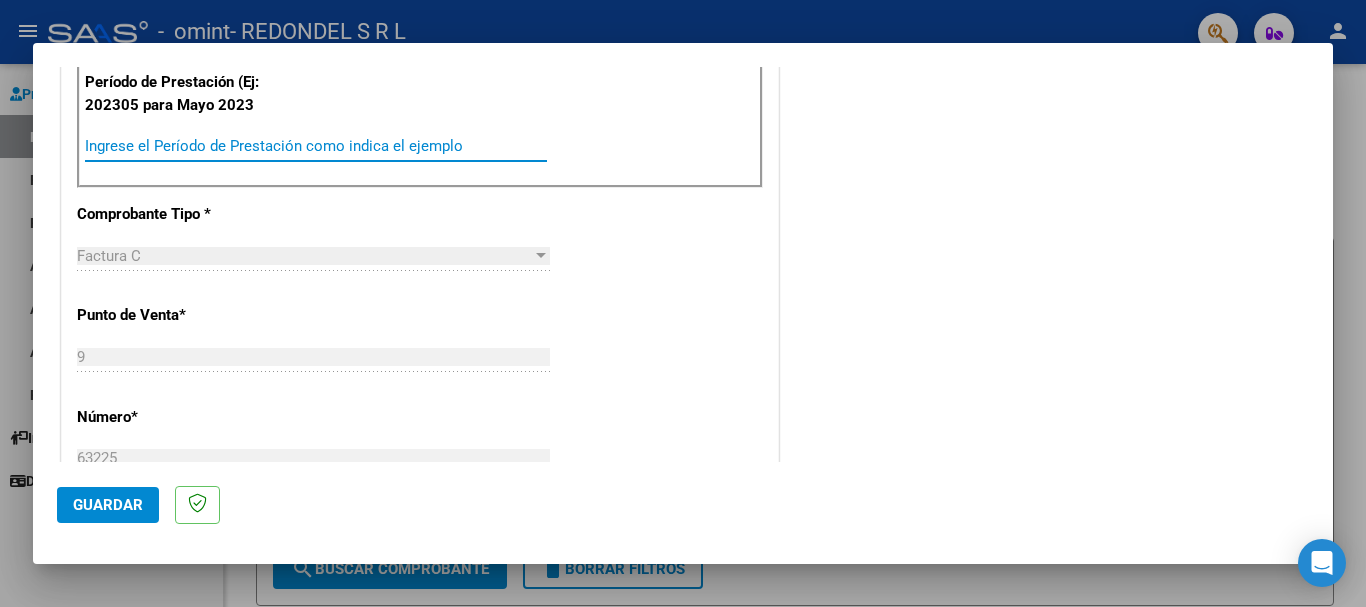 click on "Ingrese el Período de Prestación como indica el ejemplo" at bounding box center [316, 146] 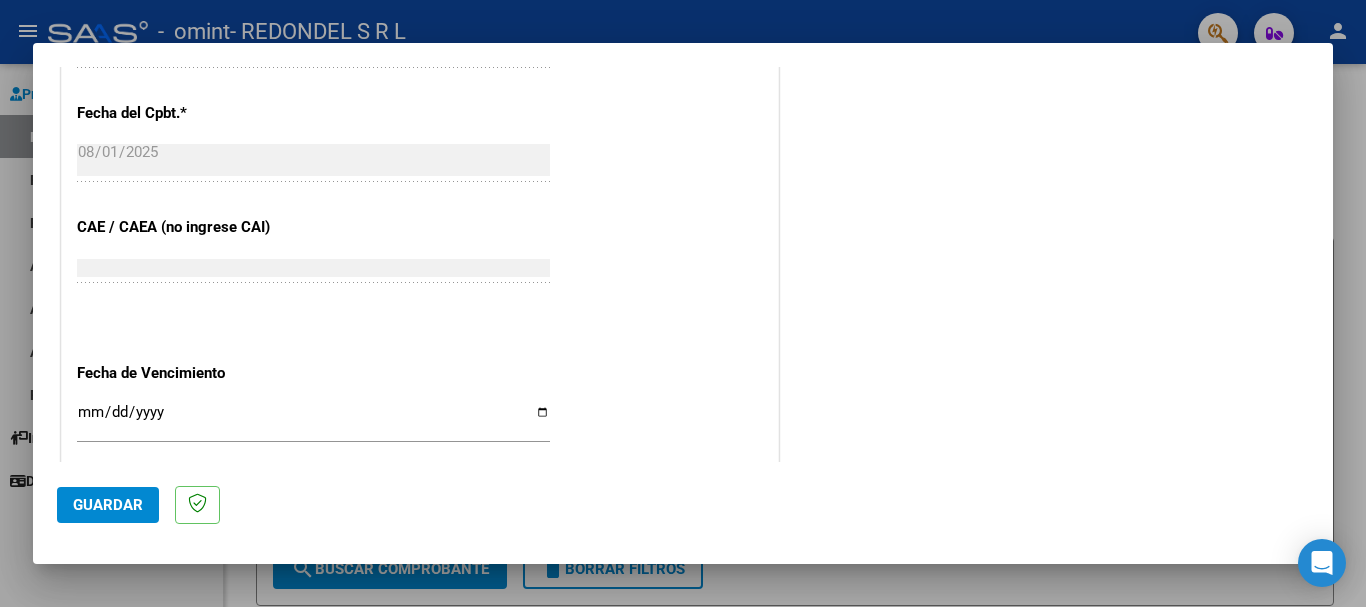 scroll, scrollTop: 1200, scrollLeft: 0, axis: vertical 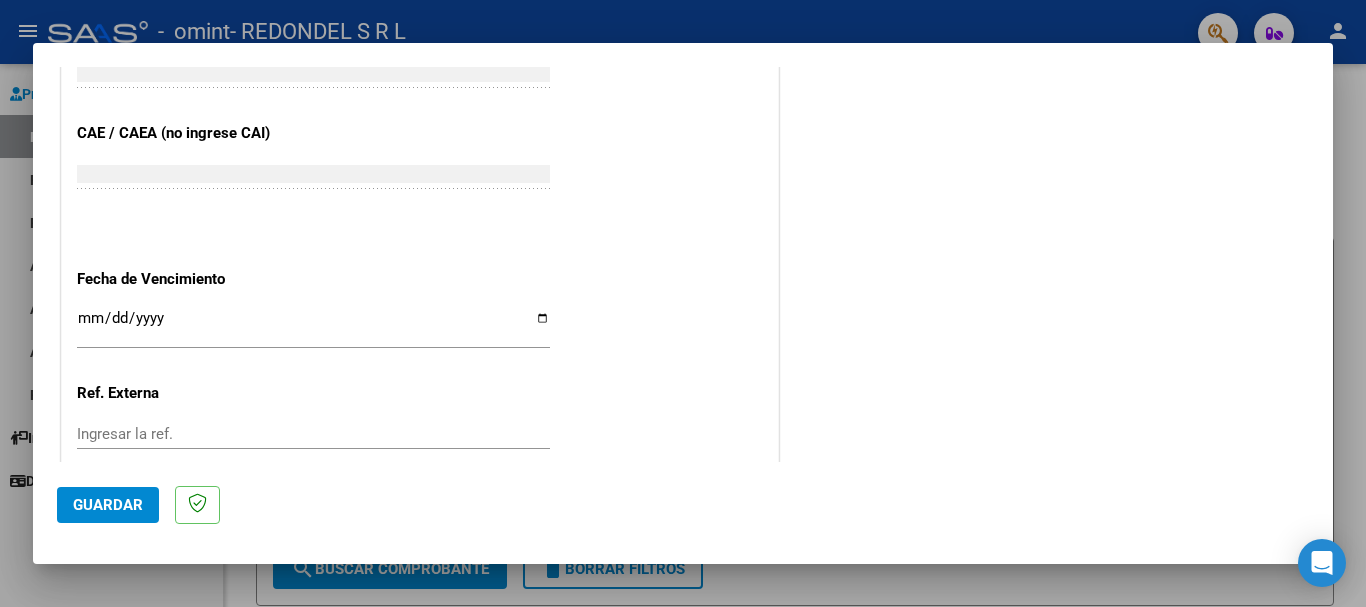 type on "202507" 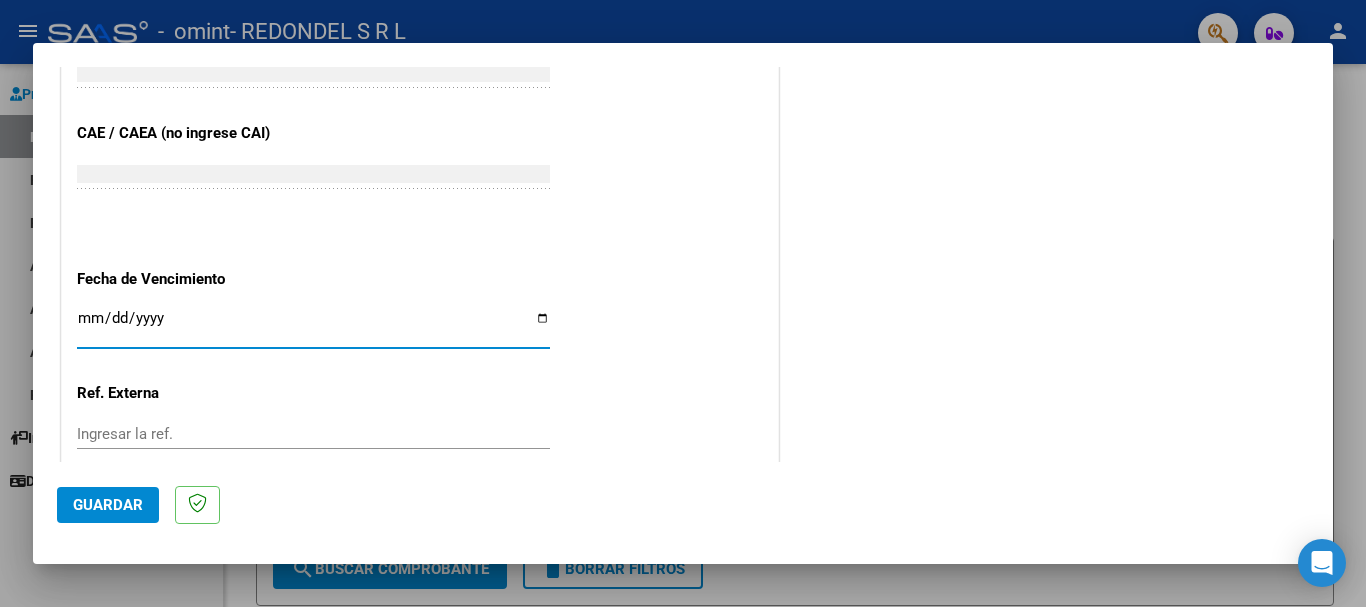 click on "Ingresar la fecha" at bounding box center (313, 326) 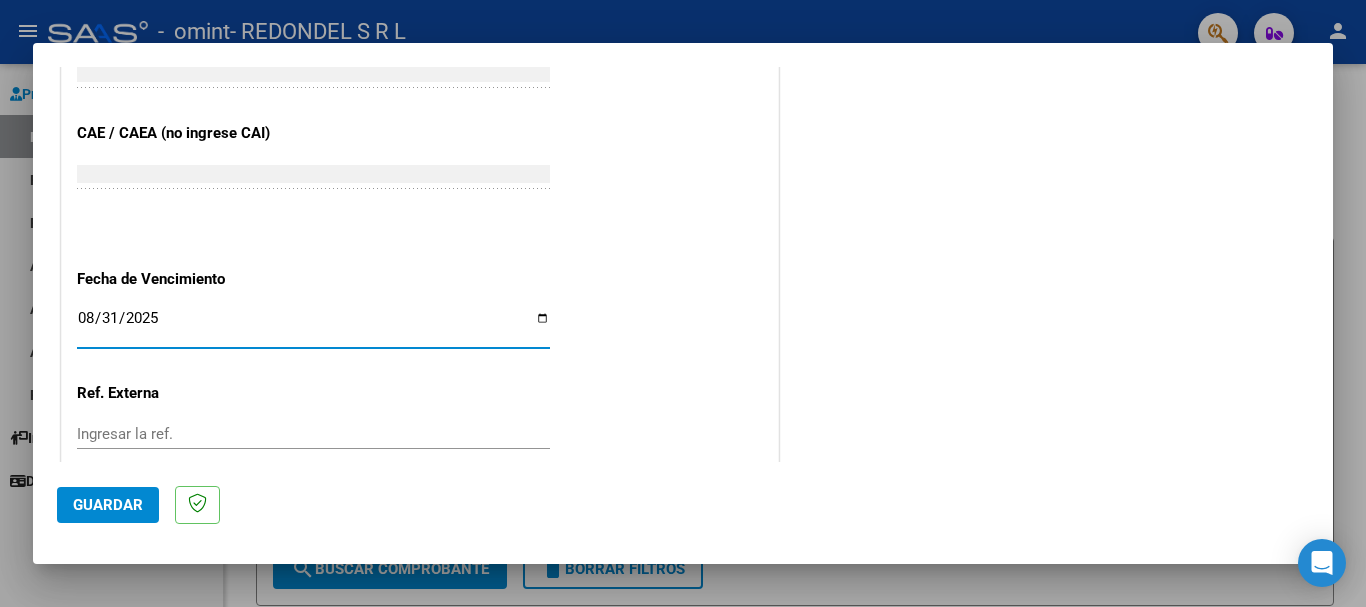 type on "2025-08-31" 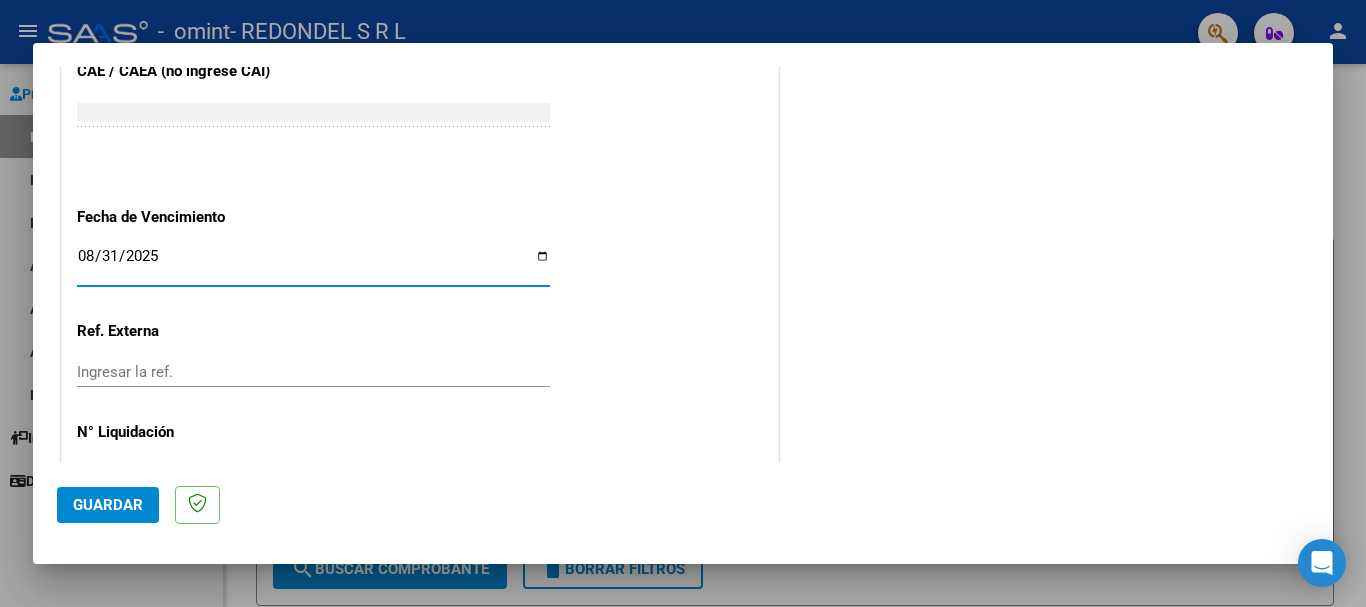 scroll, scrollTop: 1327, scrollLeft: 0, axis: vertical 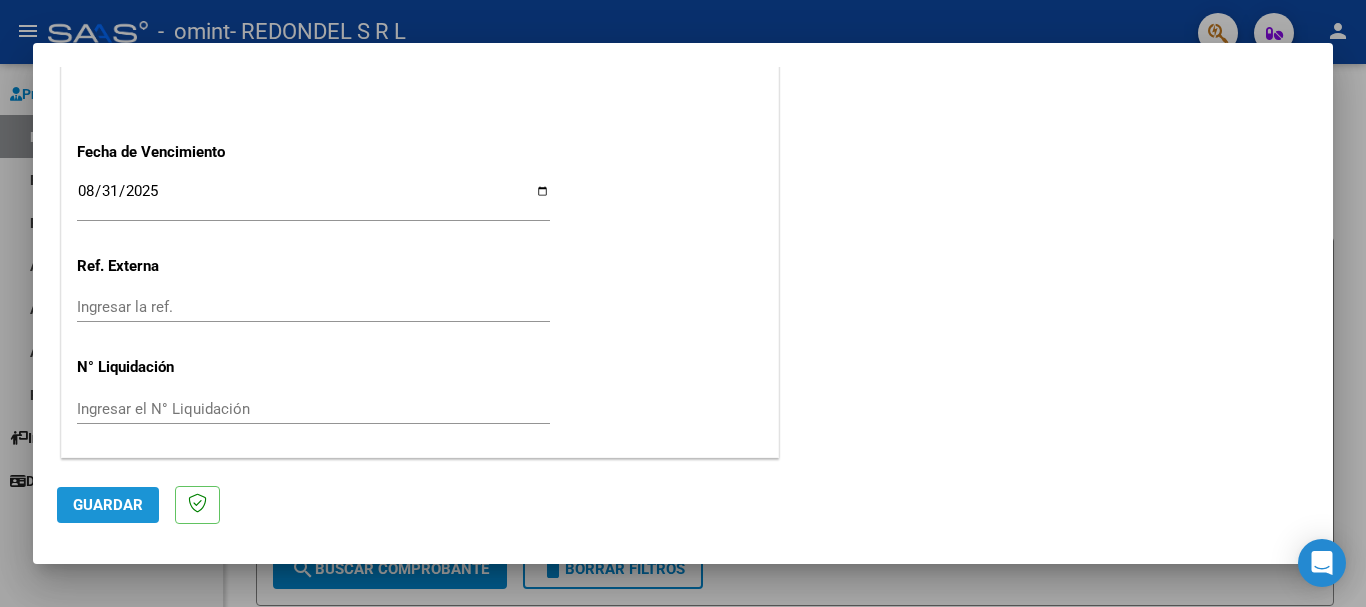 click on "Guardar" 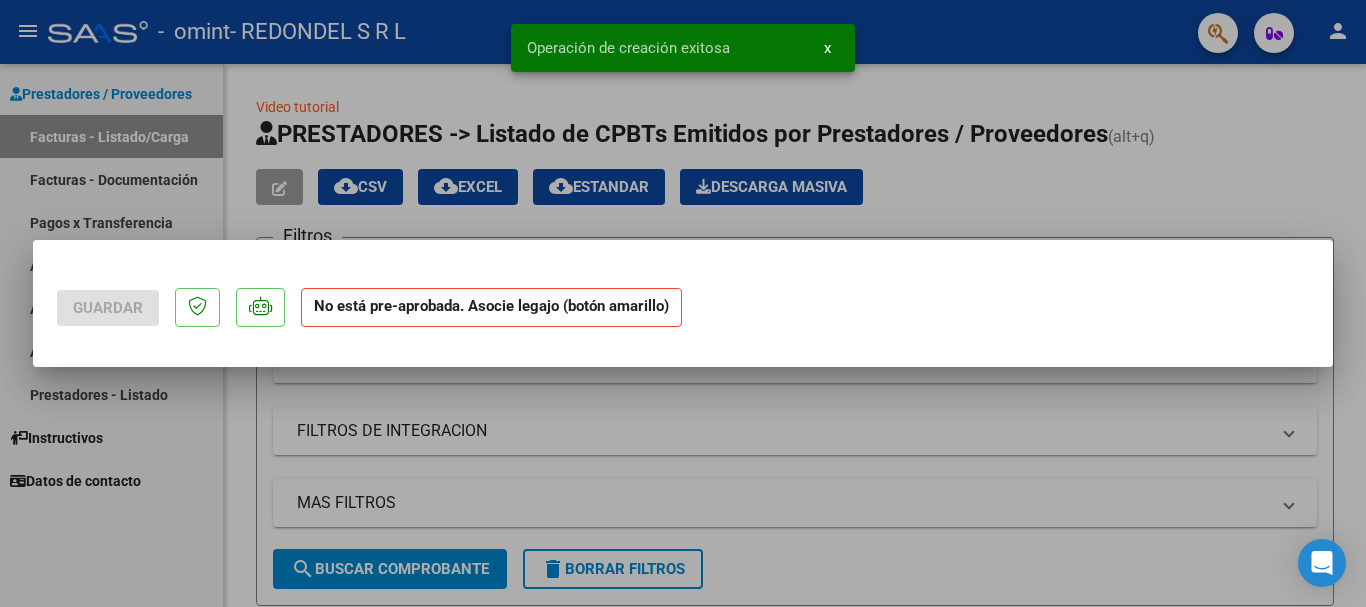 scroll, scrollTop: 0, scrollLeft: 0, axis: both 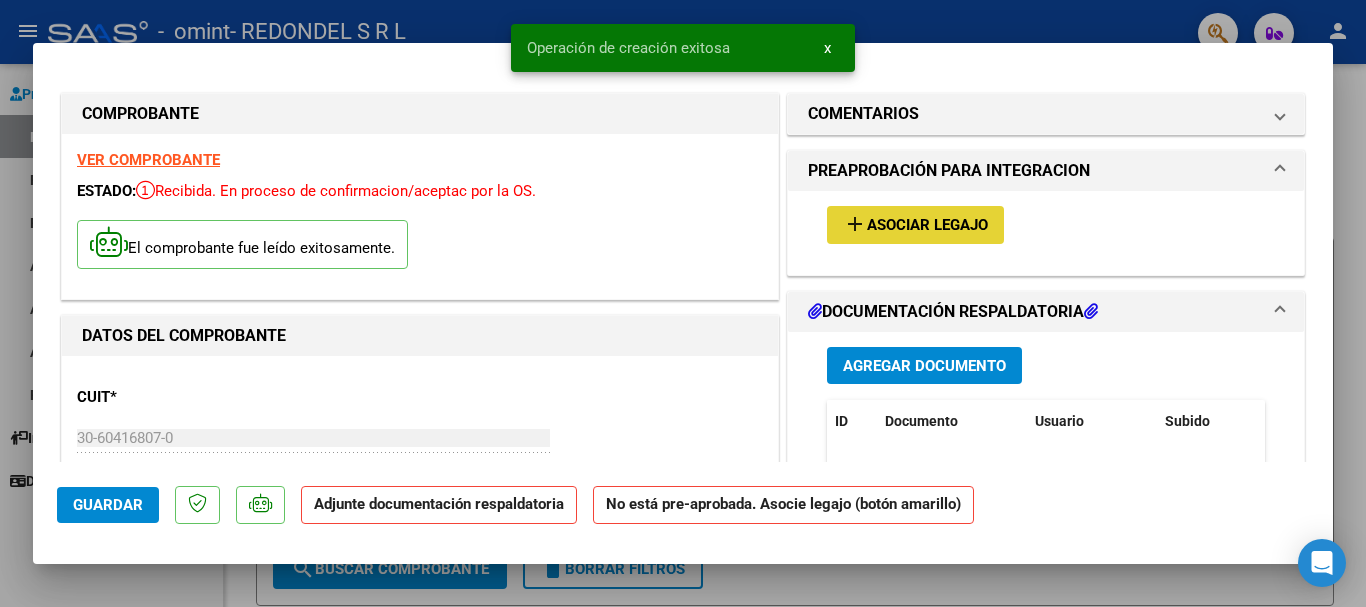 click on "add Asociar Legajo" at bounding box center (915, 224) 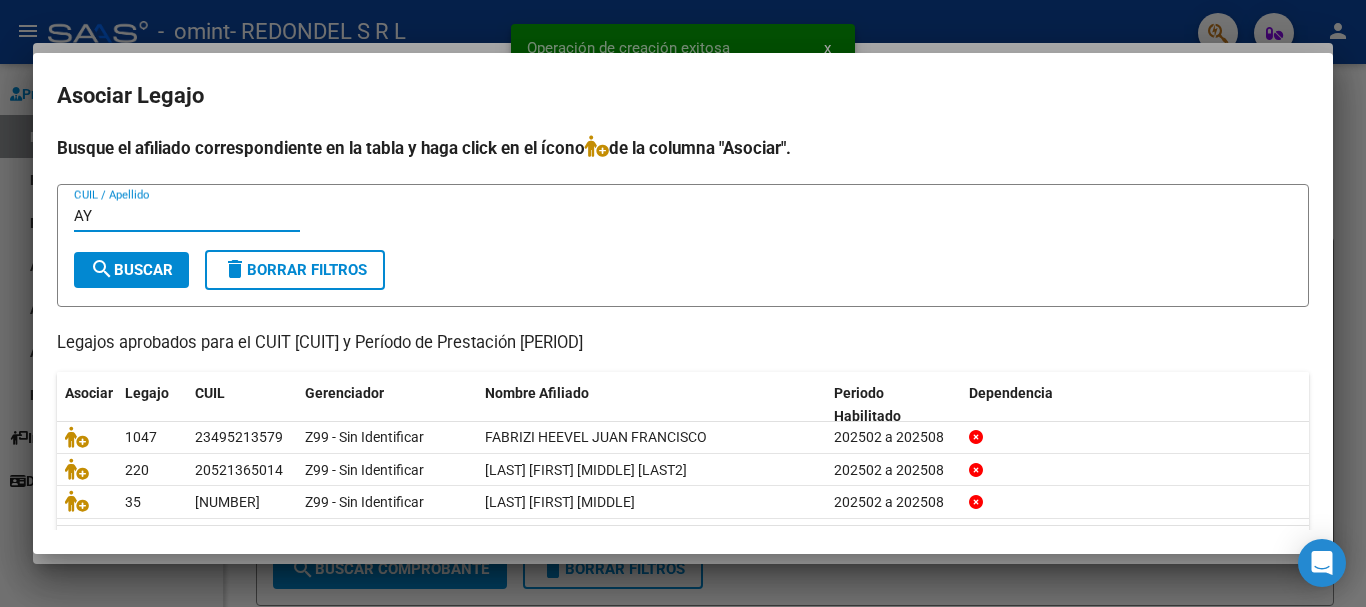 type on "A" 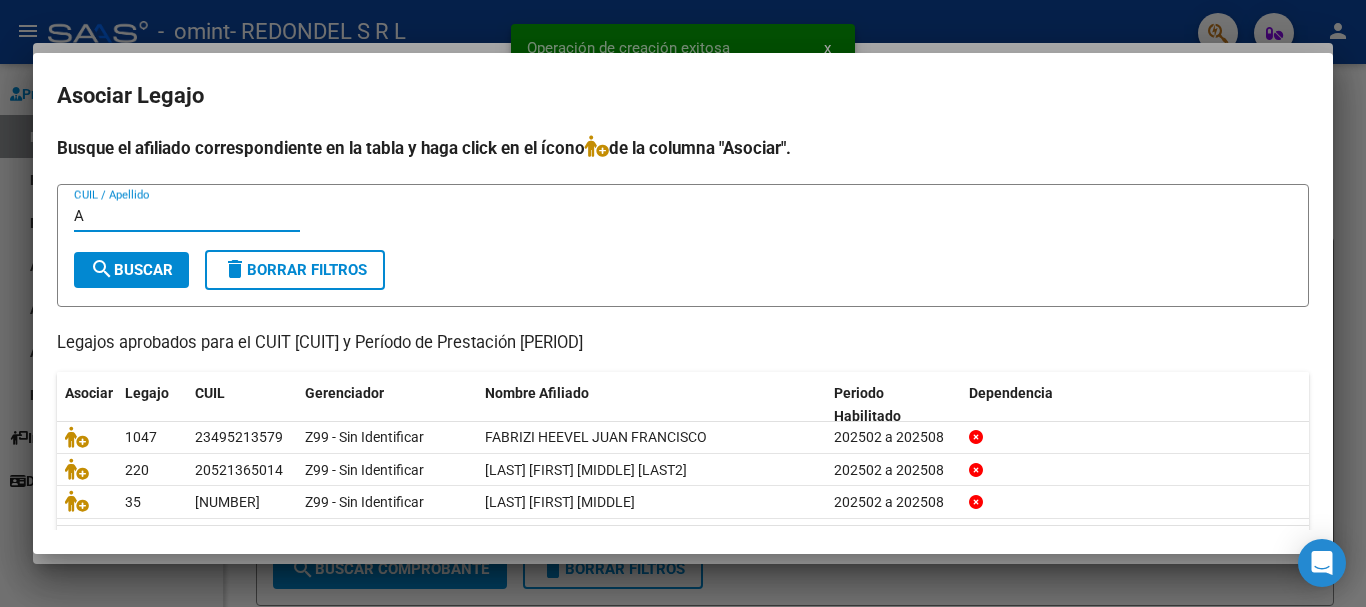 type 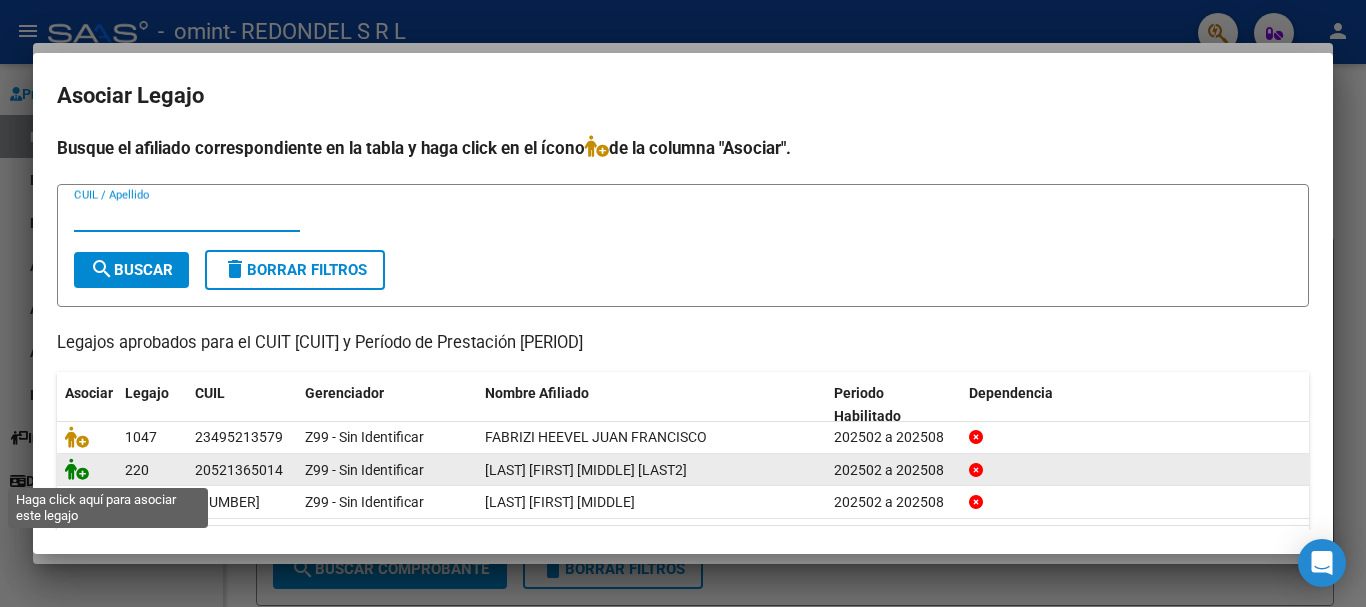 click 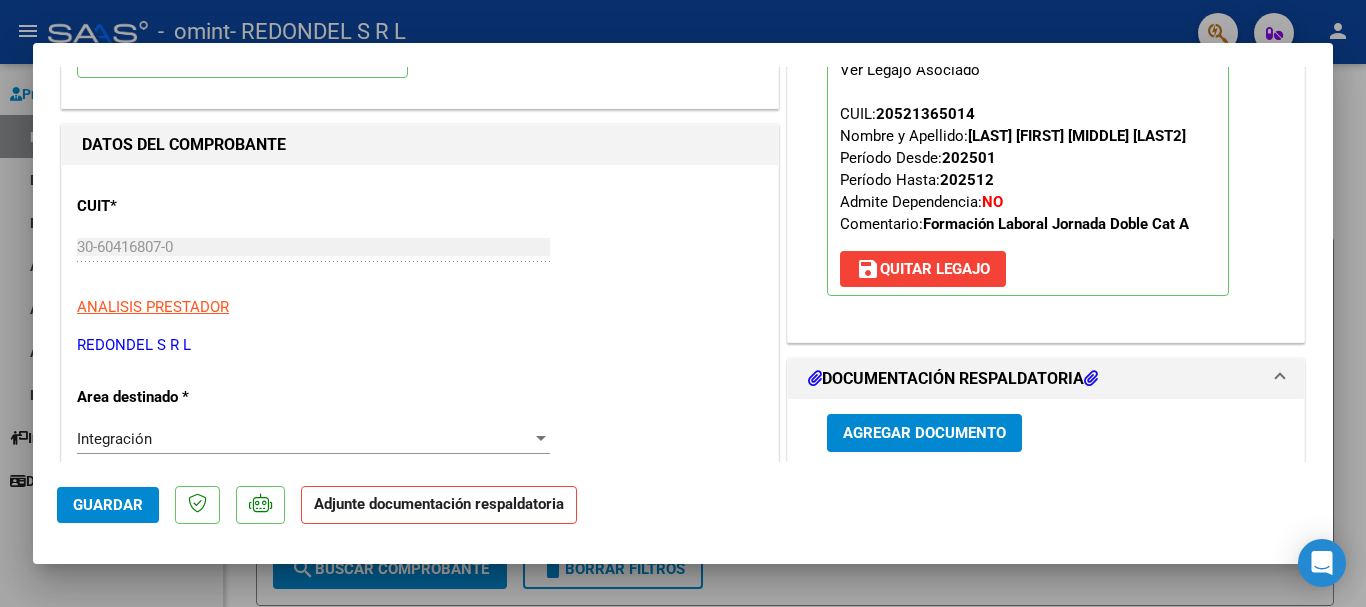scroll, scrollTop: 500, scrollLeft: 0, axis: vertical 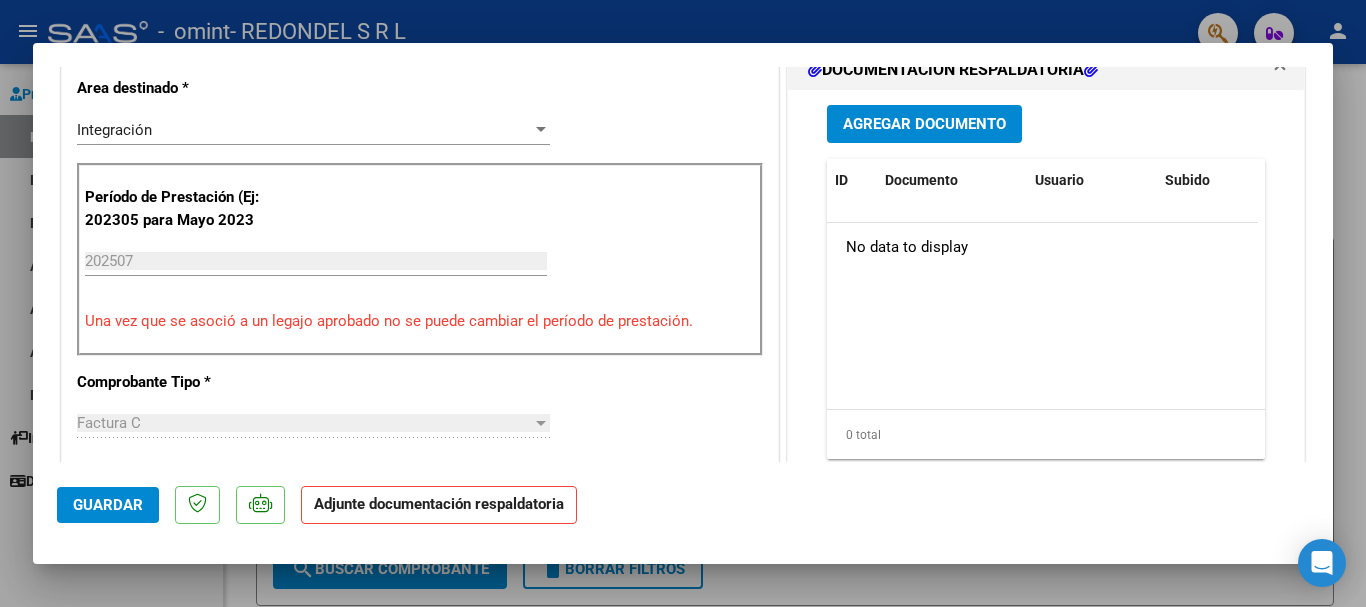 click on "Agregar Documento" at bounding box center [924, 125] 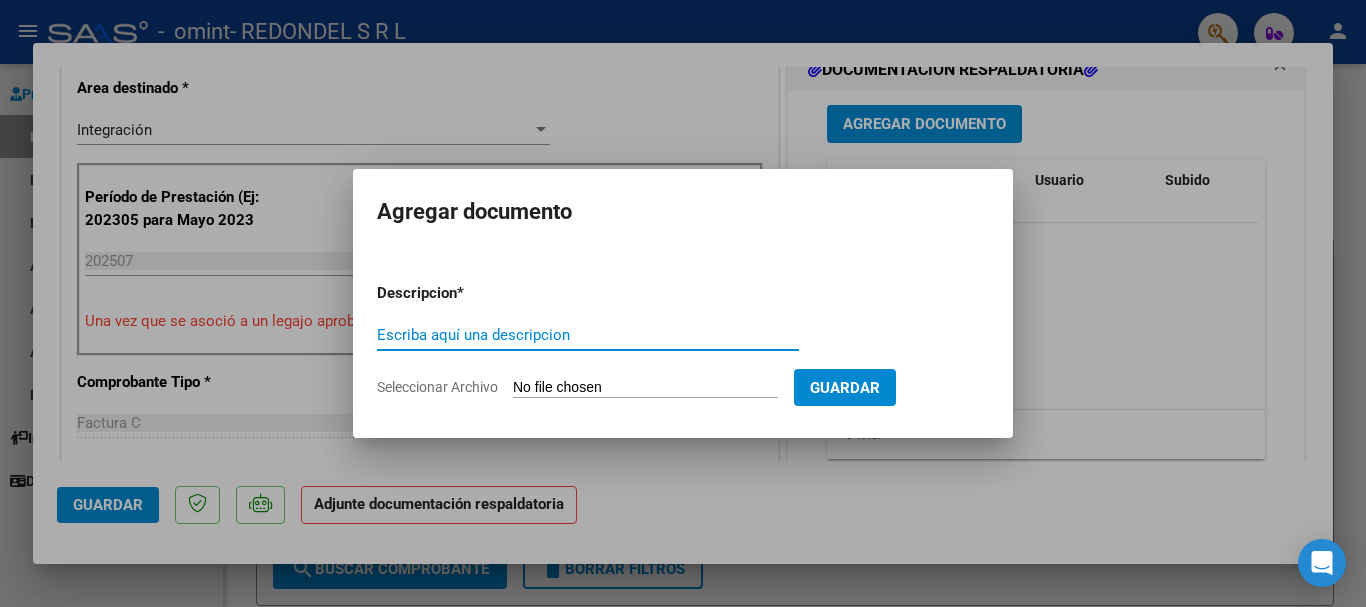 type on "D" 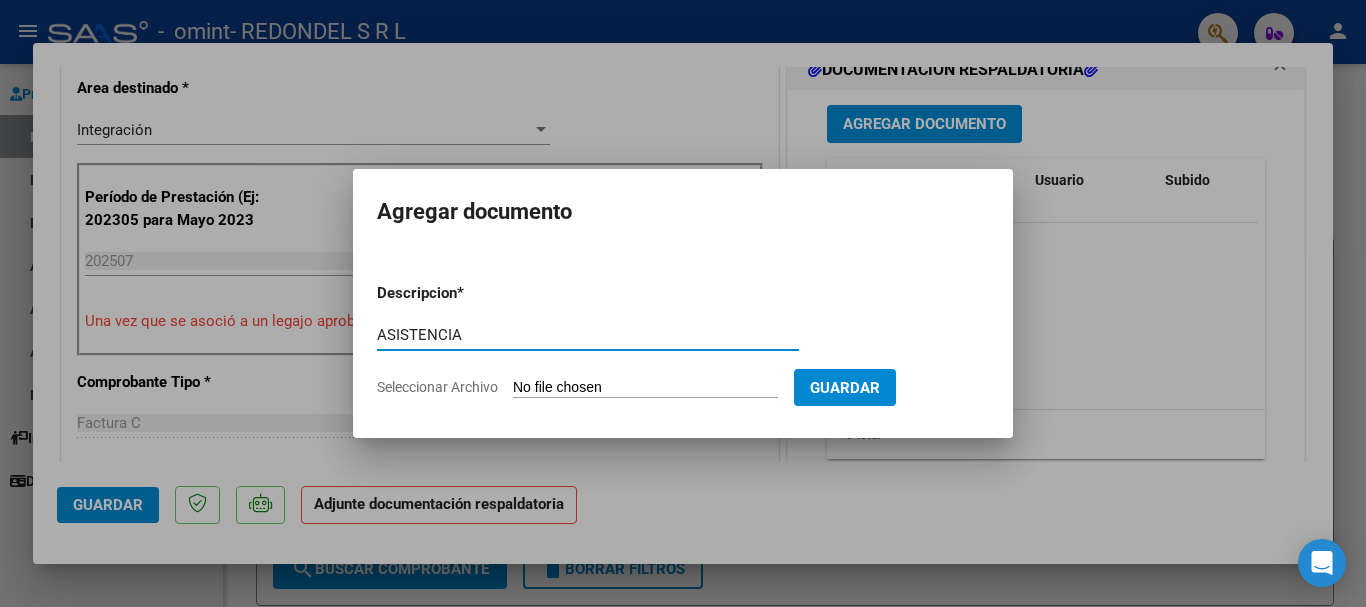 type on "ASISTENCIA" 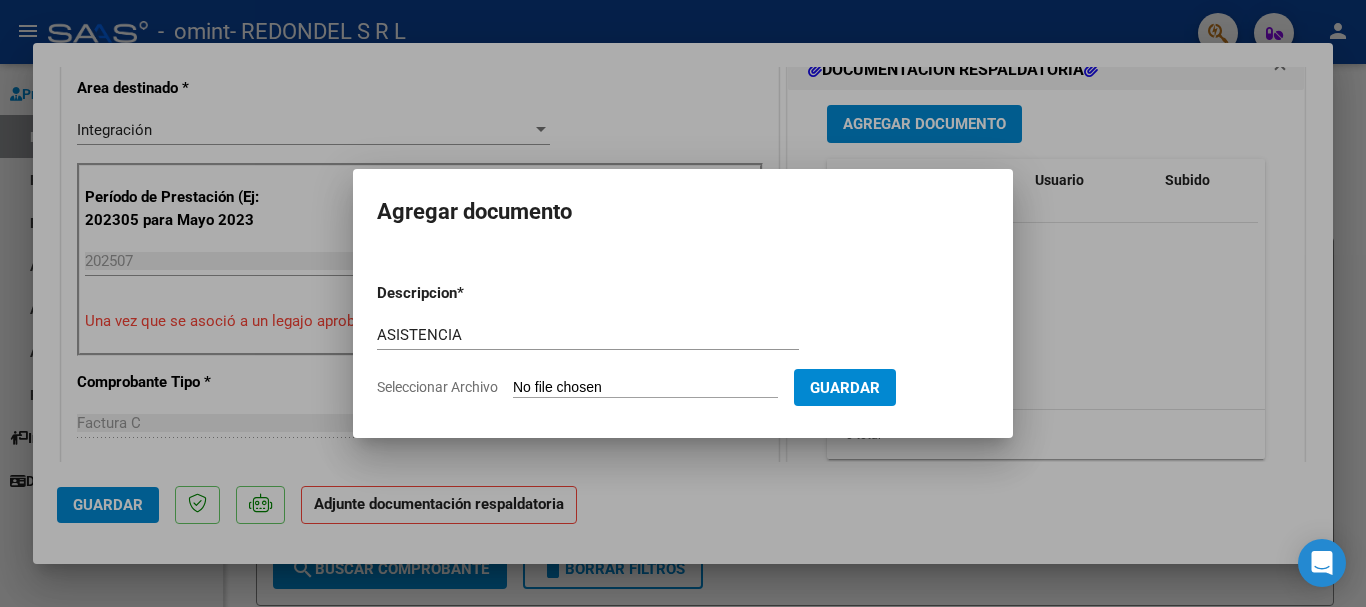 click on "Seleccionar Archivo" at bounding box center (645, 388) 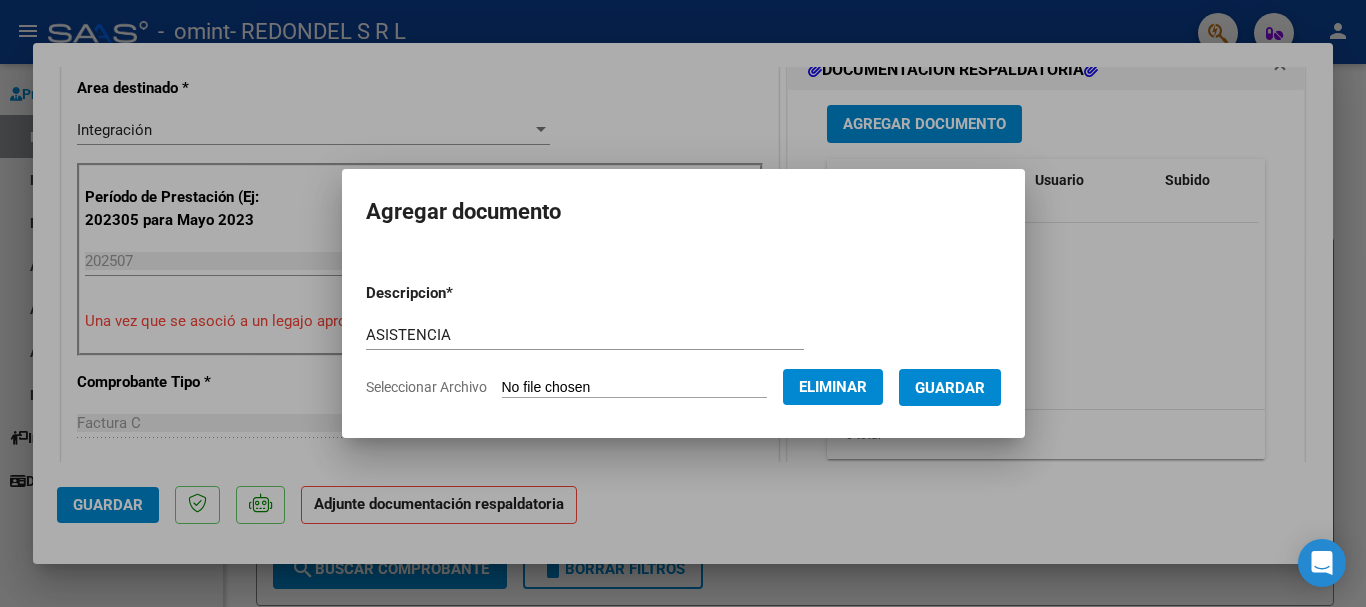 click on "Guardar" at bounding box center (950, 388) 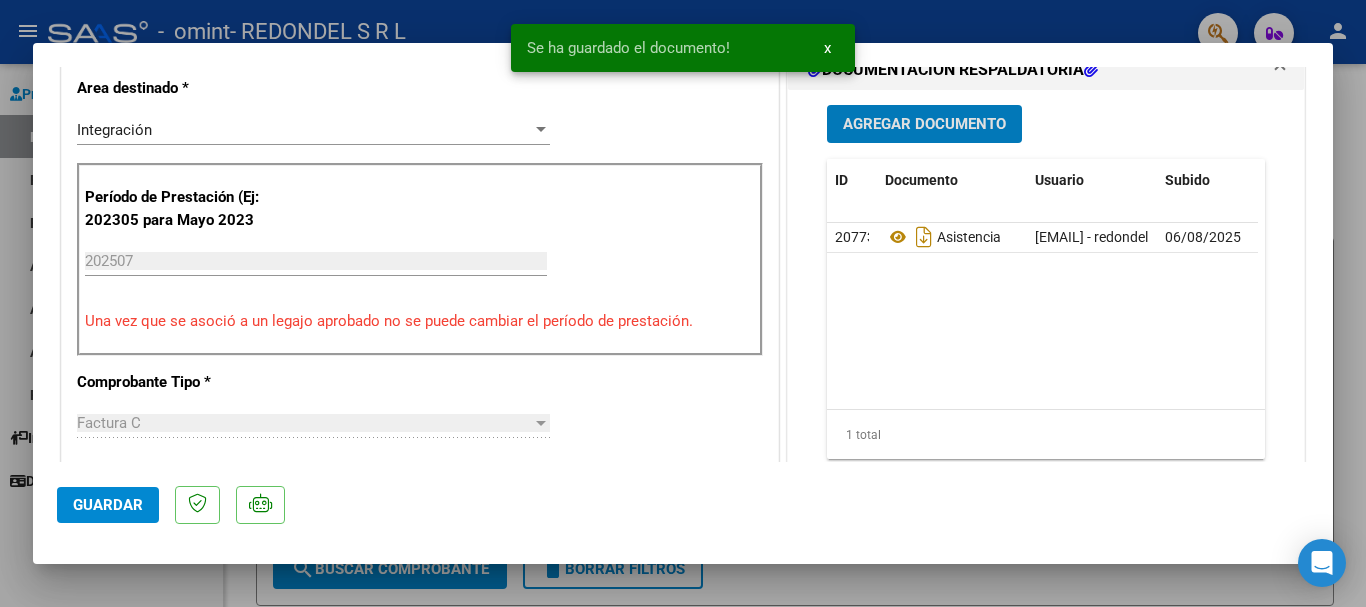 click on "Agregar Documento" at bounding box center [924, 125] 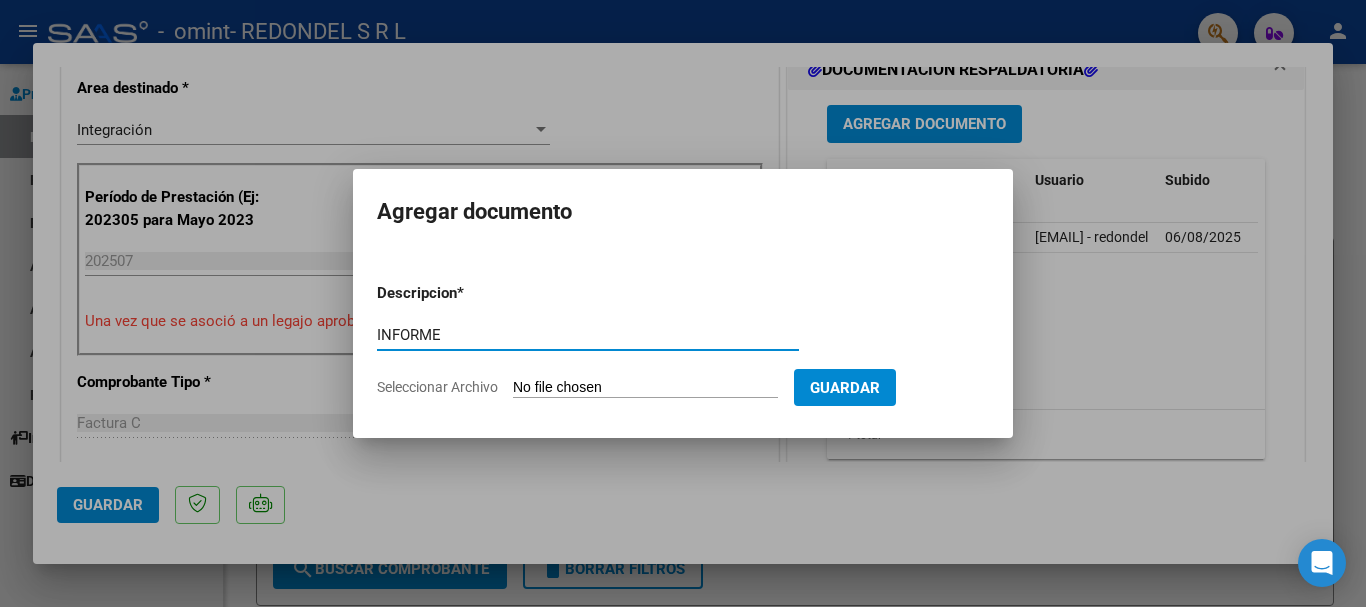 type on "INFORME" 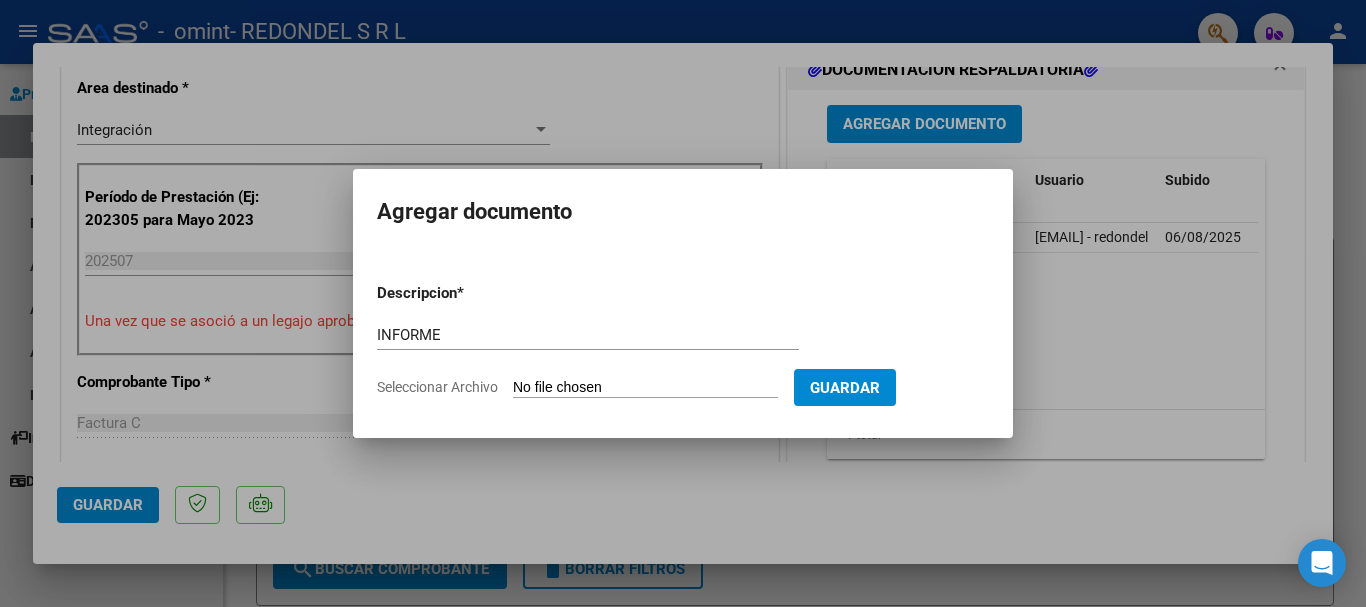 type on "C:\fakepath\Informe_30604168070_011_0009_00063225.pdf" 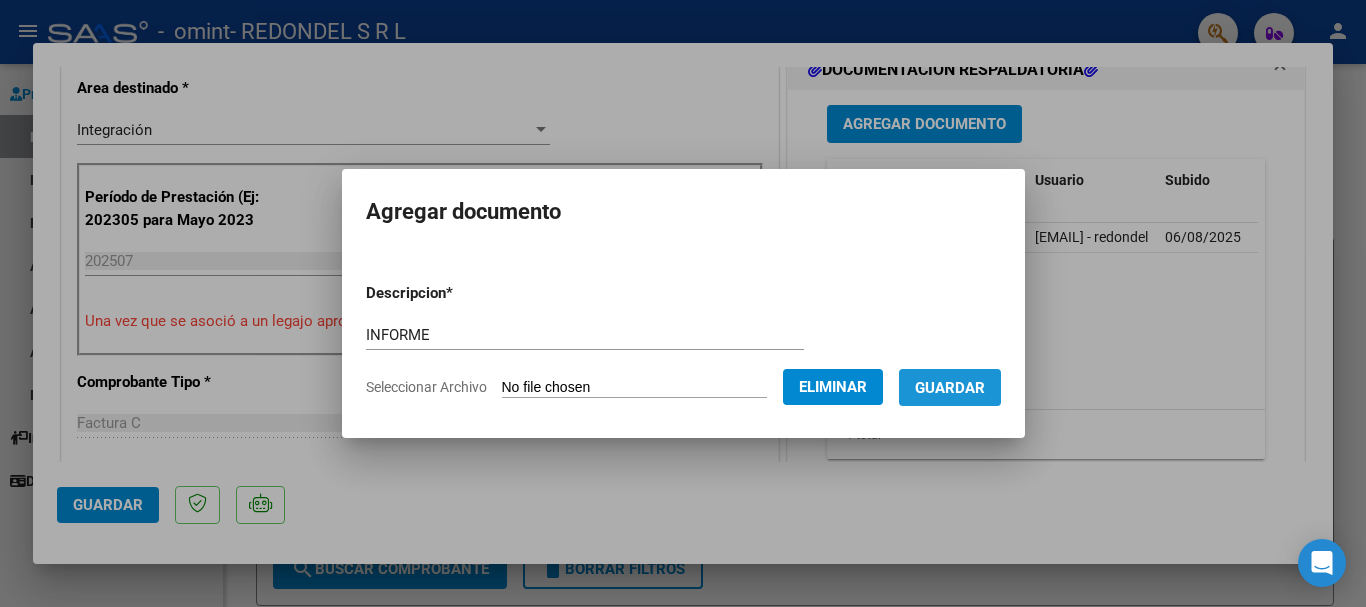 click on "Guardar" at bounding box center [950, 388] 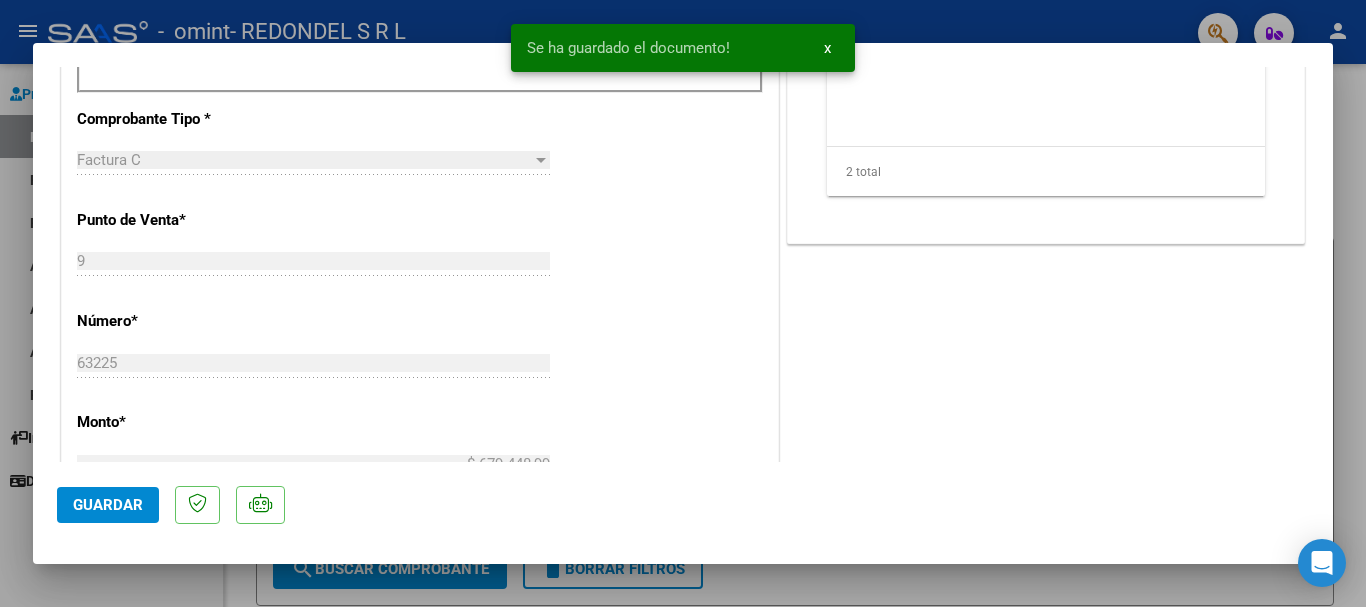scroll, scrollTop: 800, scrollLeft: 0, axis: vertical 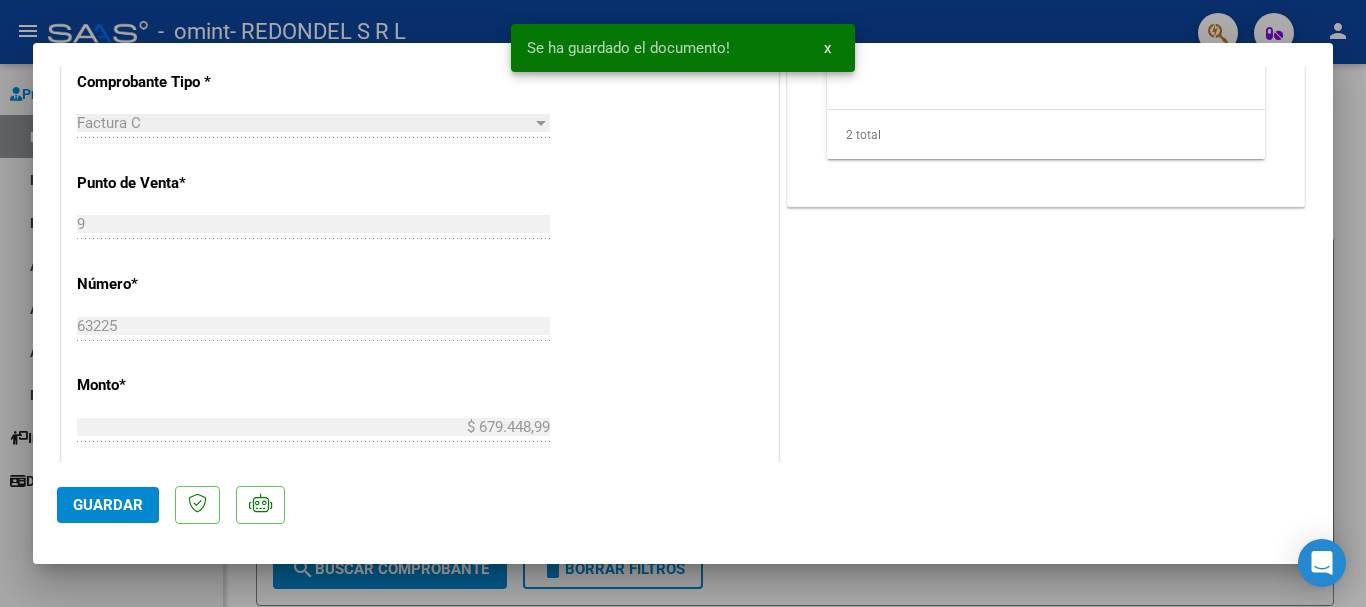 click on "Guardar" 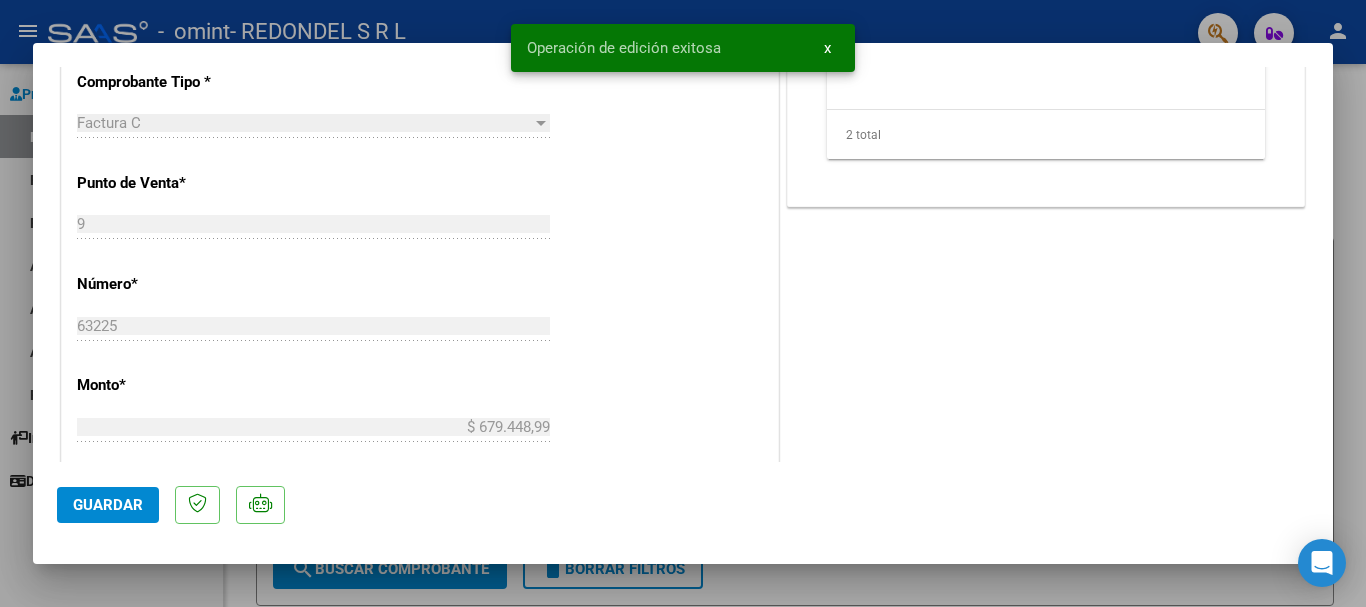 click at bounding box center (683, 303) 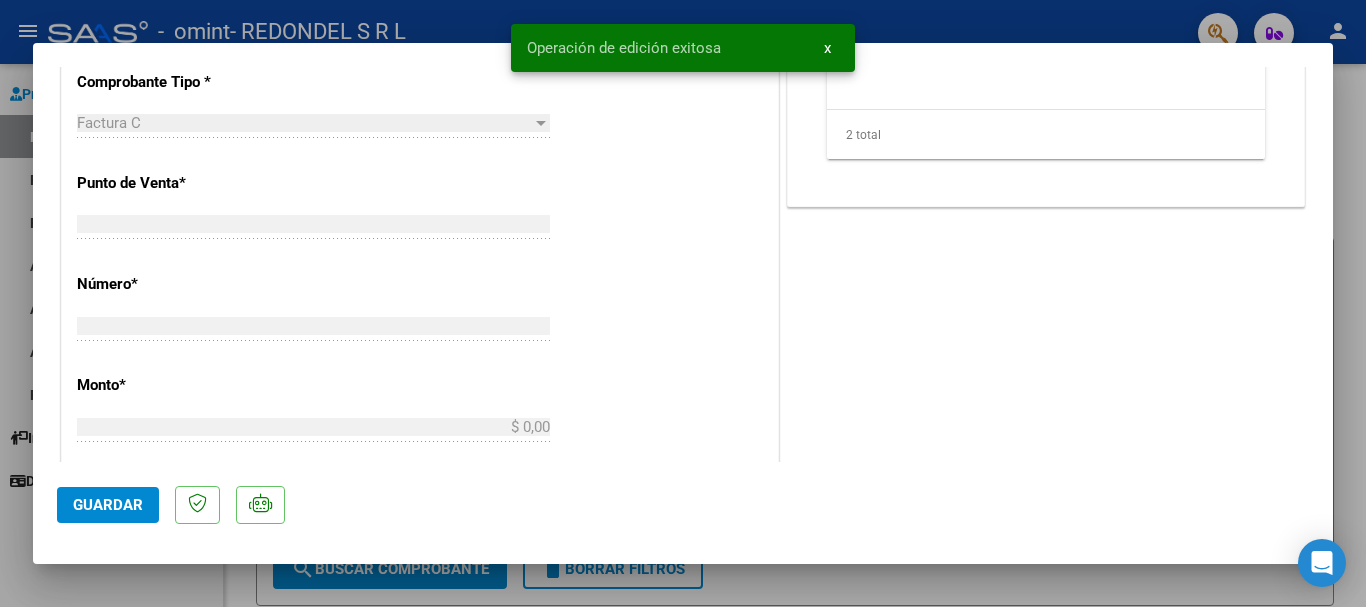 scroll, scrollTop: 0, scrollLeft: 0, axis: both 